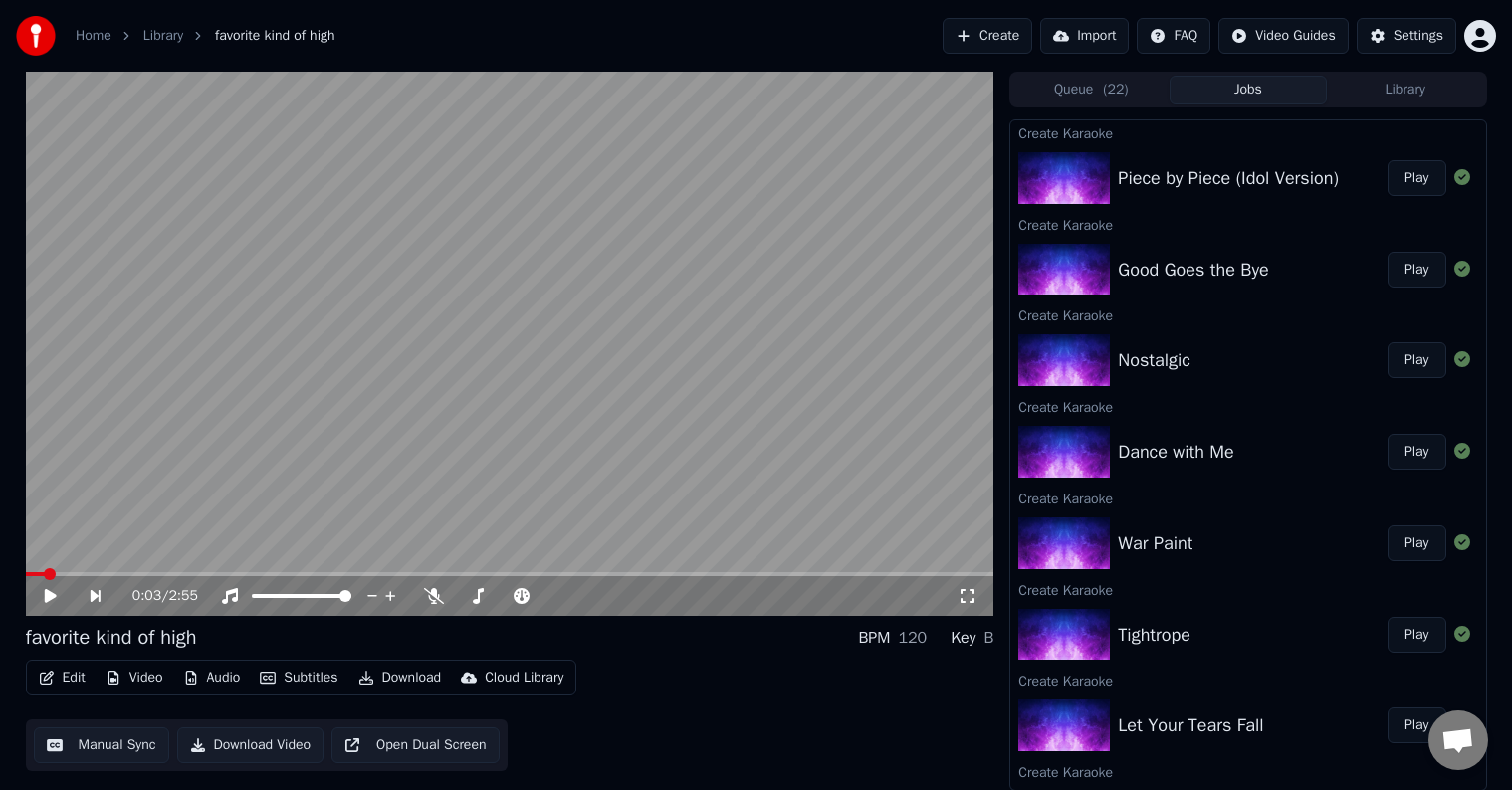 scroll, scrollTop: 0, scrollLeft: 0, axis: both 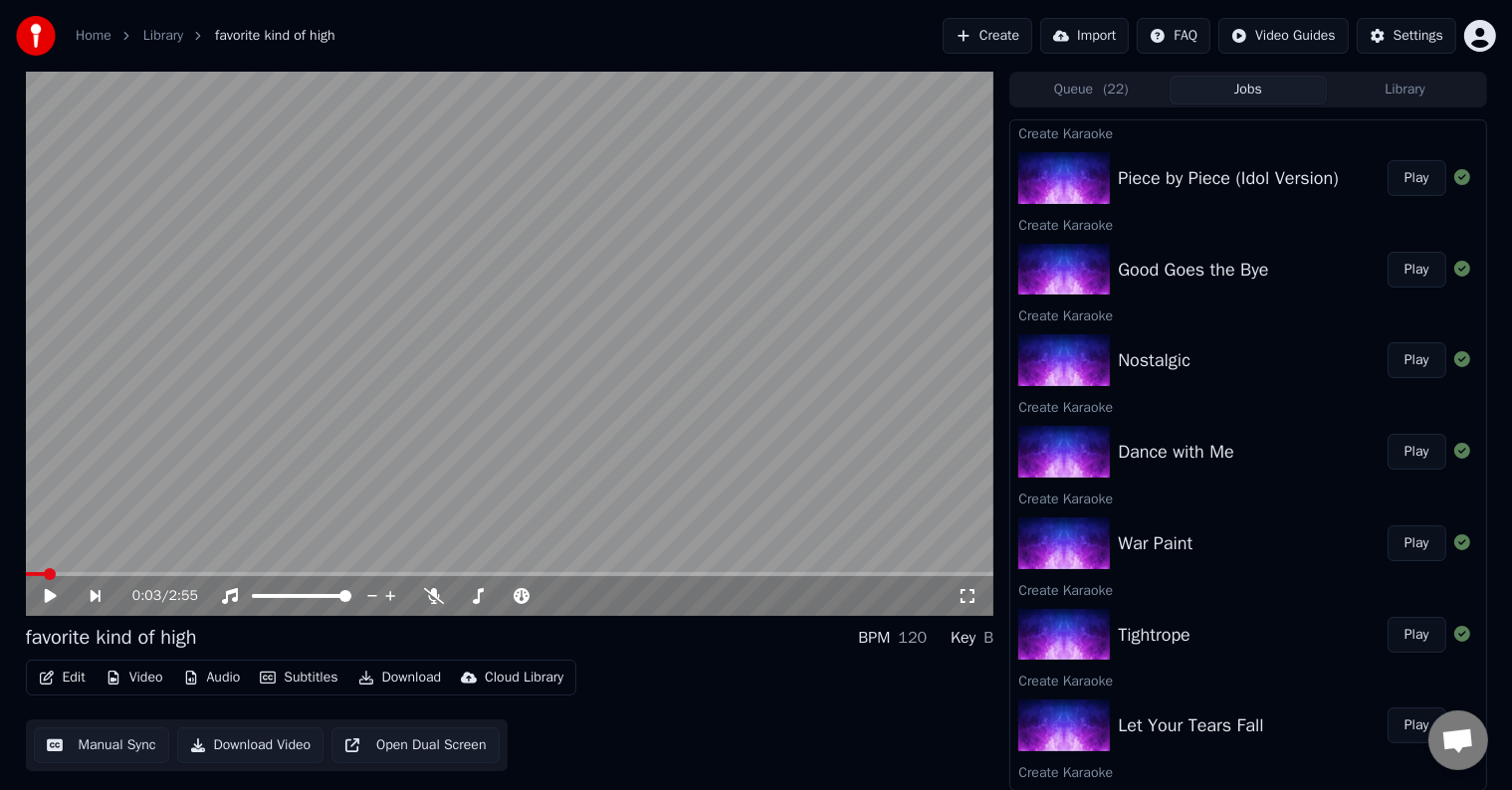 click on "Create" at bounding box center (987, 36) 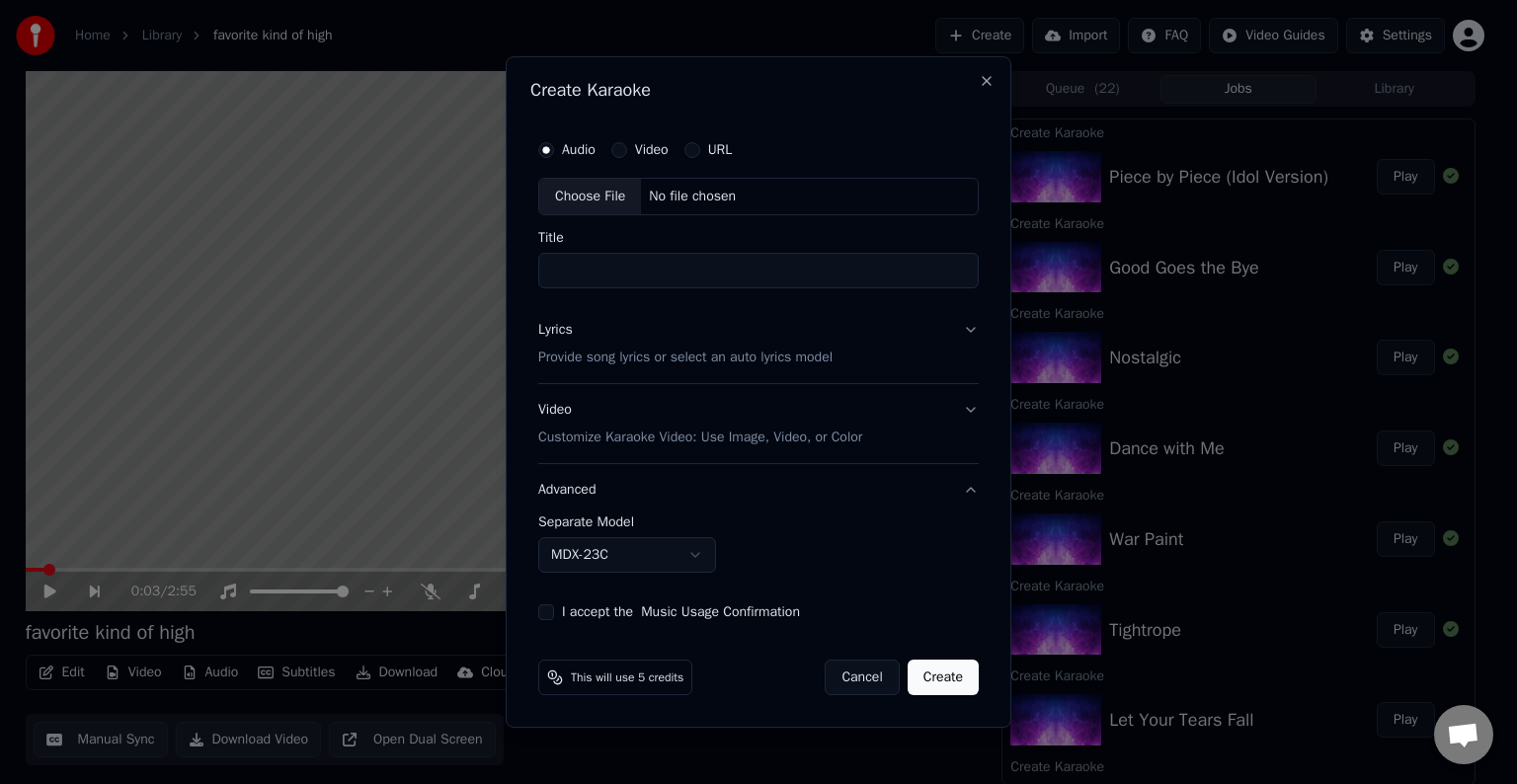 click on "Choose File" at bounding box center (590, 196) 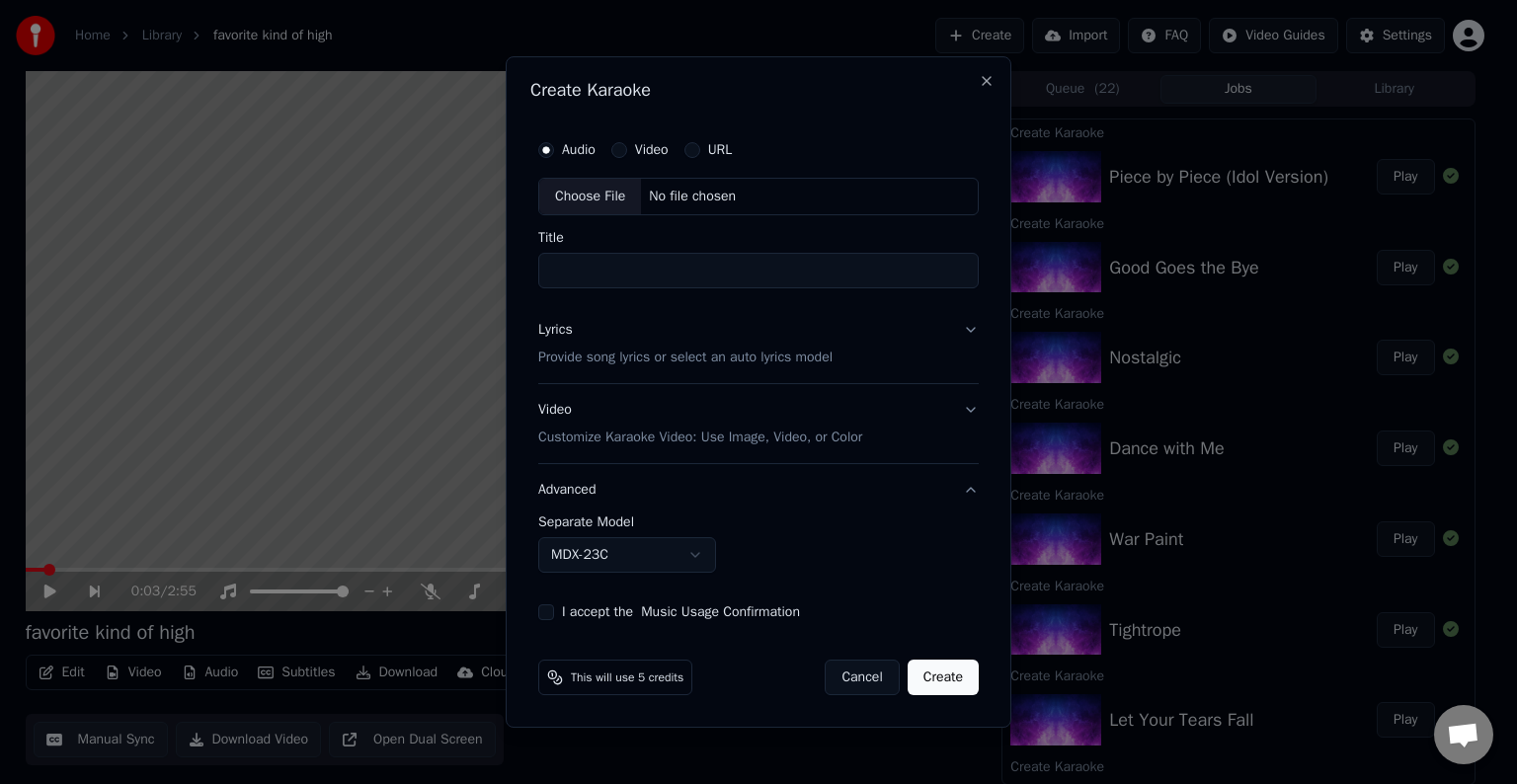 click on "Lyrics Provide song lyrics or select an auto lyrics model" at bounding box center [758, 344] 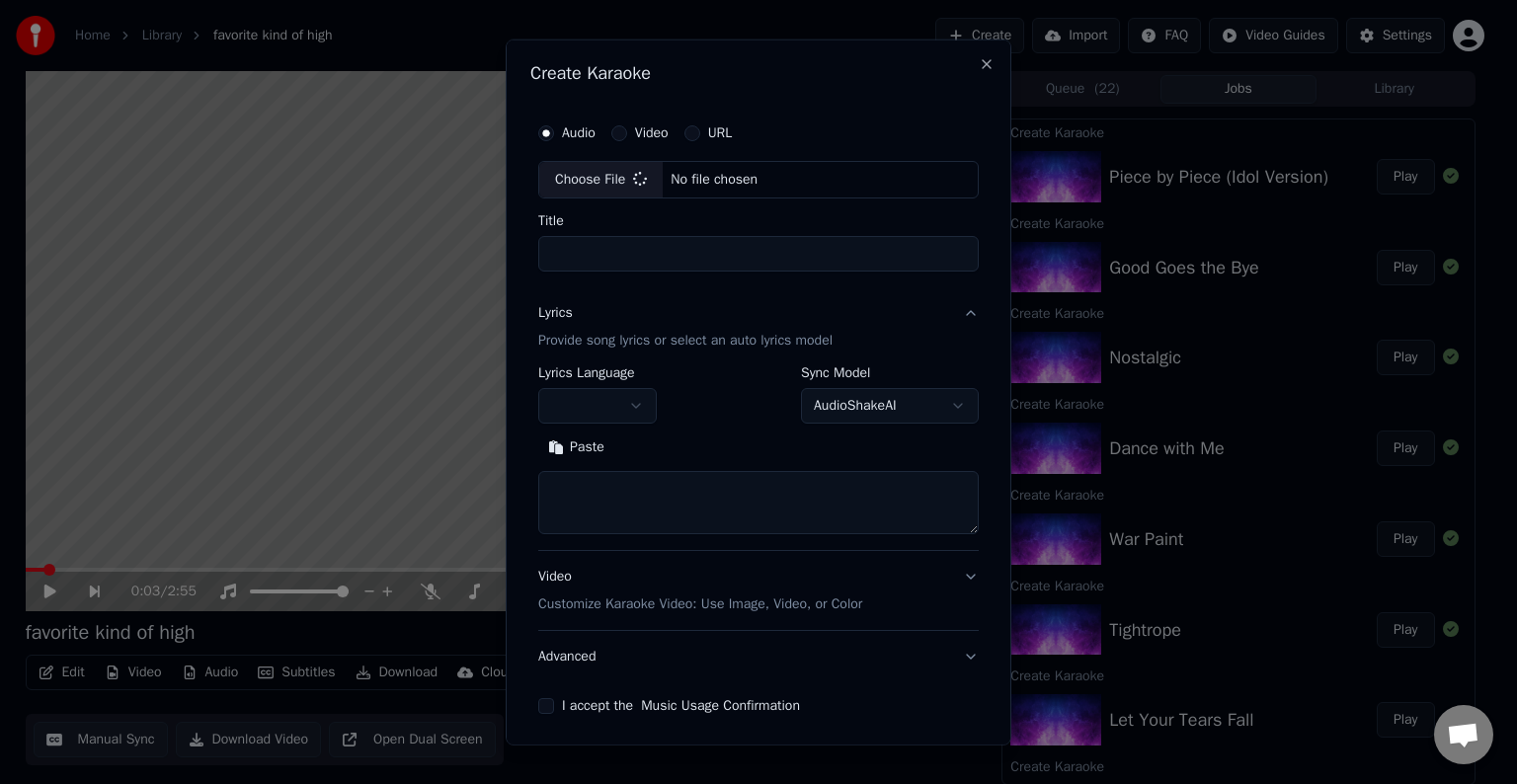 click at bounding box center [758, 503] 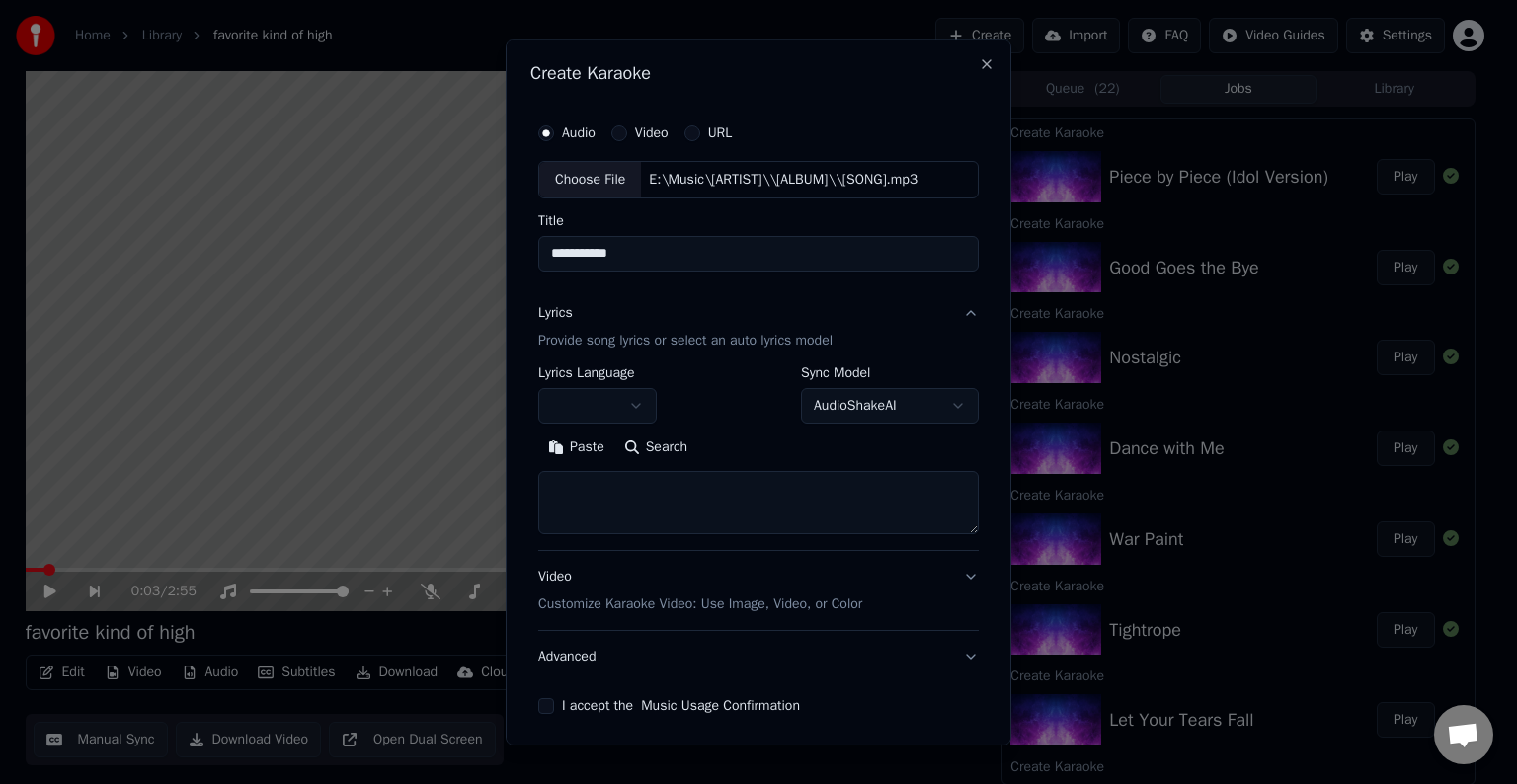 paste on "**********" 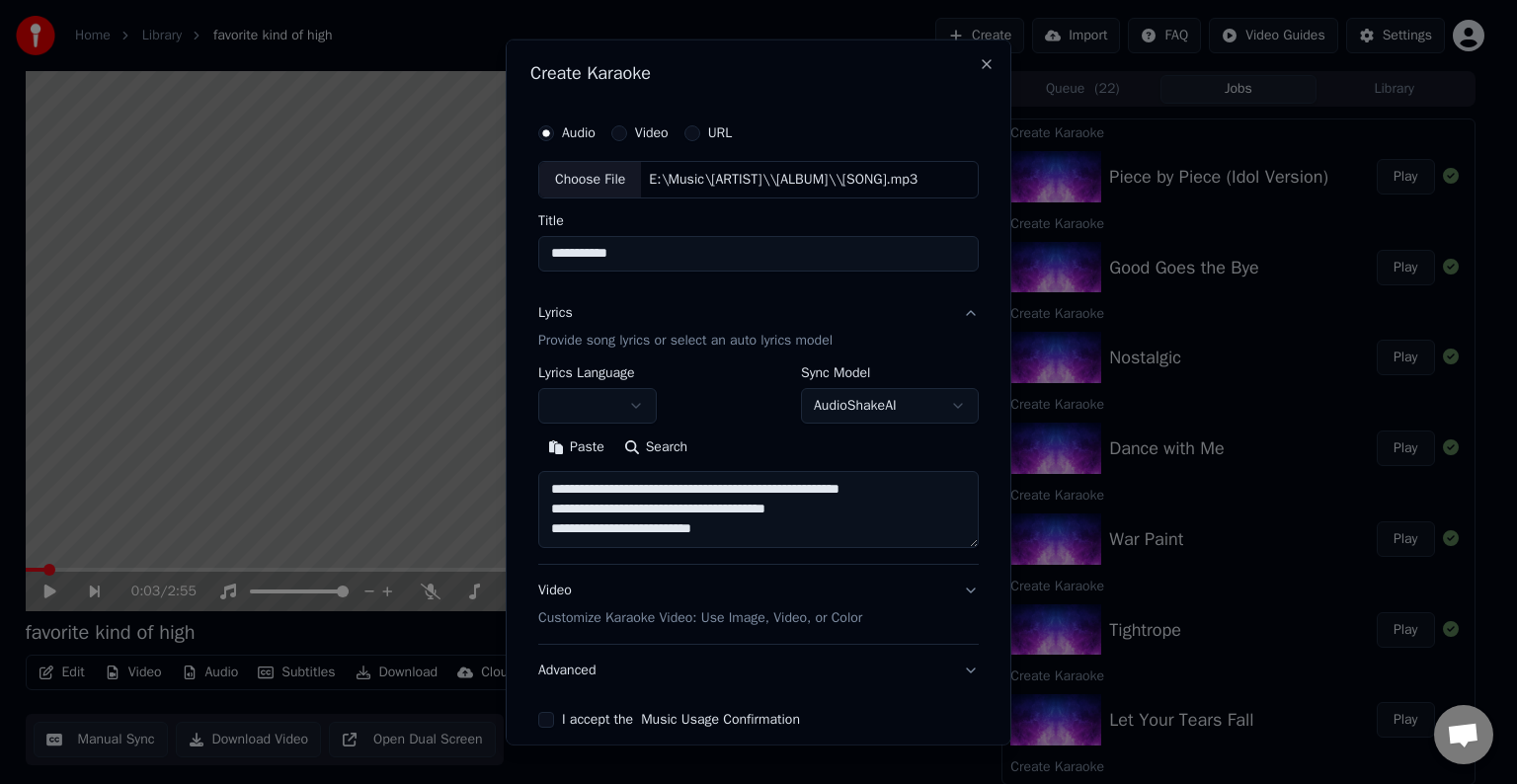 scroll, scrollTop: 24, scrollLeft: 0, axis: vertical 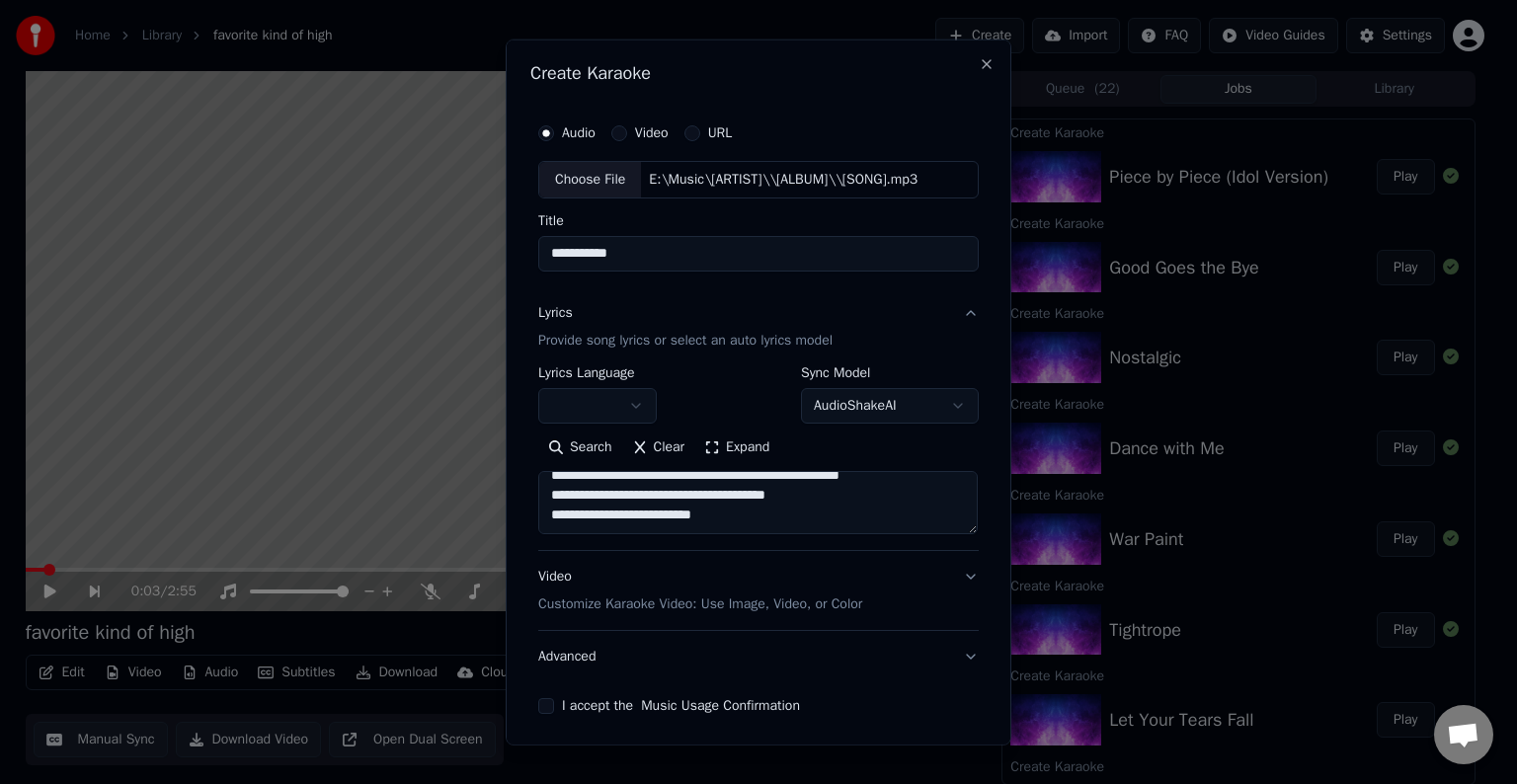 paste on "**********" 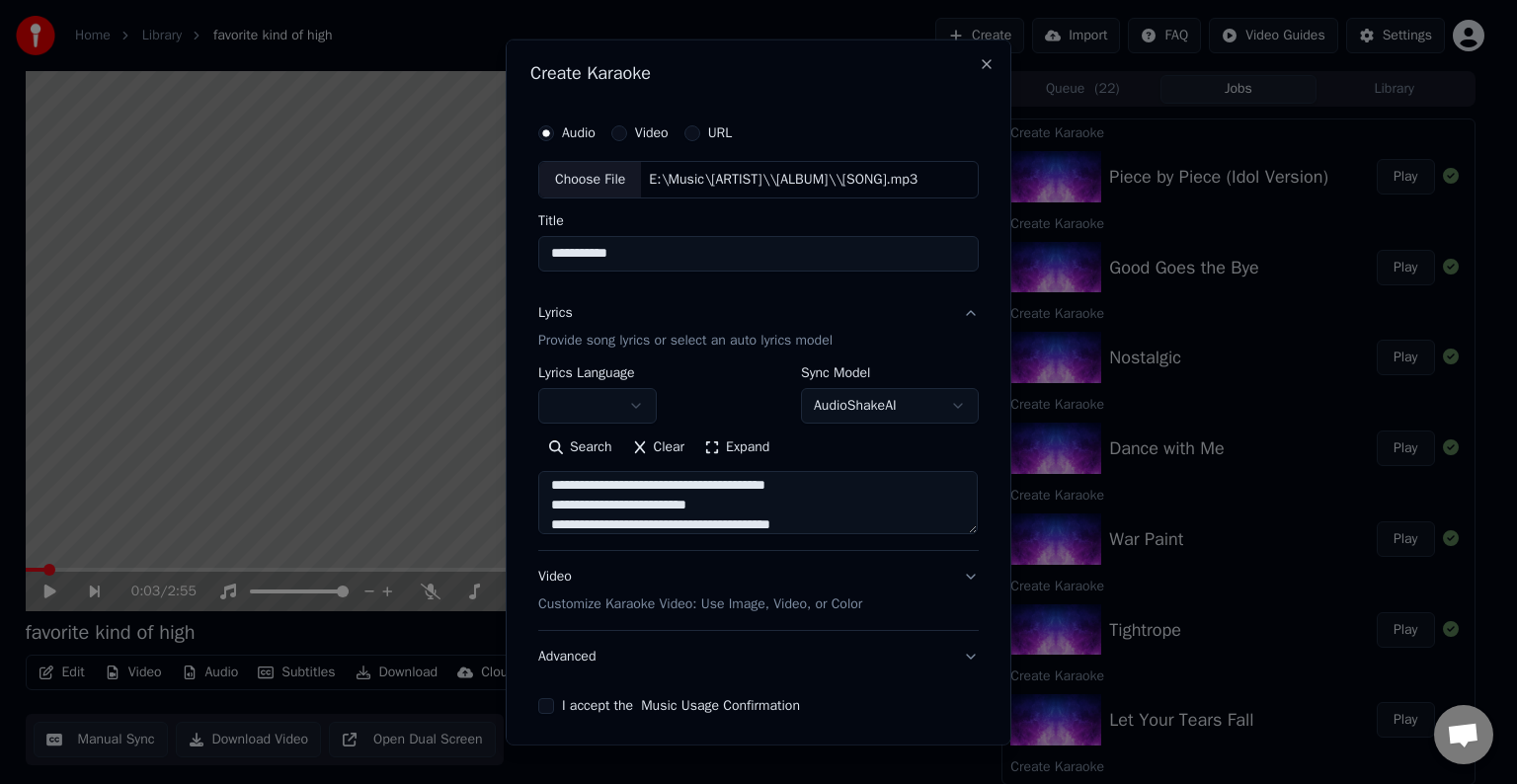 scroll, scrollTop: 83, scrollLeft: 0, axis: vertical 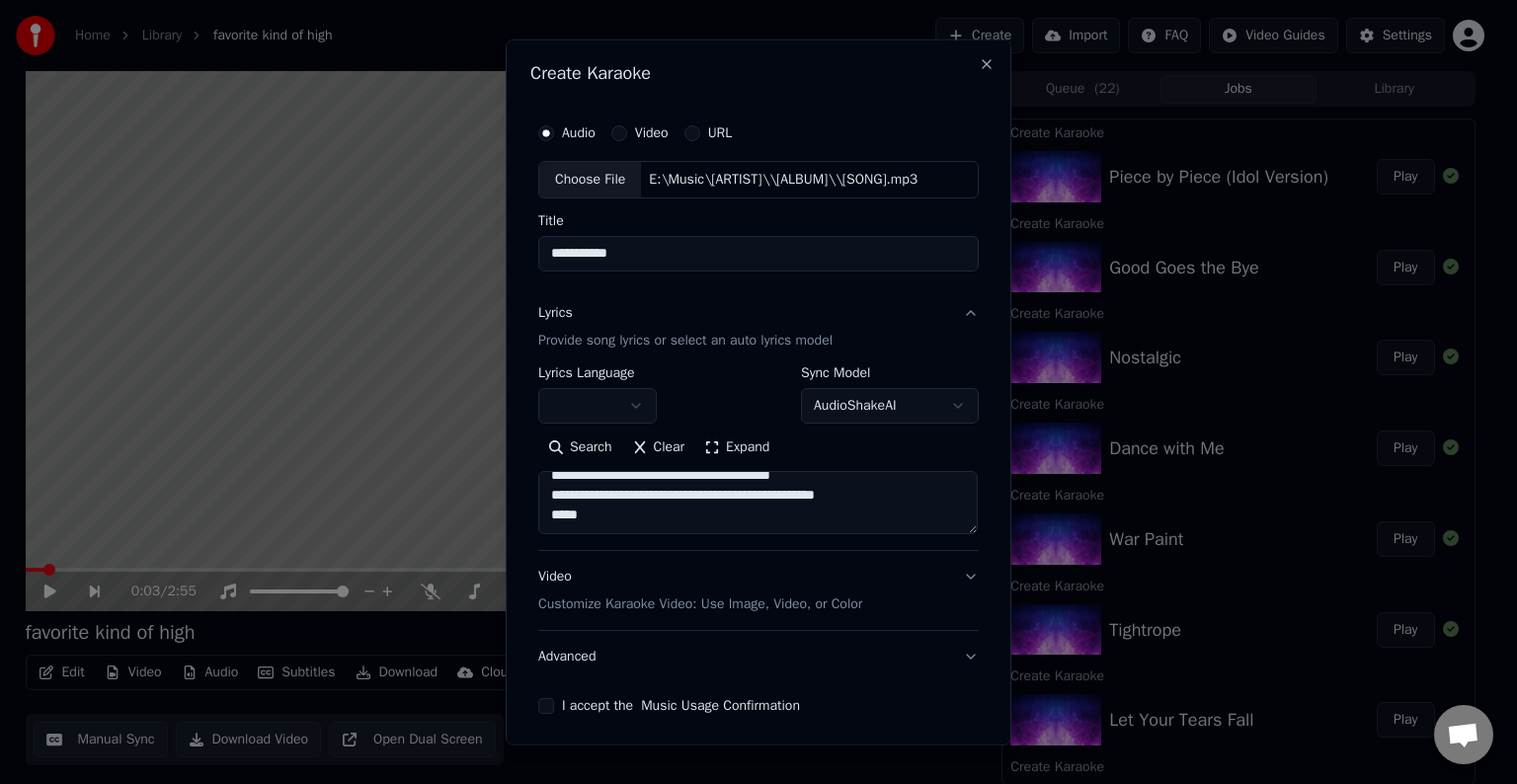 paste on "**********" 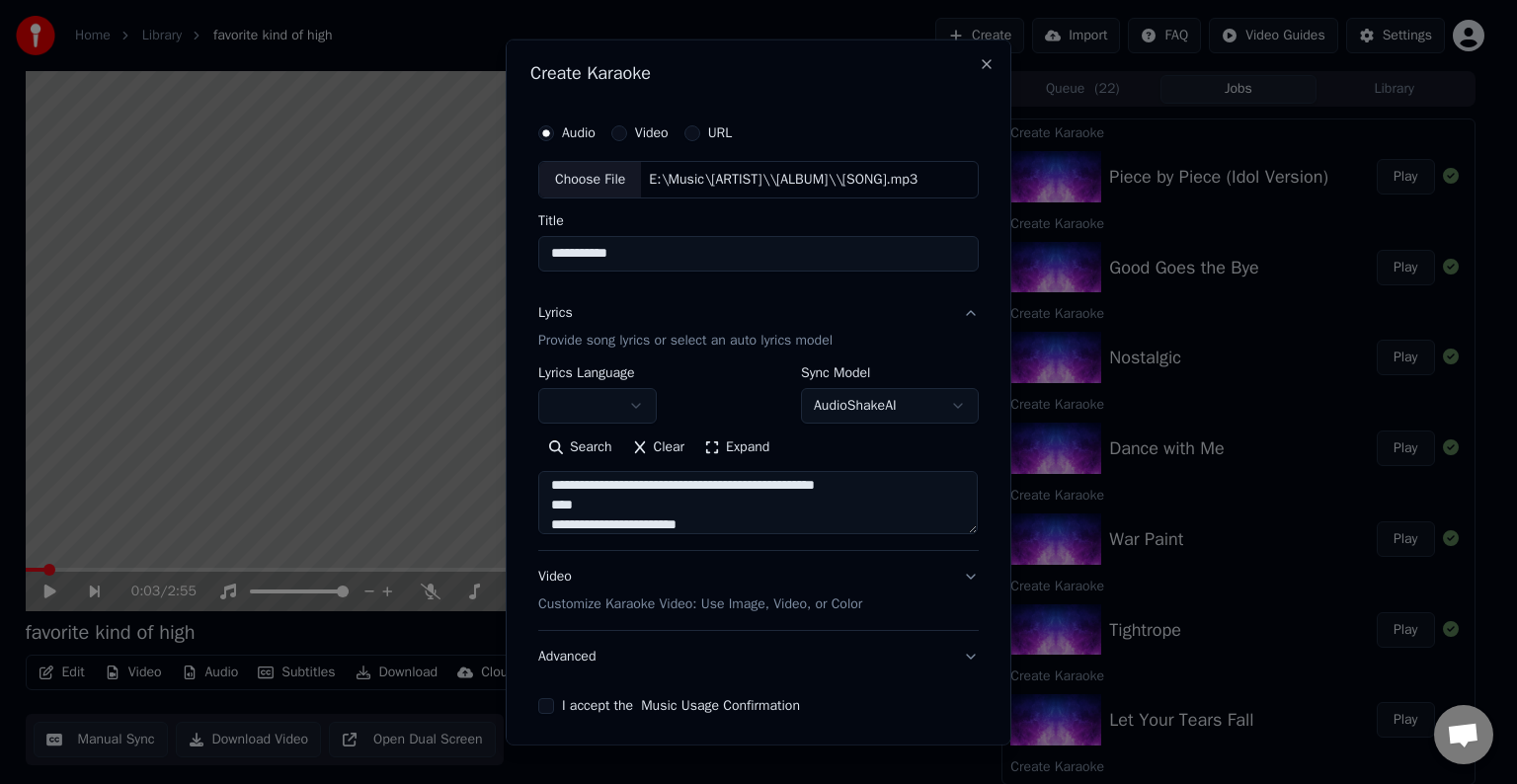 scroll, scrollTop: 241, scrollLeft: 0, axis: vertical 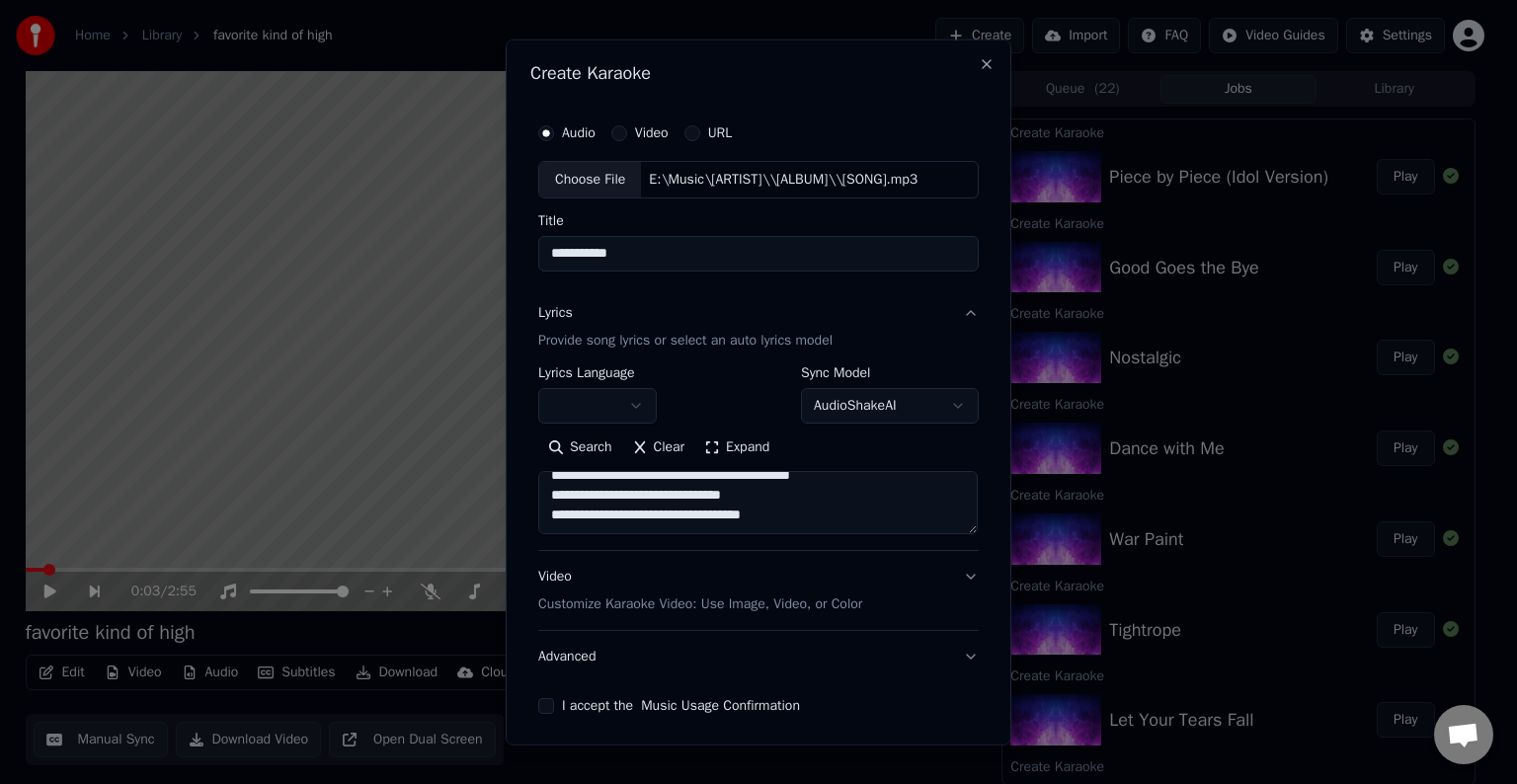 paste on "**********" 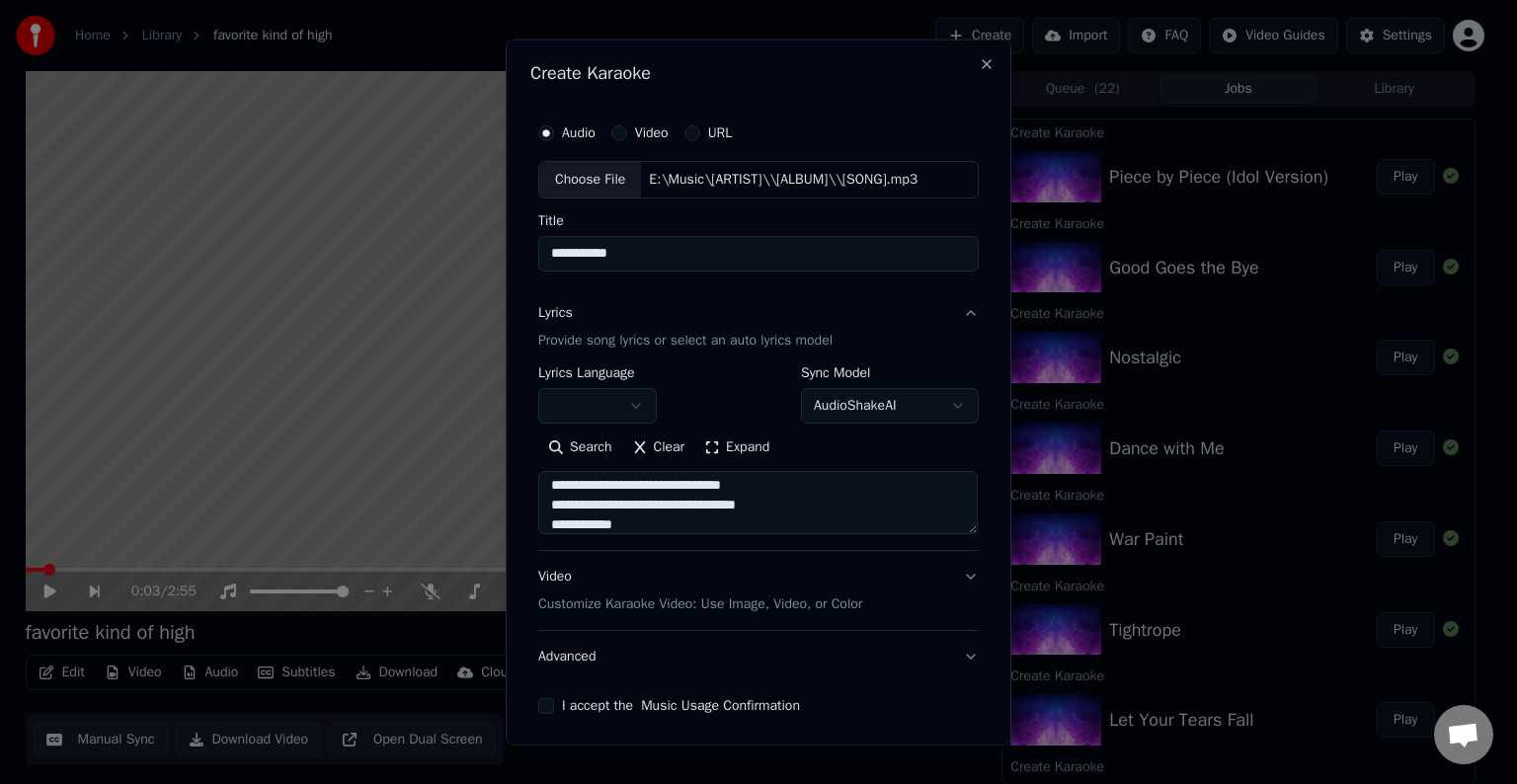 scroll, scrollTop: 280, scrollLeft: 0, axis: vertical 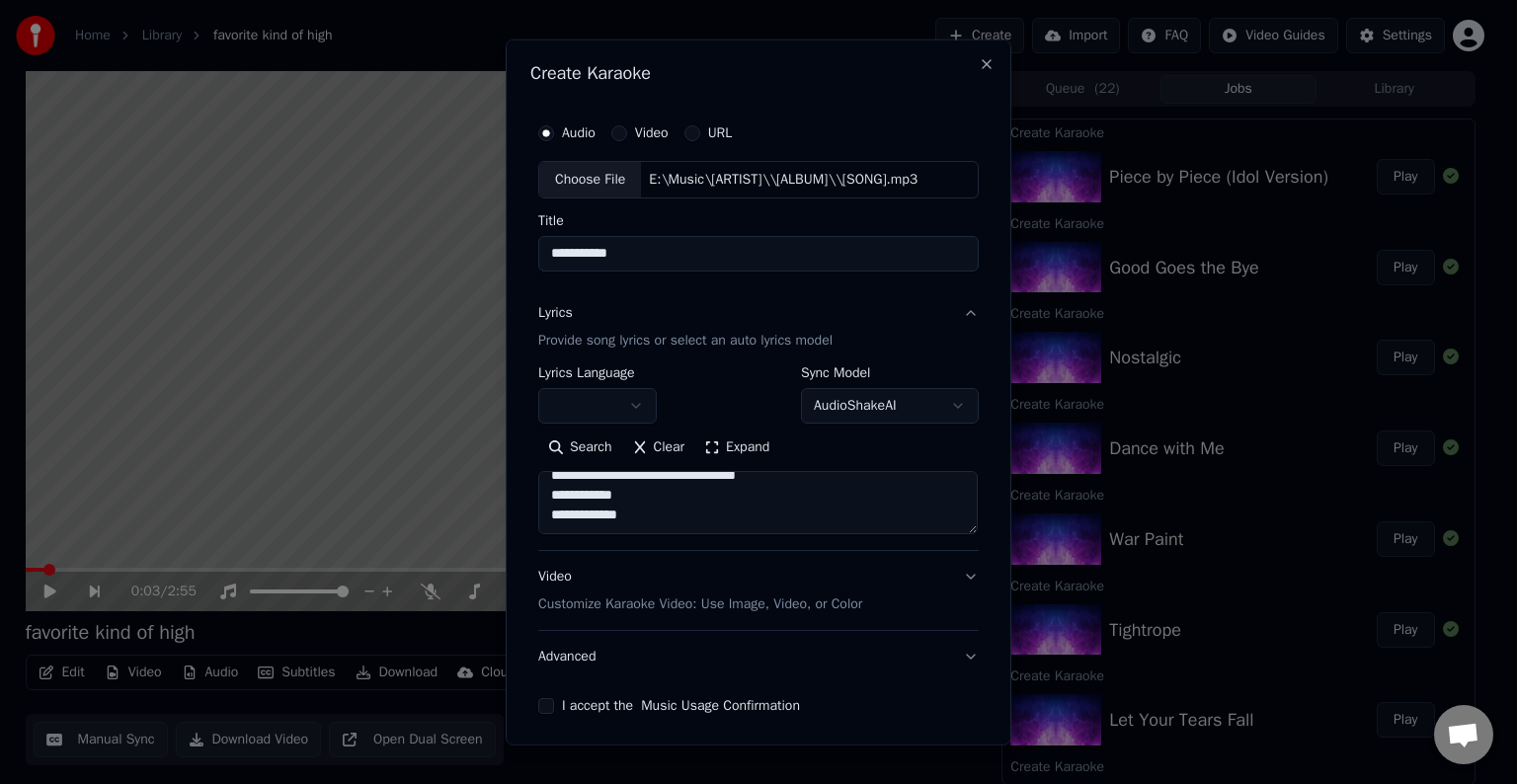 paste on "**********" 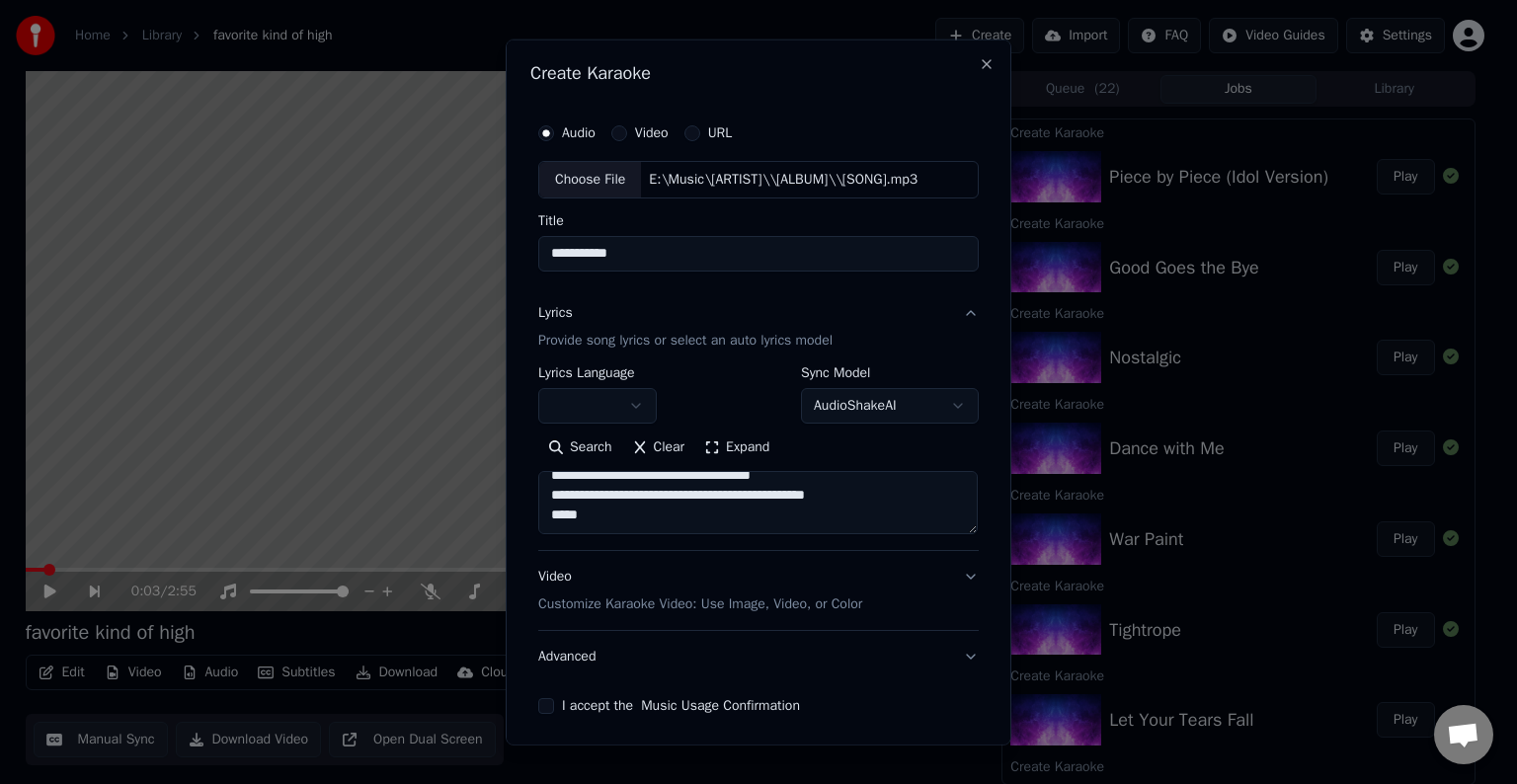 scroll, scrollTop: 399, scrollLeft: 0, axis: vertical 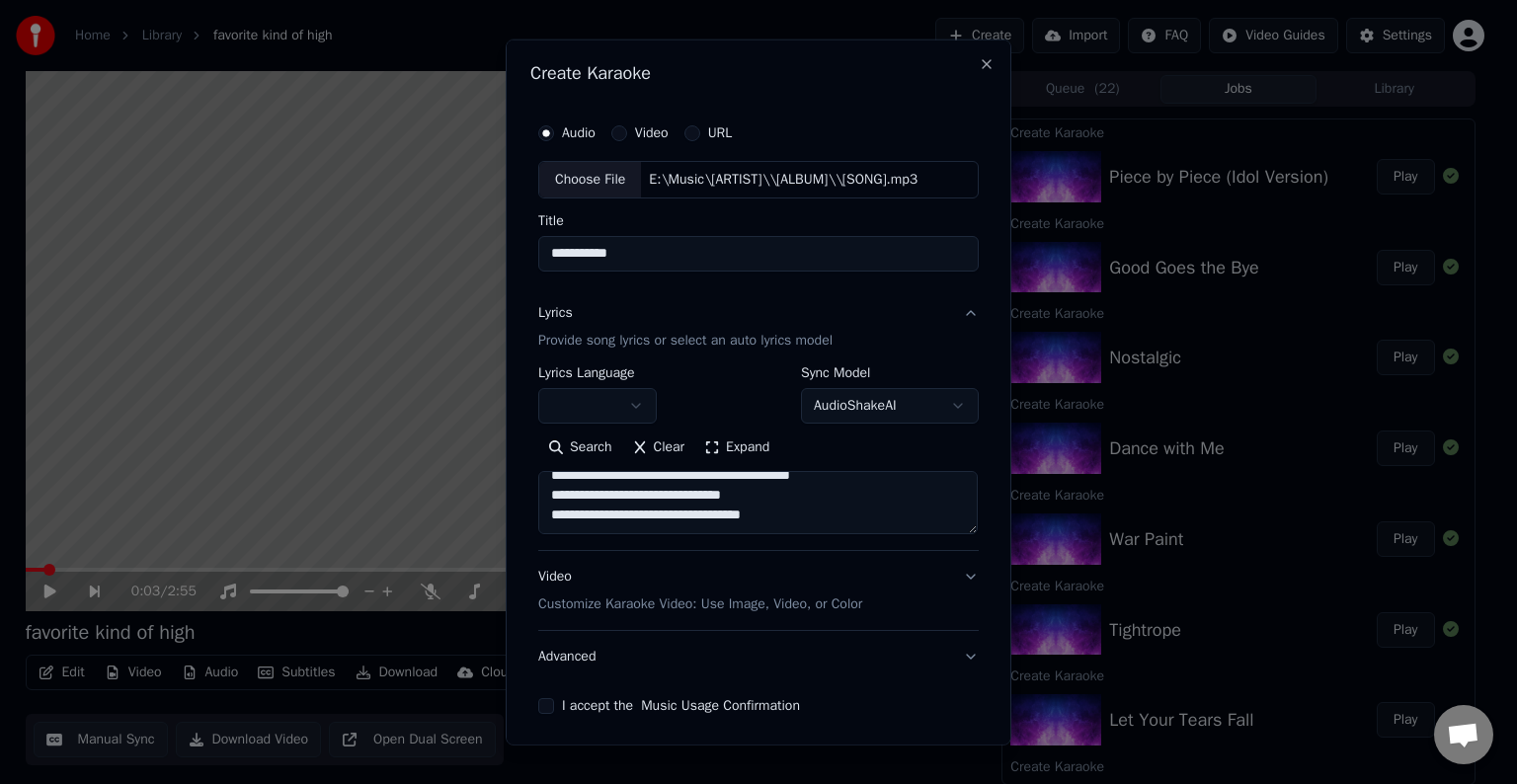 paste on "**********" 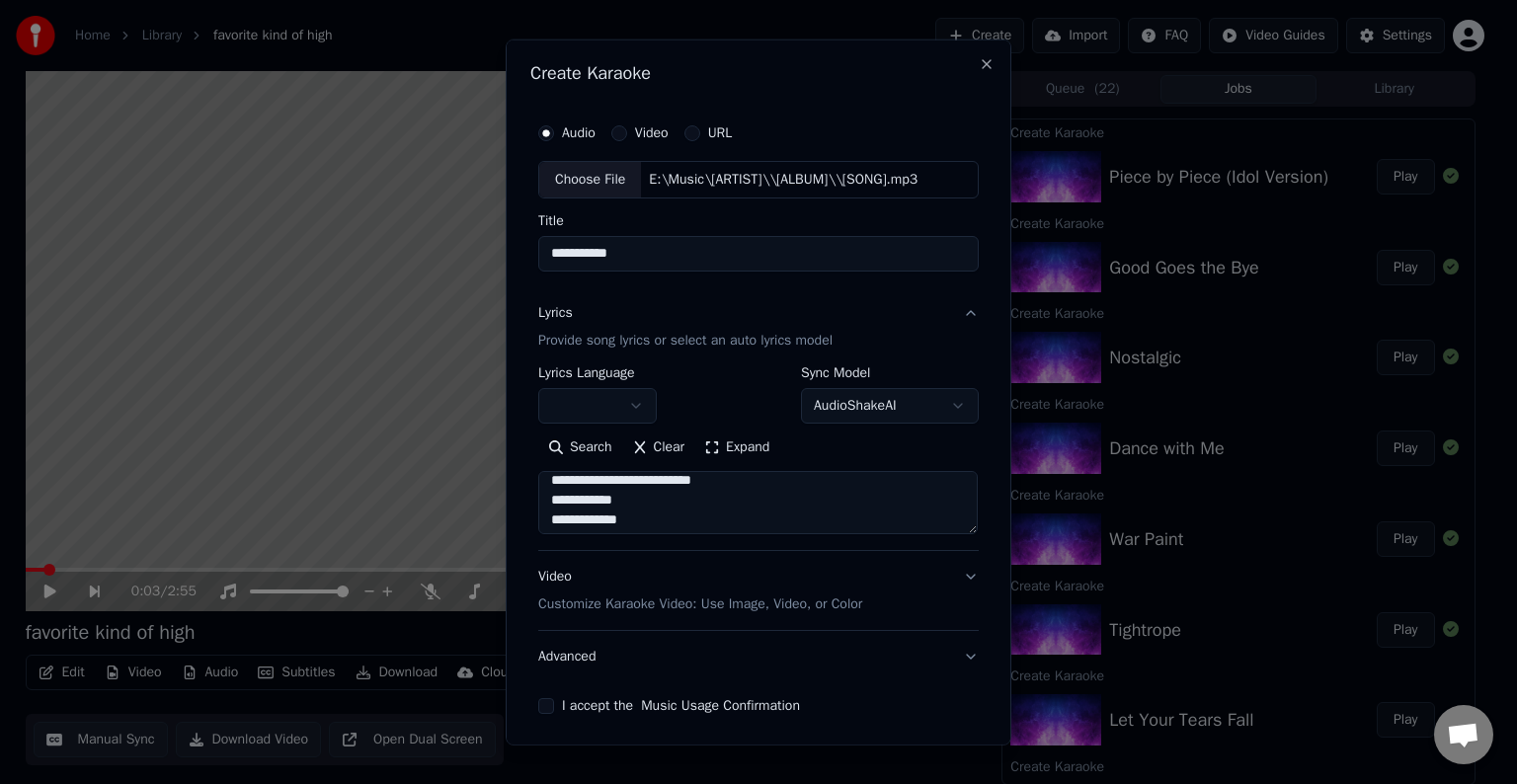 scroll, scrollTop: 598, scrollLeft: 0, axis: vertical 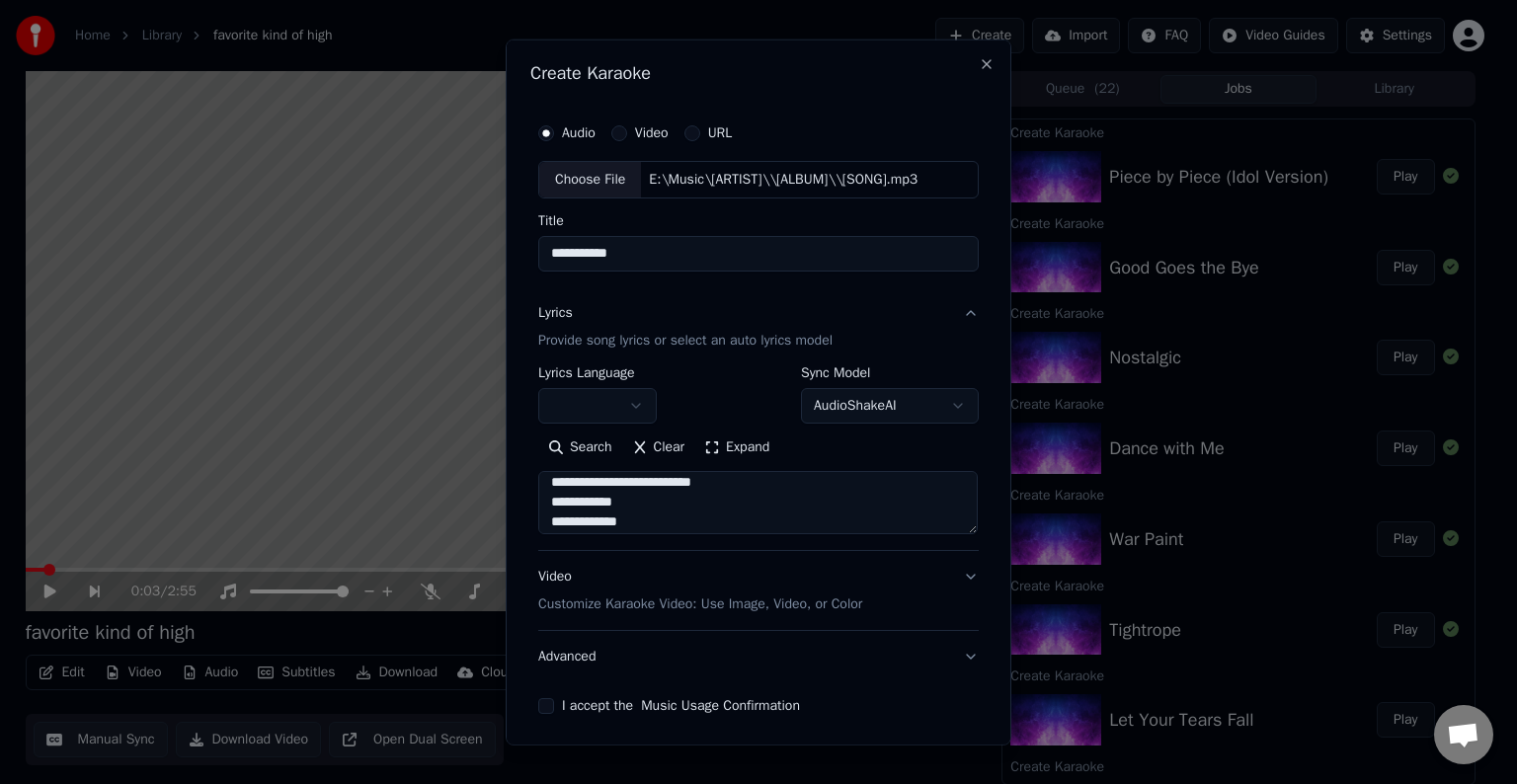drag, startPoint x: 740, startPoint y: 505, endPoint x: 683, endPoint y: 507, distance: 57.035077 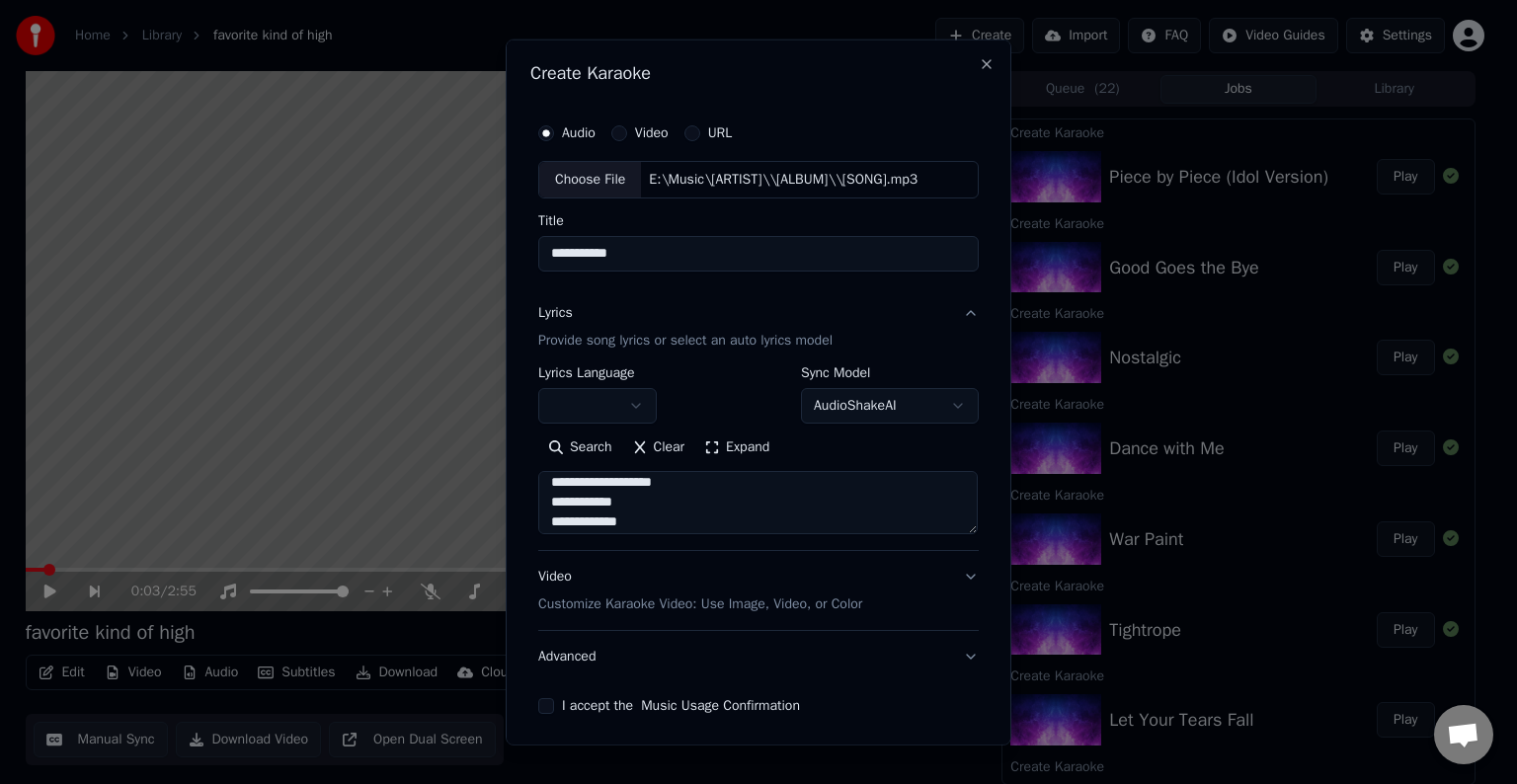 drag, startPoint x: 595, startPoint y: 501, endPoint x: 487, endPoint y: 508, distance: 108.22661 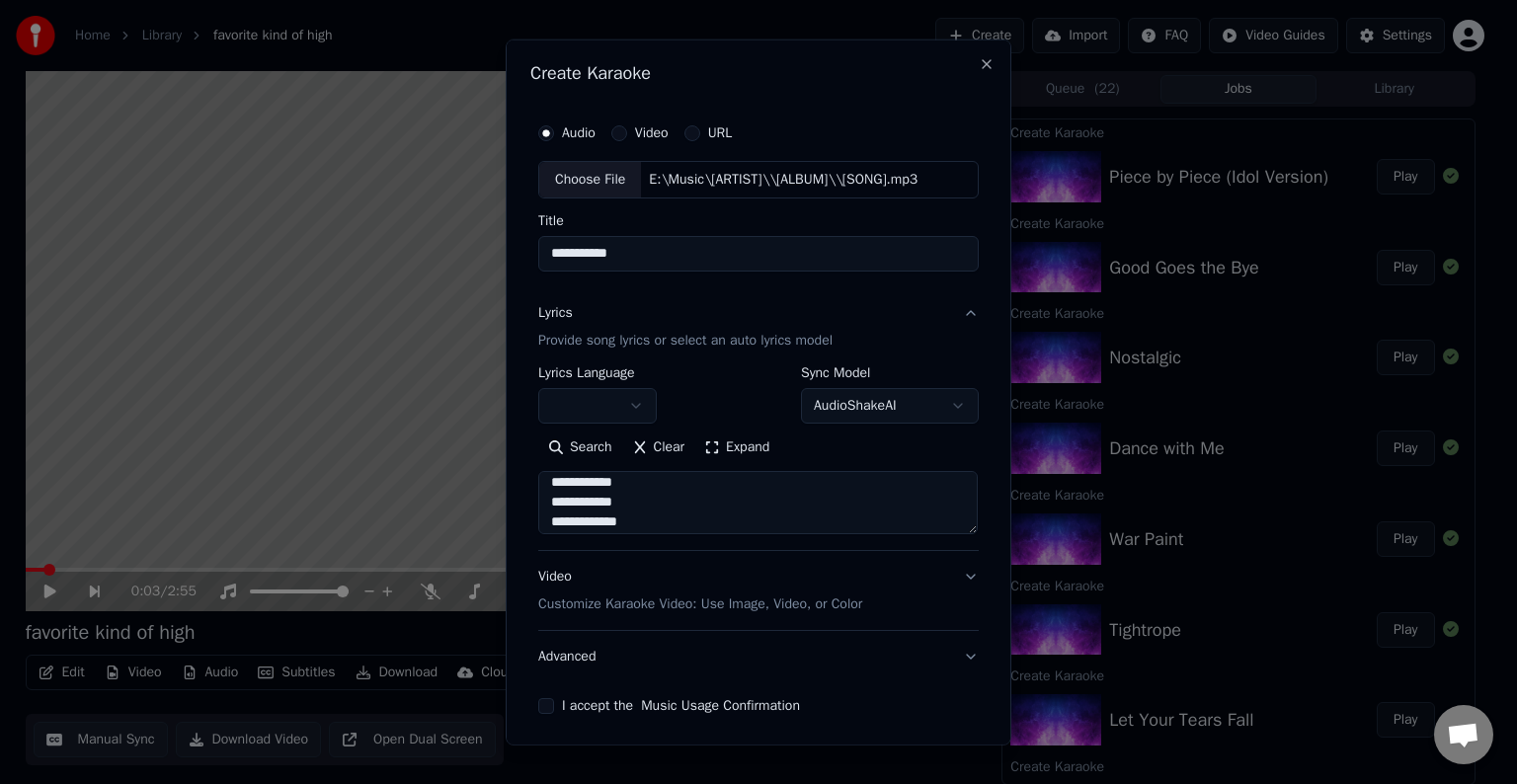 scroll, scrollTop: 644, scrollLeft: 0, axis: vertical 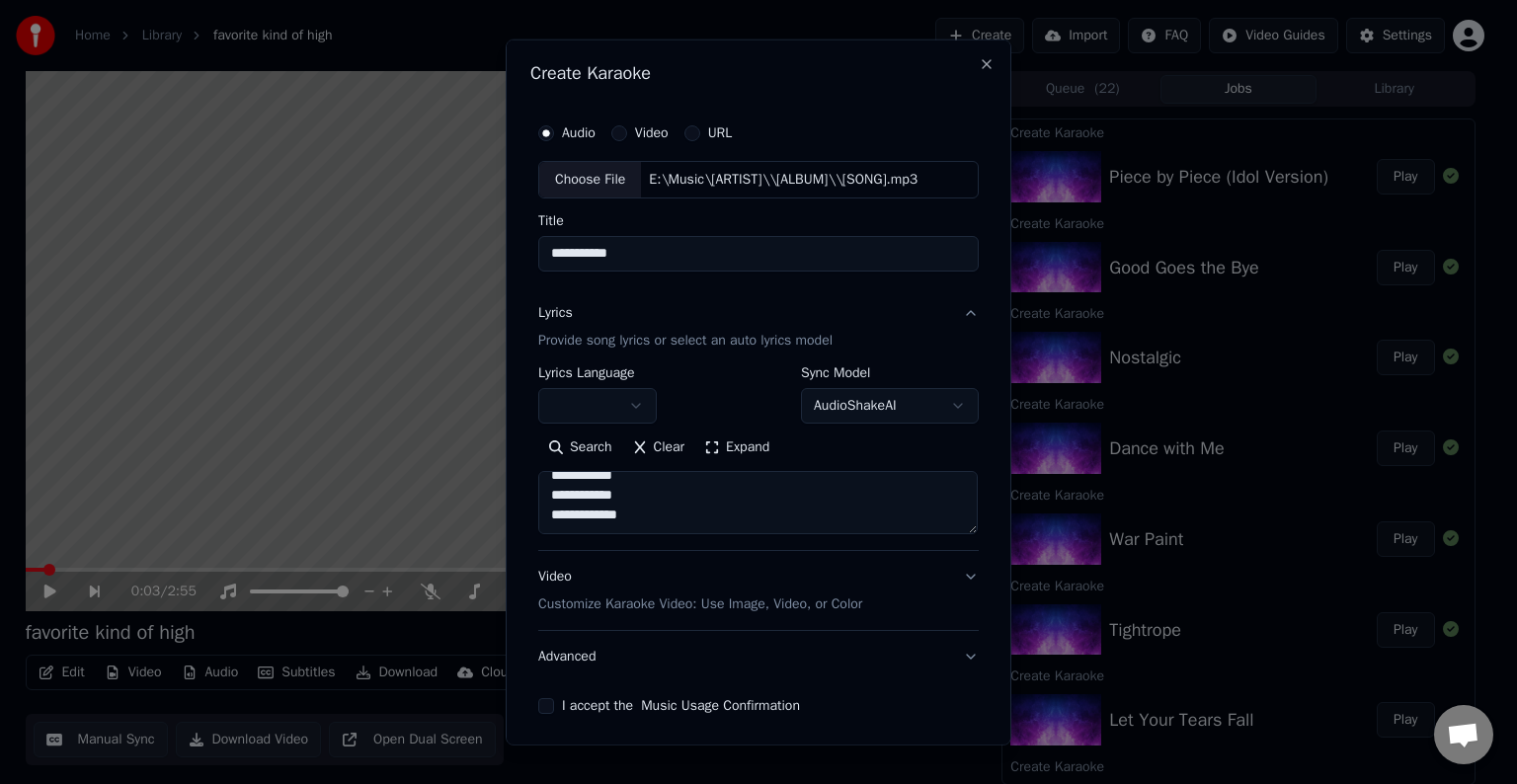 click at bounding box center [758, 503] 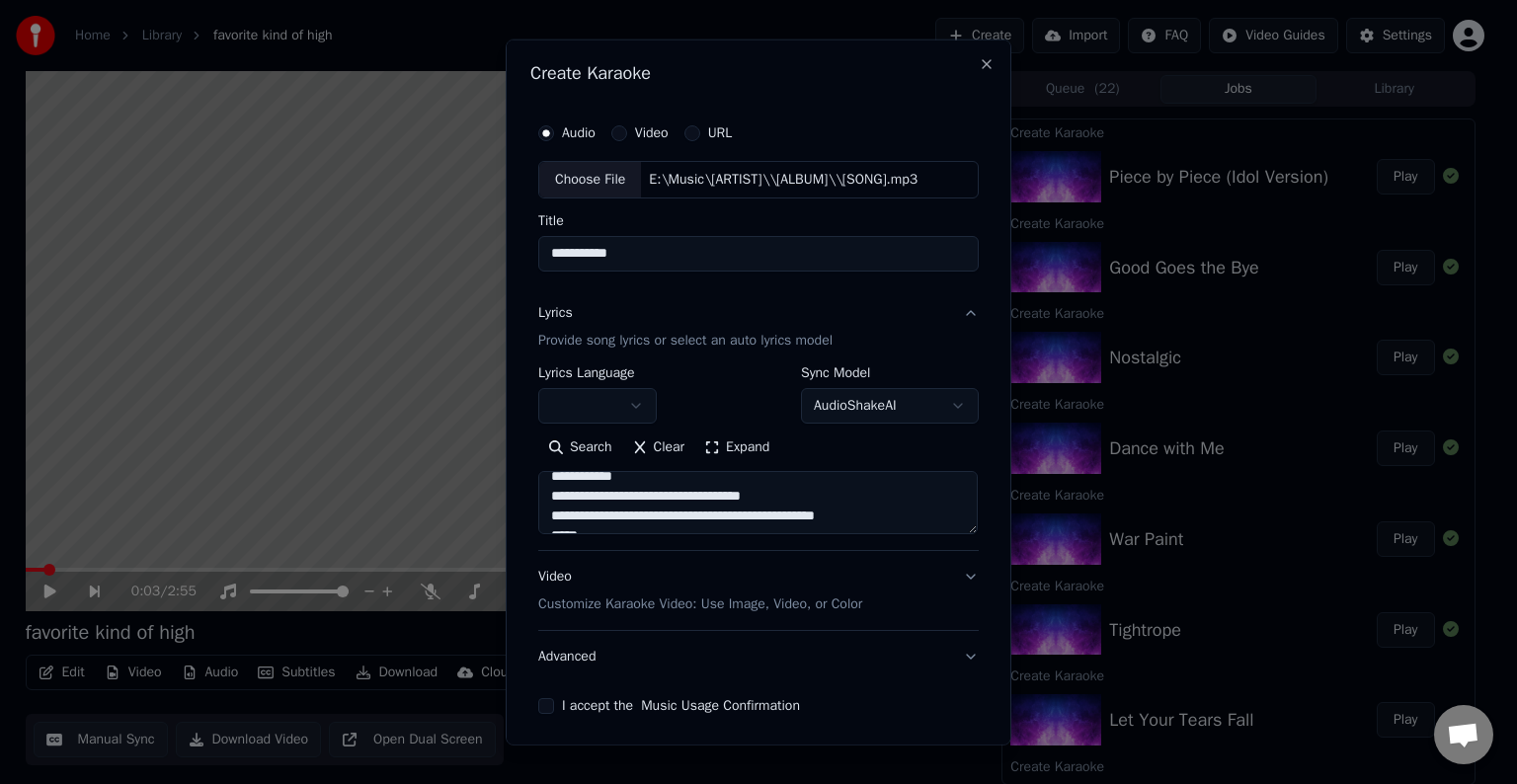 scroll, scrollTop: 695, scrollLeft: 0, axis: vertical 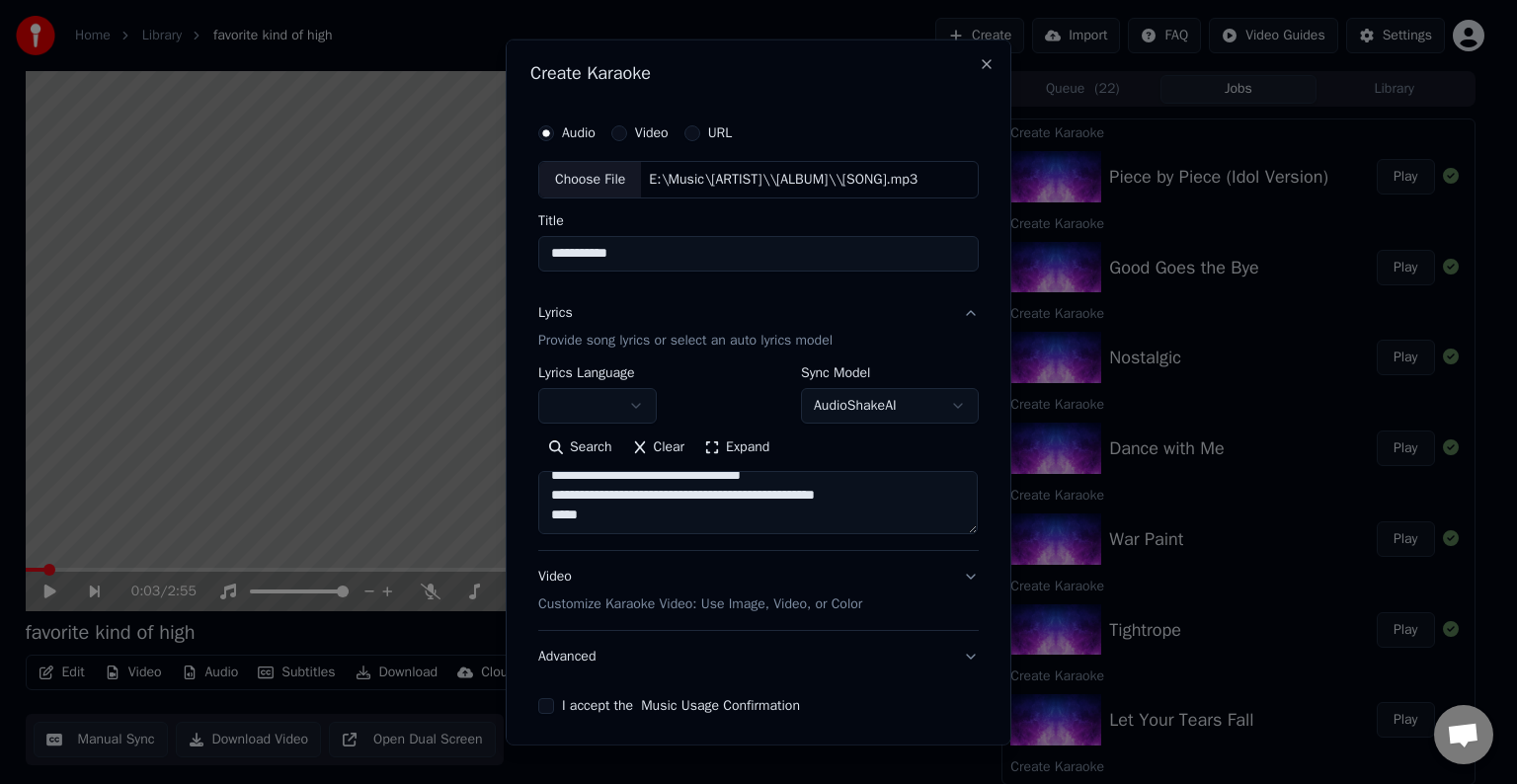 paste on "**********" 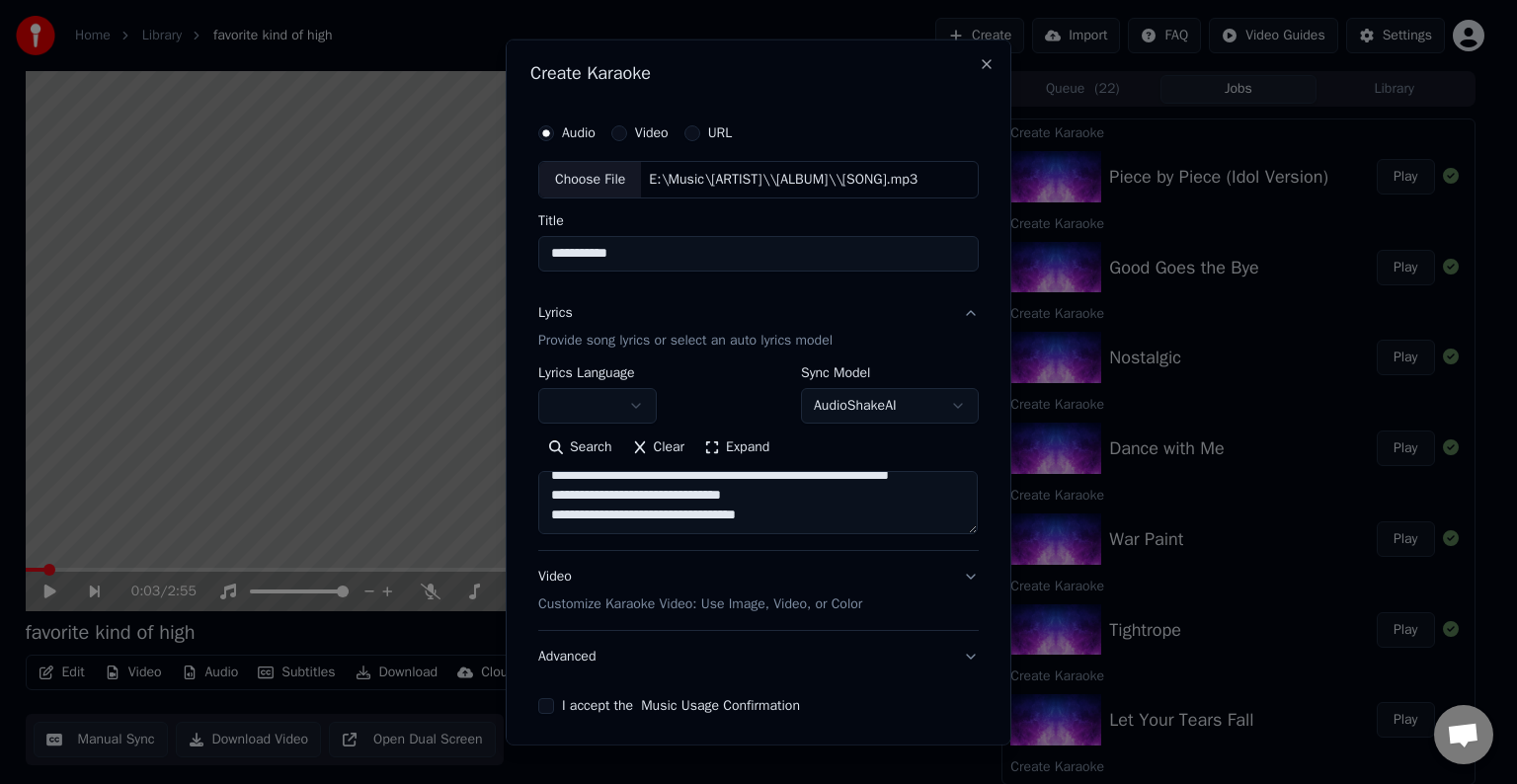 scroll, scrollTop: 841, scrollLeft: 0, axis: vertical 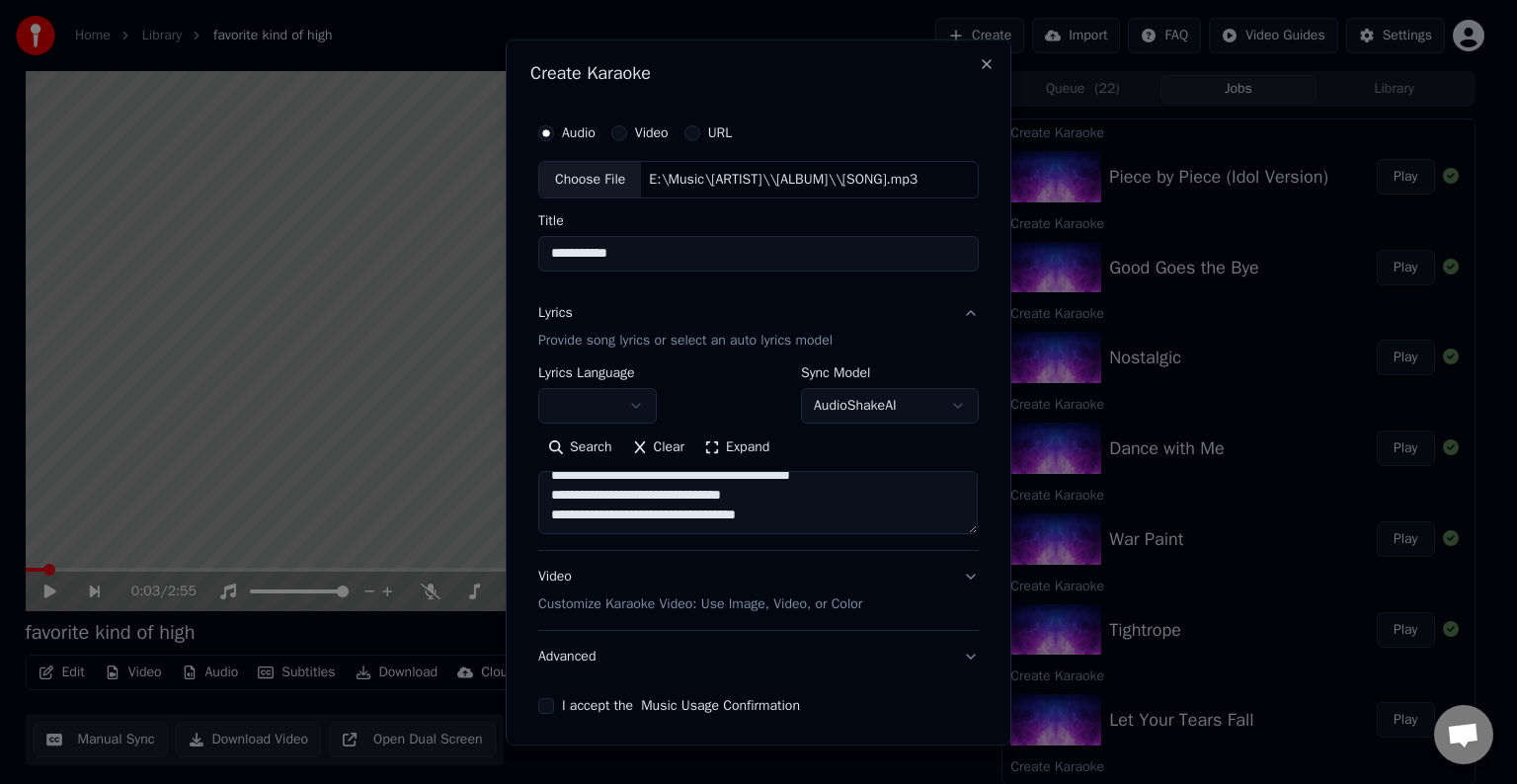 click at bounding box center (758, 503) 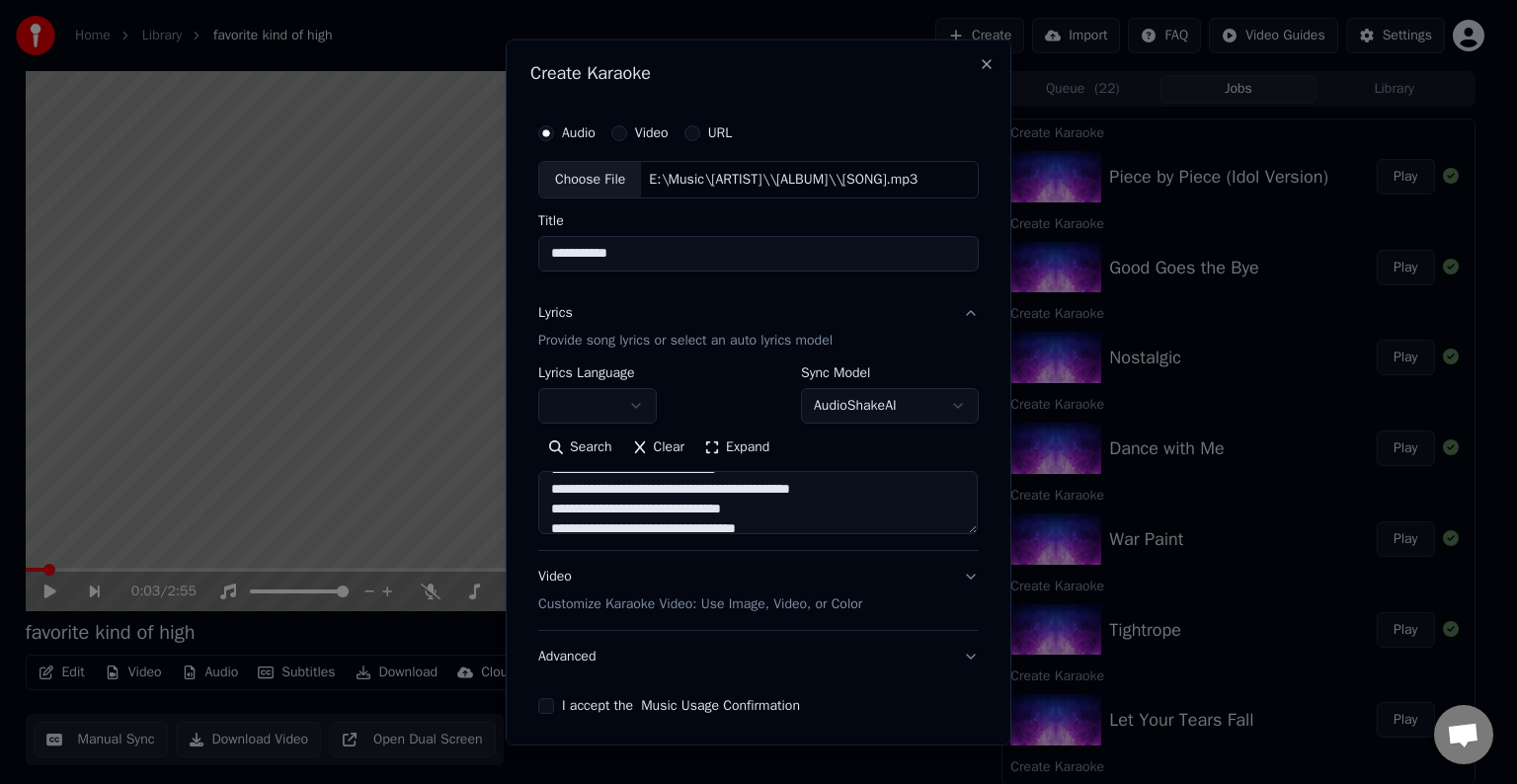 scroll, scrollTop: 803, scrollLeft: 0, axis: vertical 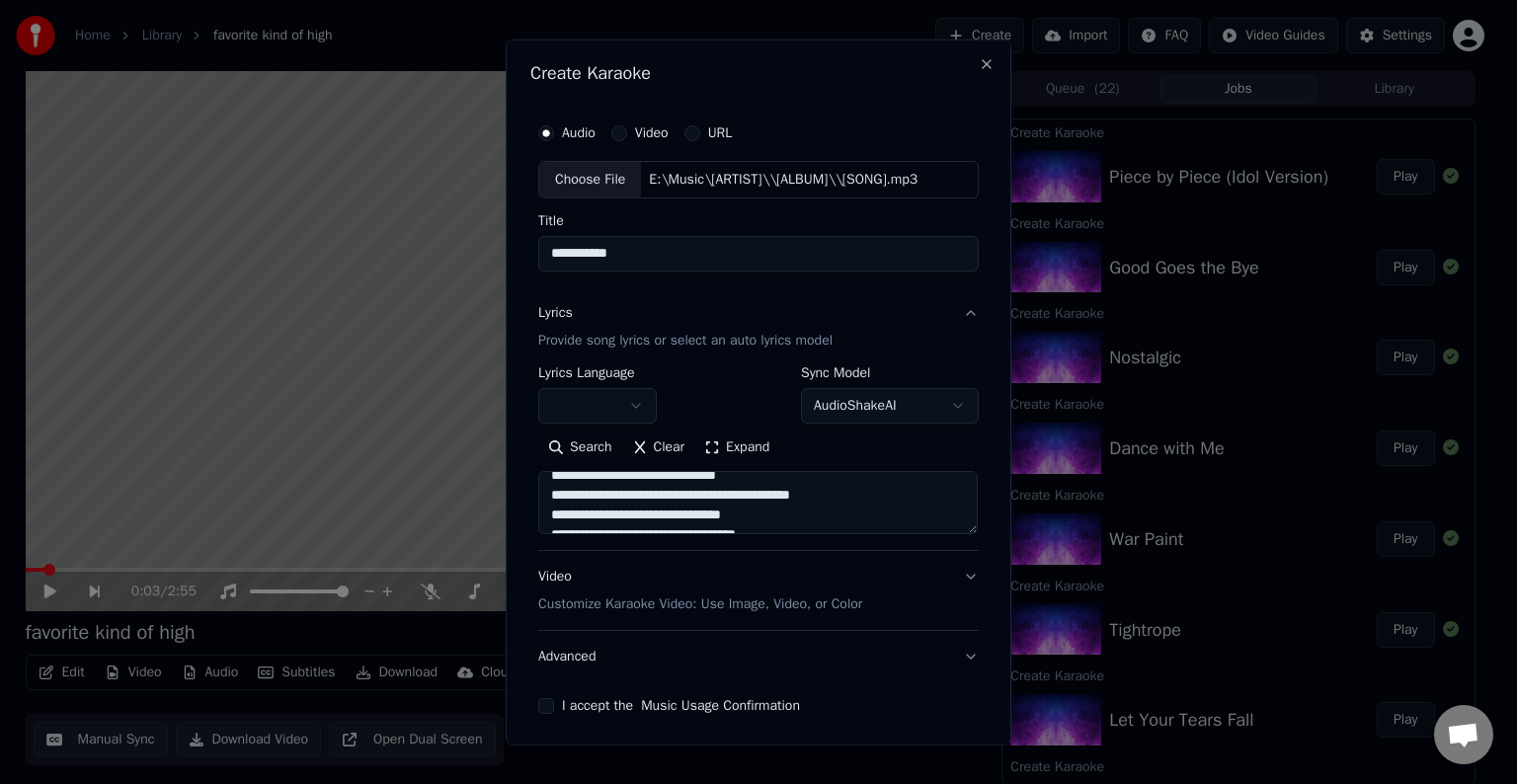 click at bounding box center [758, 503] 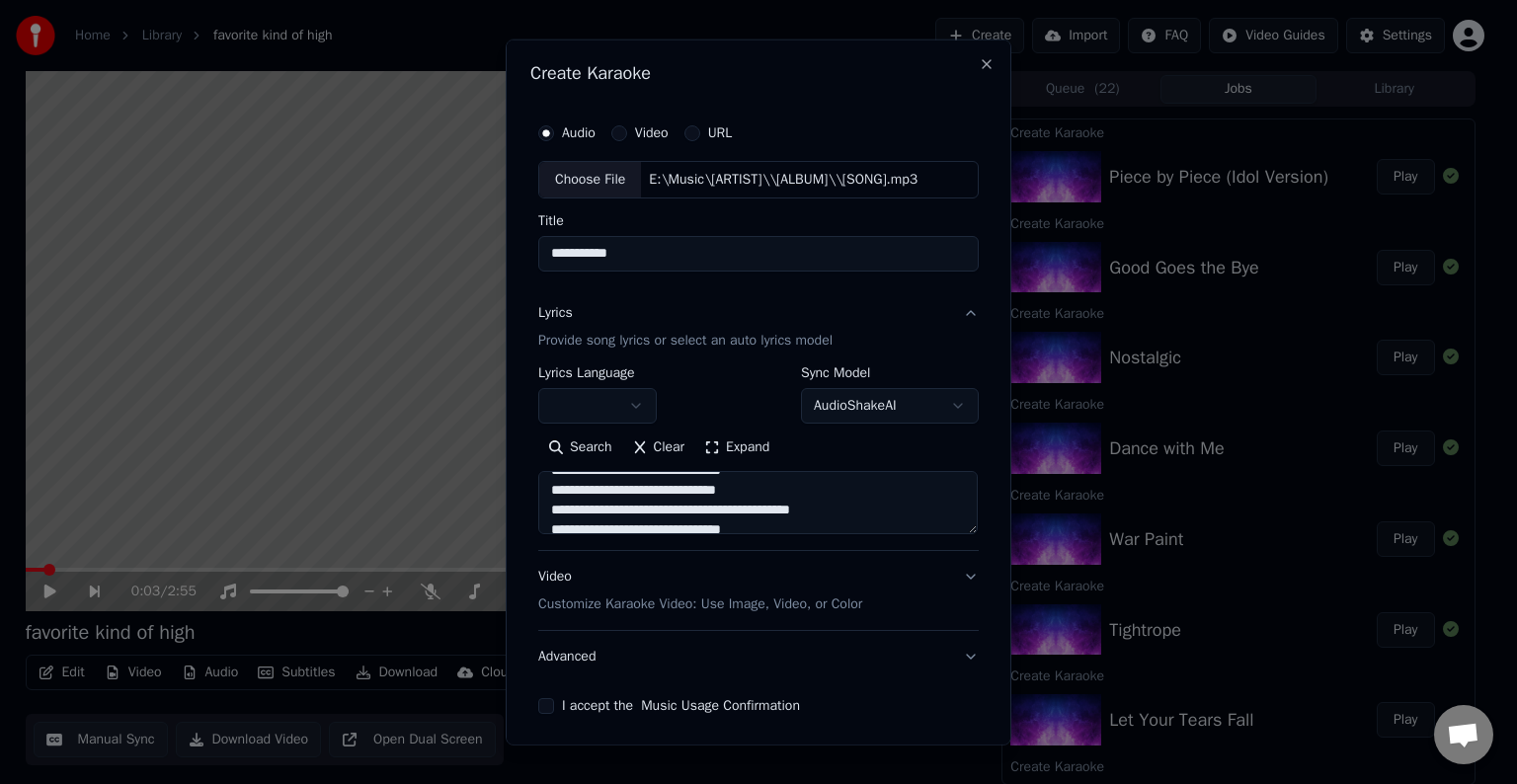 scroll, scrollTop: 787, scrollLeft: 0, axis: vertical 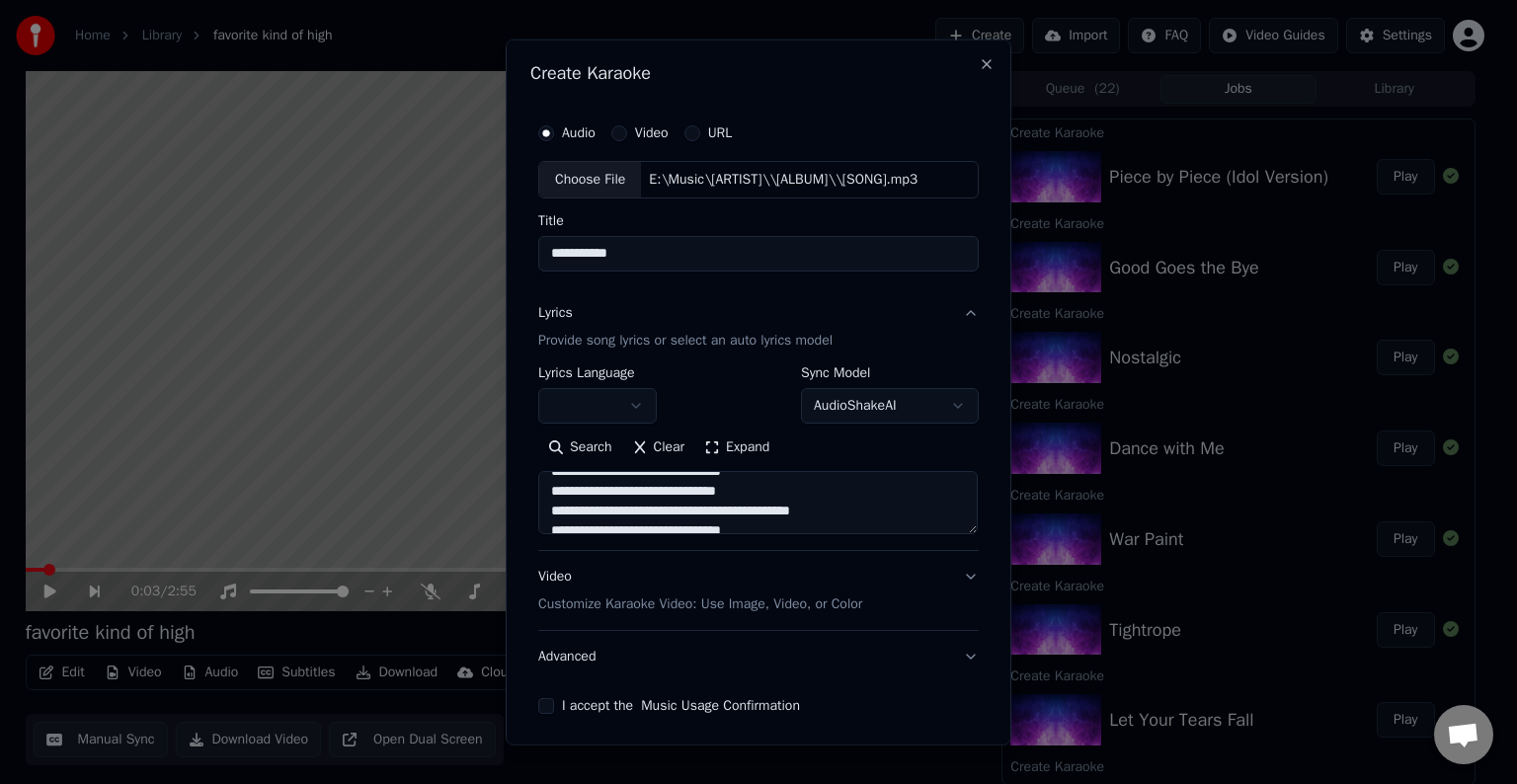 drag, startPoint x: 864, startPoint y: 493, endPoint x: 727, endPoint y: 493, distance: 137 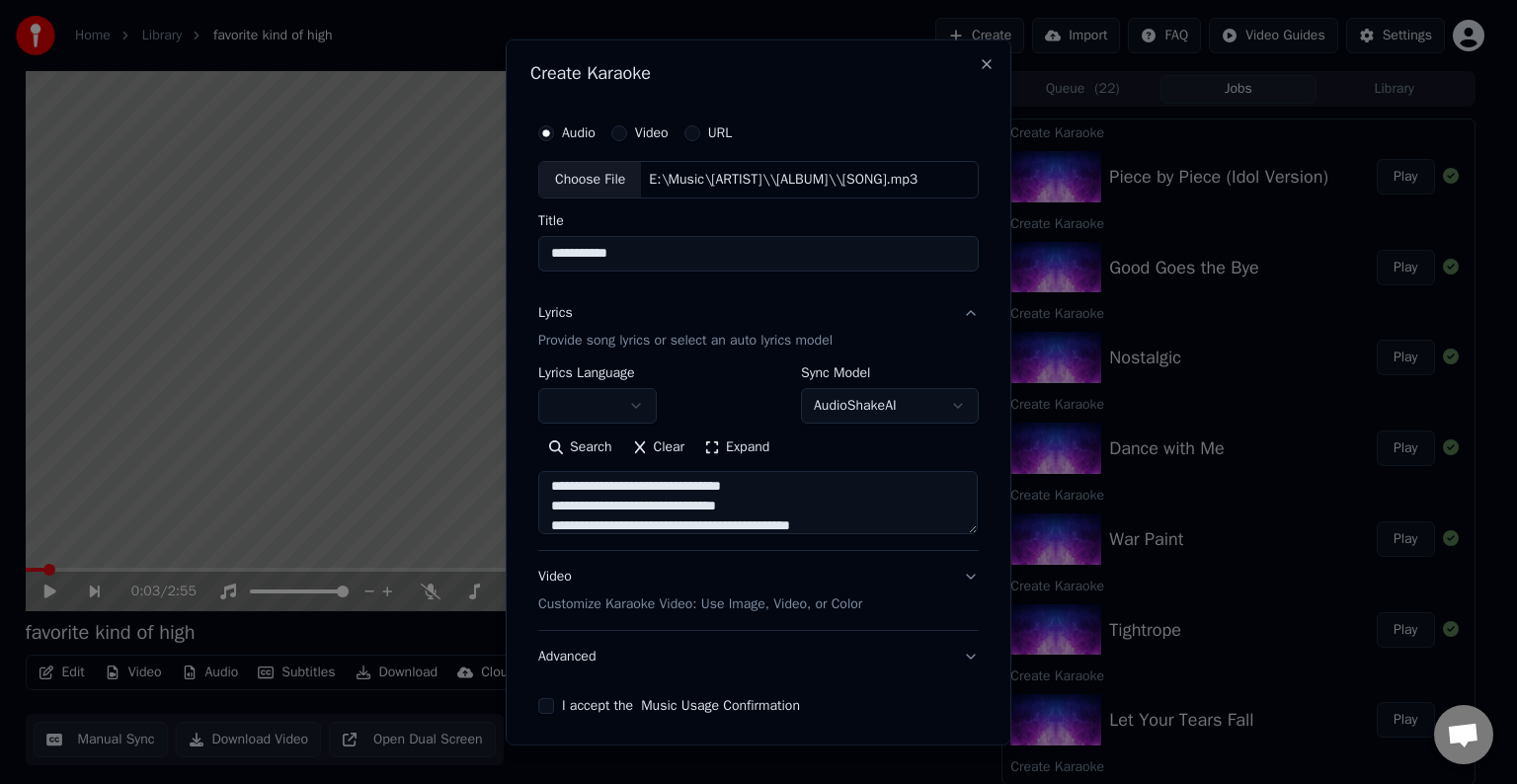 scroll, scrollTop: 768, scrollLeft: 0, axis: vertical 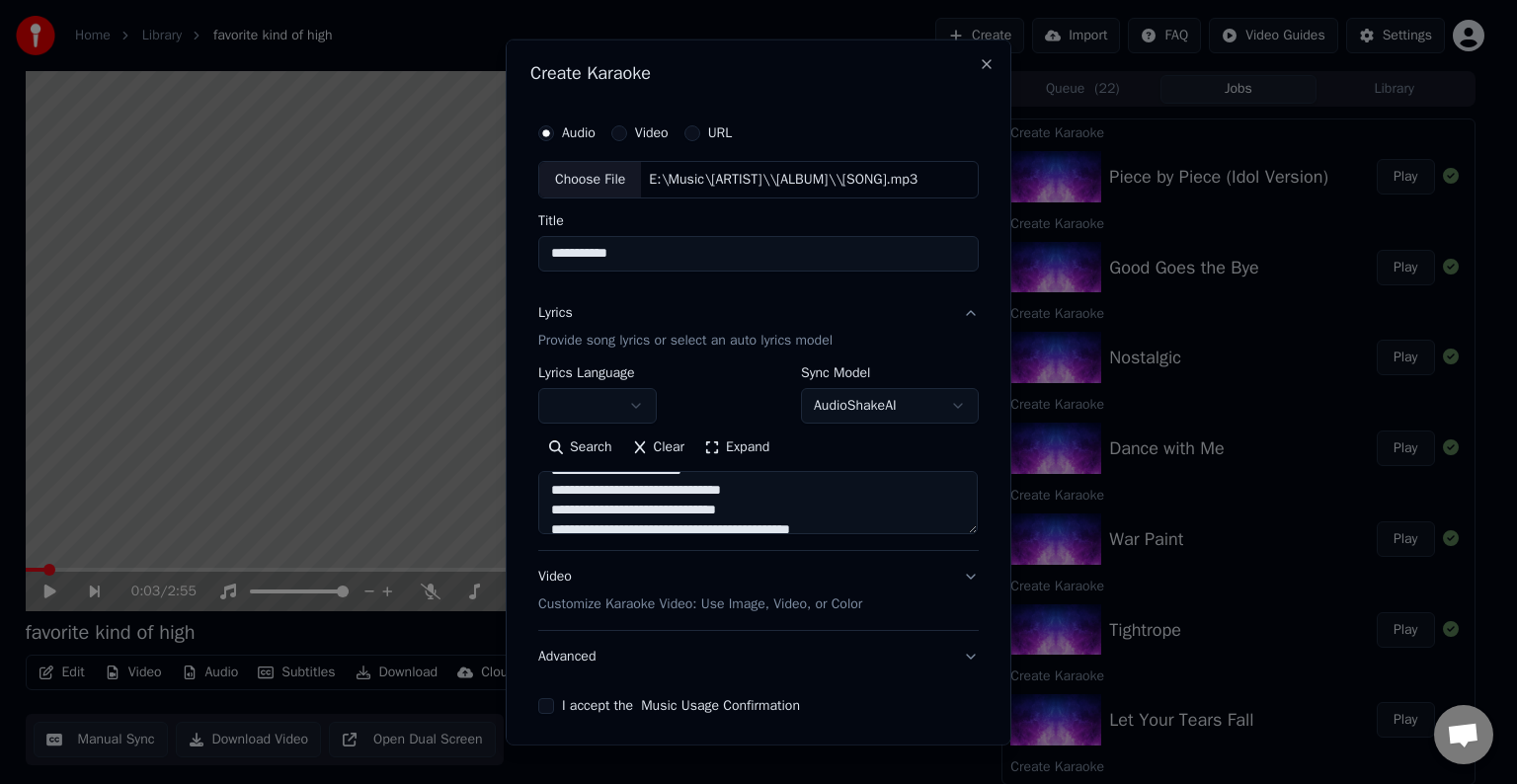 click at bounding box center [758, 503] 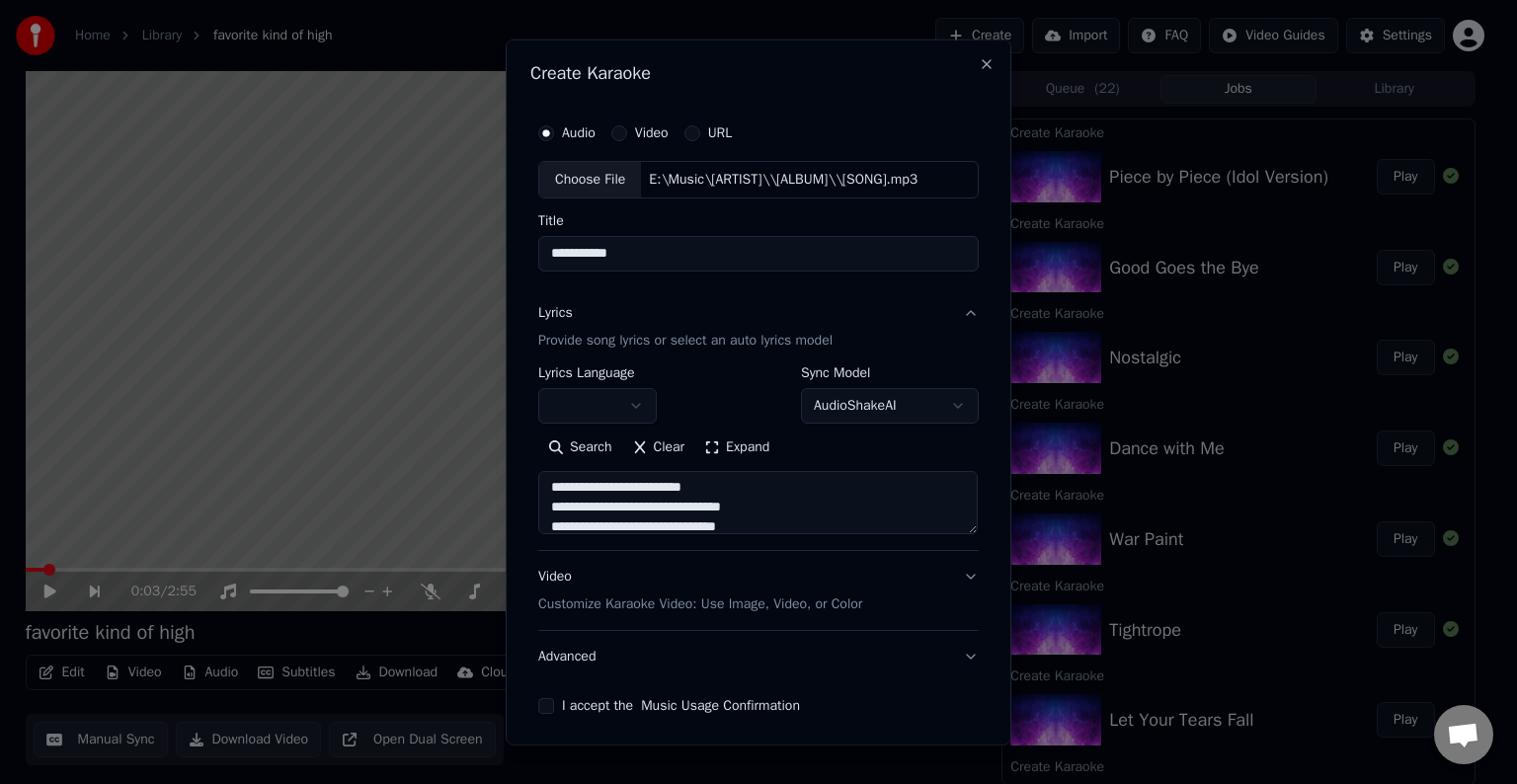 scroll, scrollTop: 748, scrollLeft: 0, axis: vertical 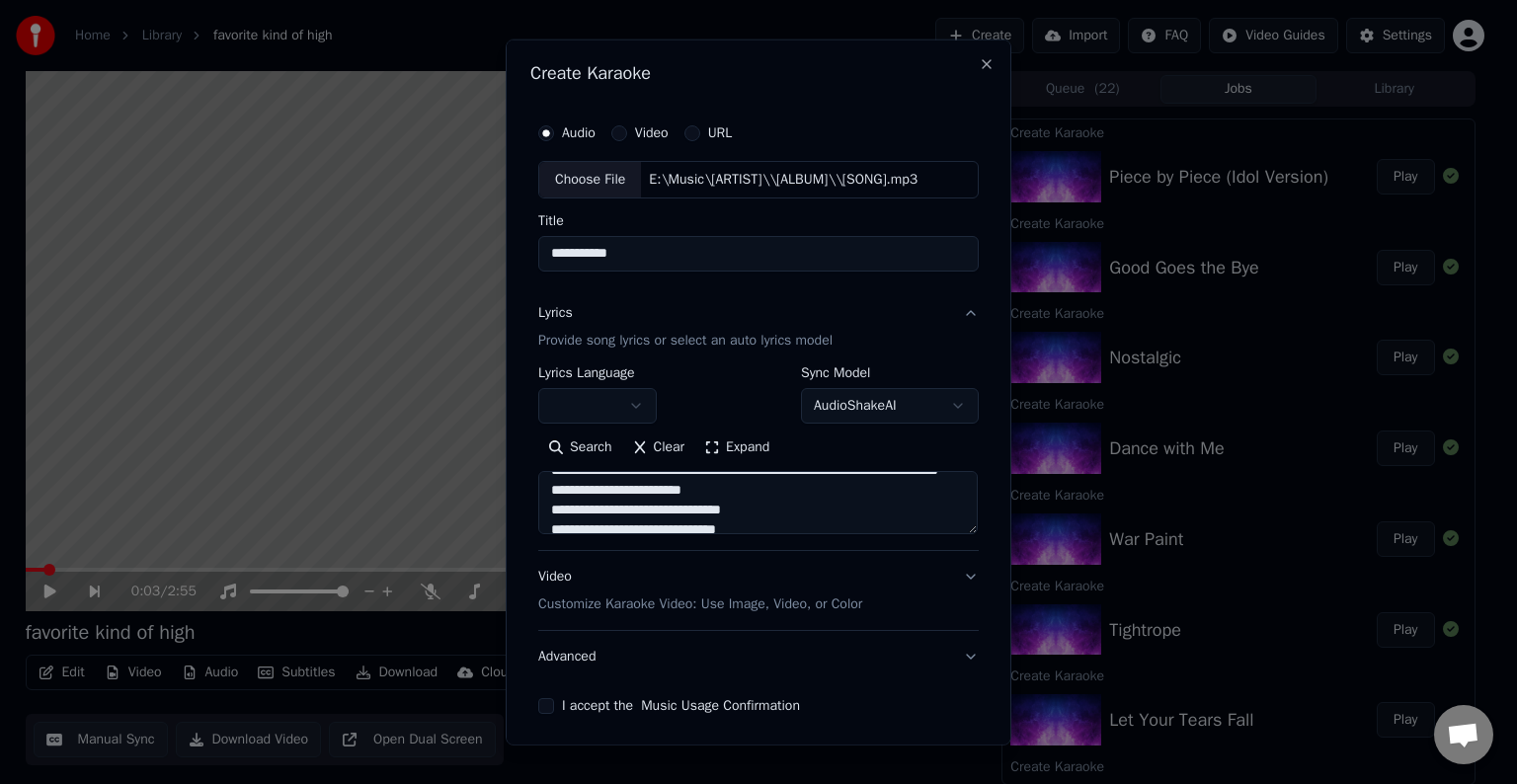 drag, startPoint x: 719, startPoint y: 507, endPoint x: 857, endPoint y: 495, distance: 138.52076 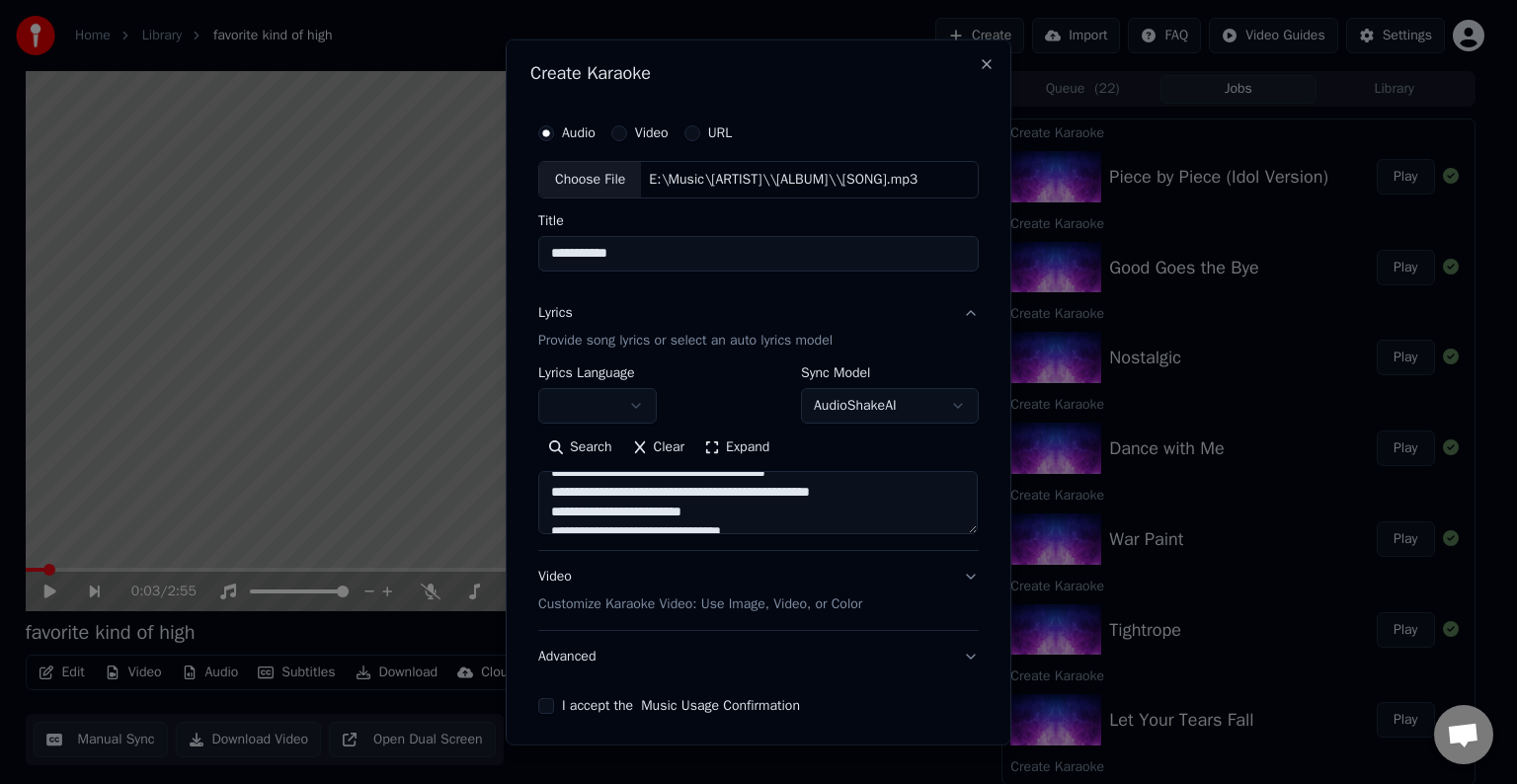 scroll, scrollTop: 720, scrollLeft: 0, axis: vertical 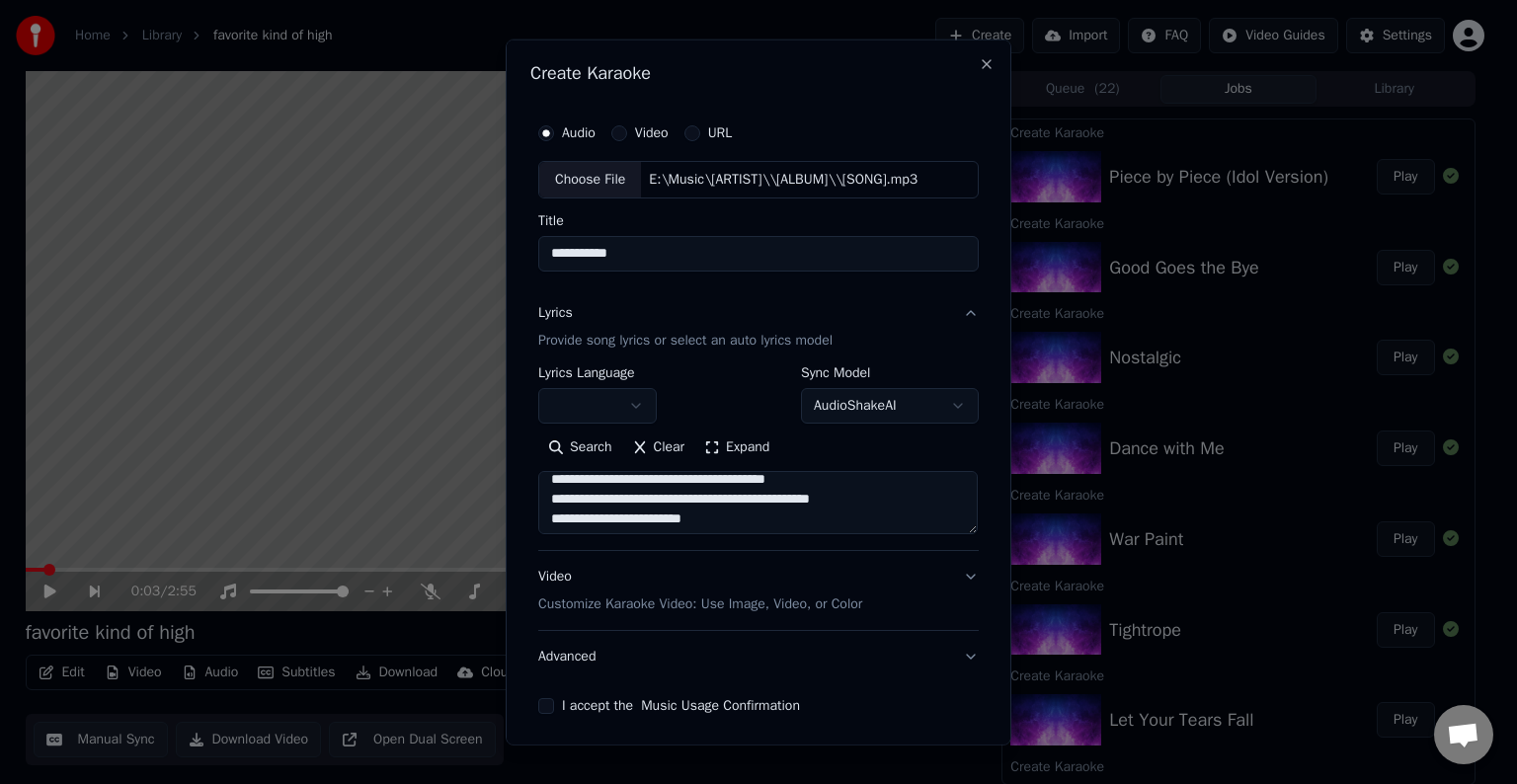drag, startPoint x: 834, startPoint y: 497, endPoint x: 713, endPoint y: 495, distance: 121.016528 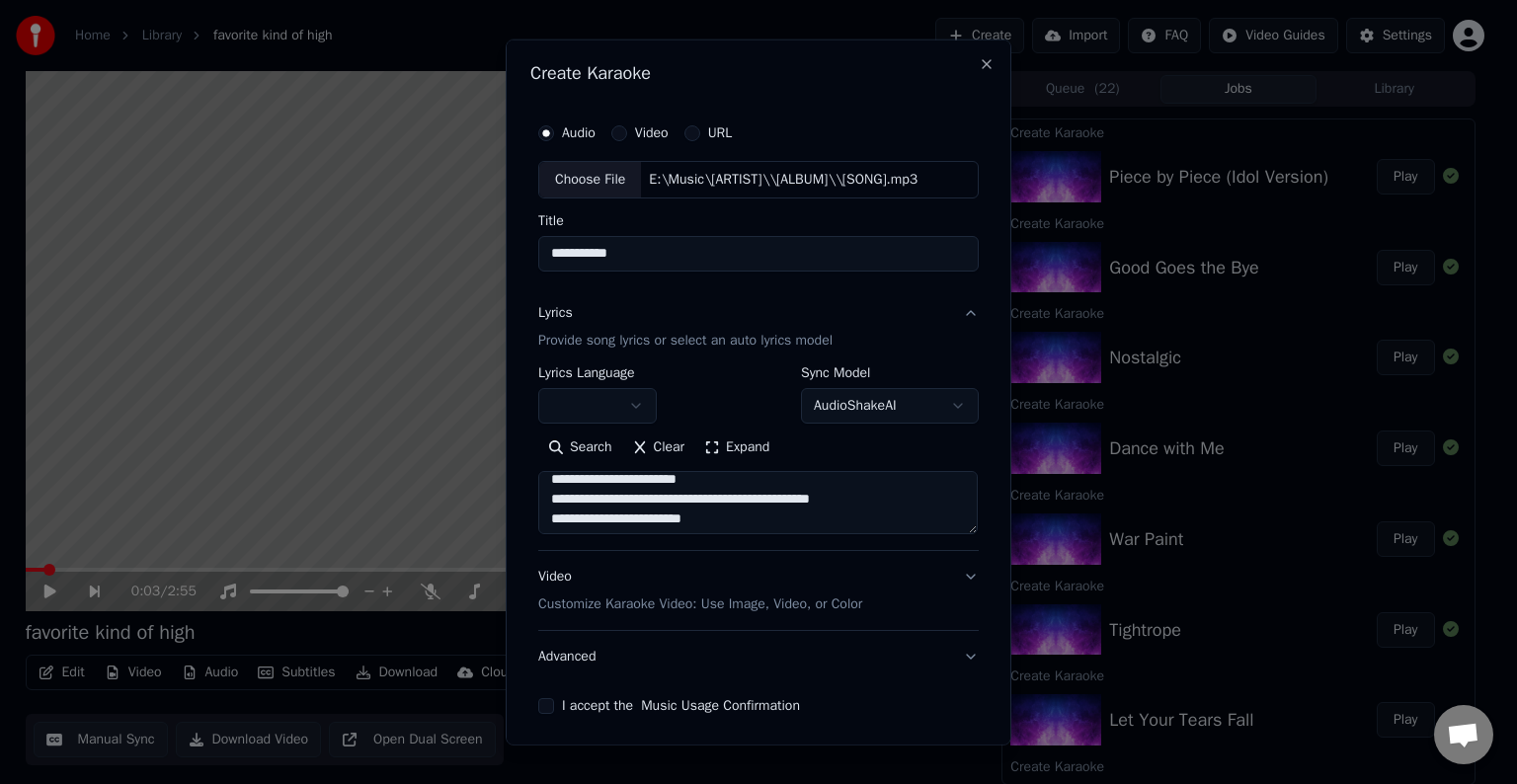 scroll, scrollTop: 841, scrollLeft: 0, axis: vertical 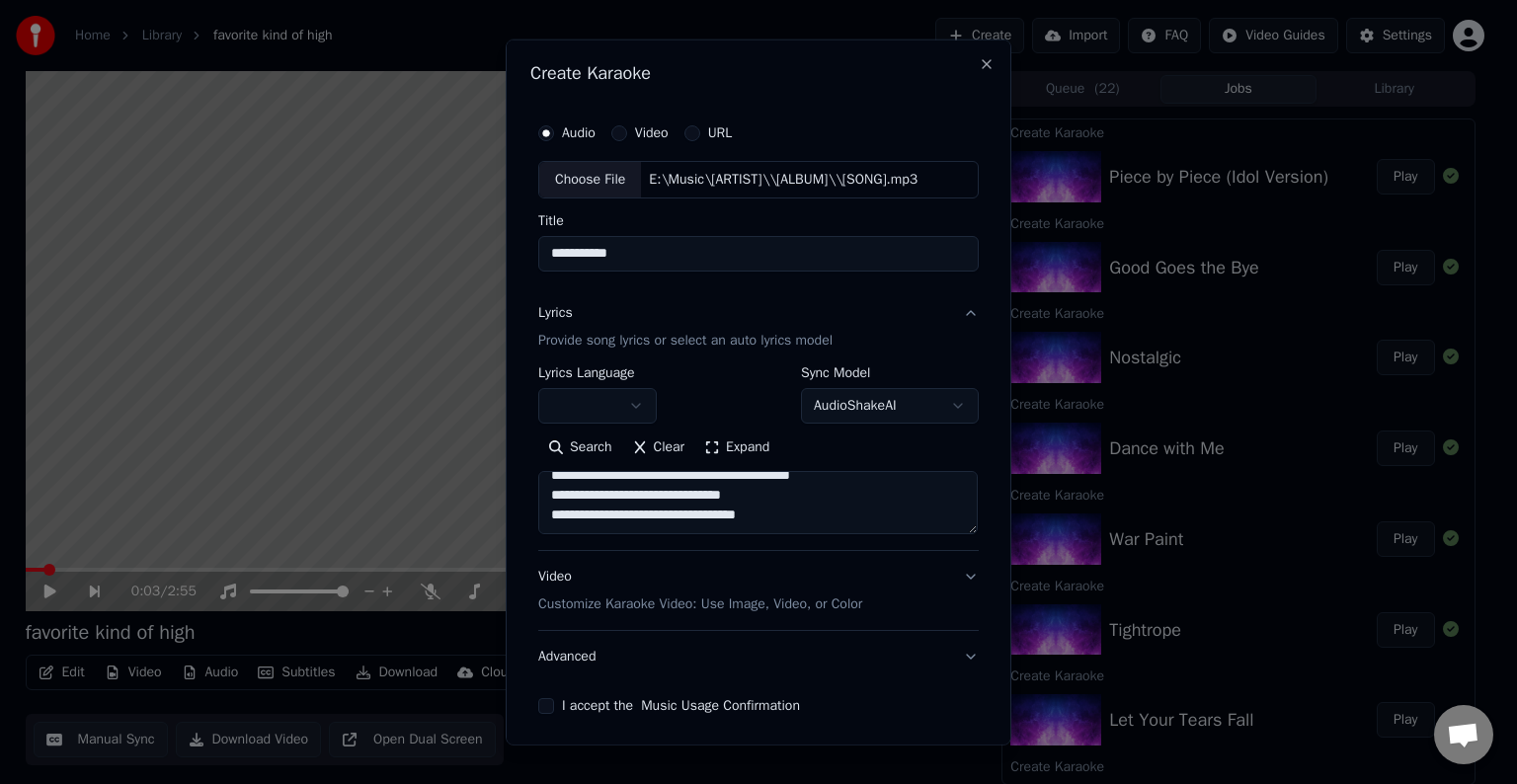 click at bounding box center (758, 503) 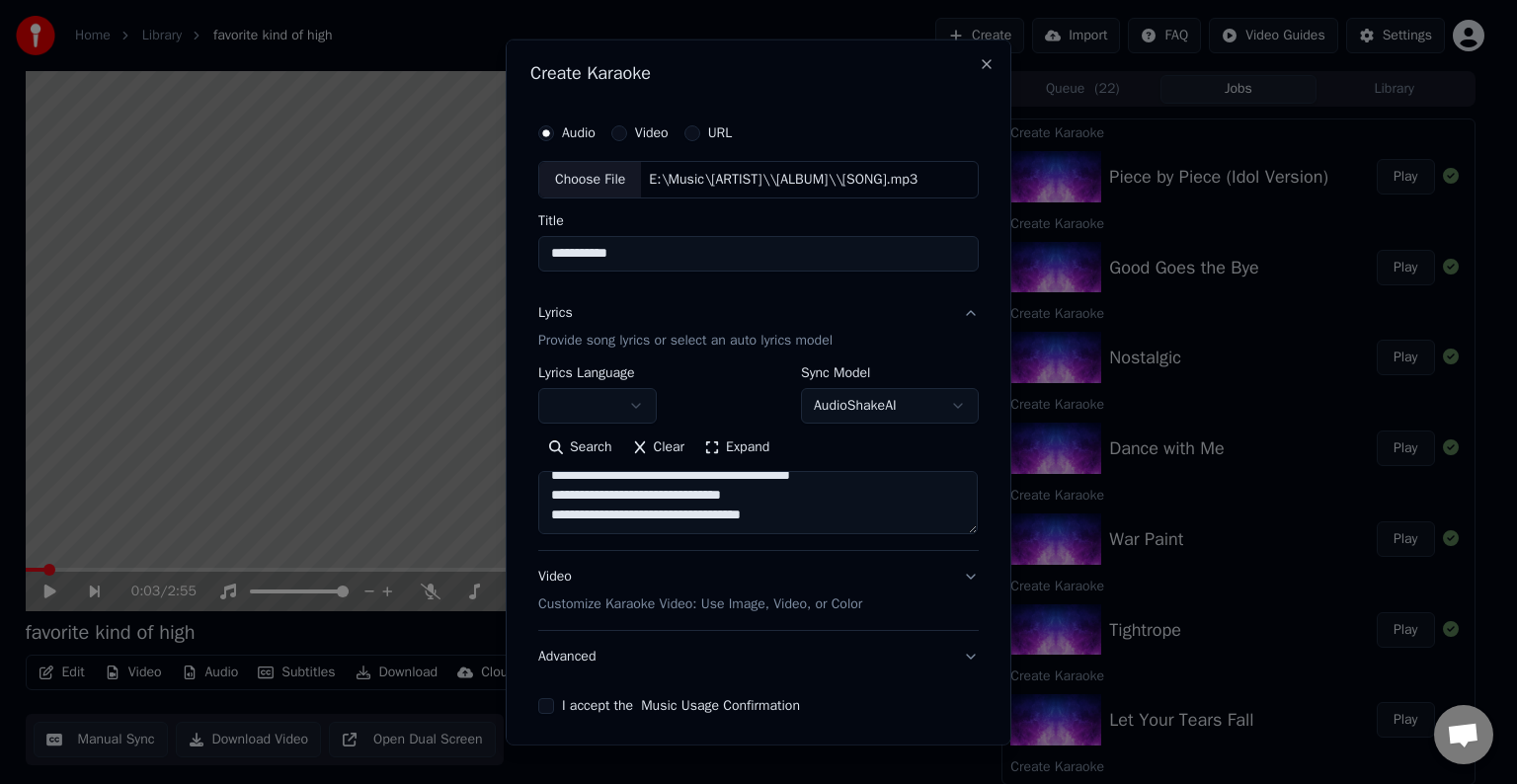 scroll, scrollTop: 853, scrollLeft: 0, axis: vertical 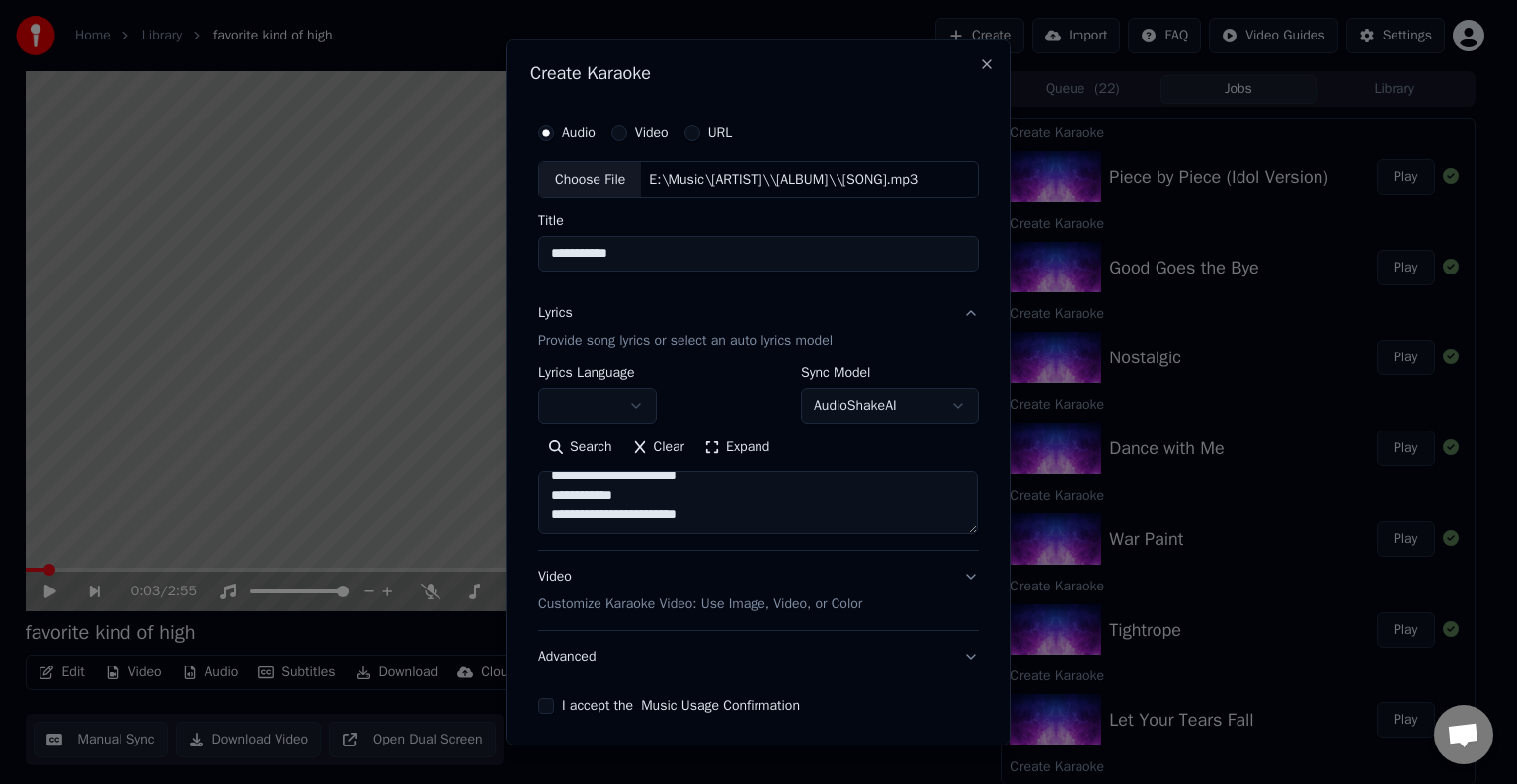 type on "**********" 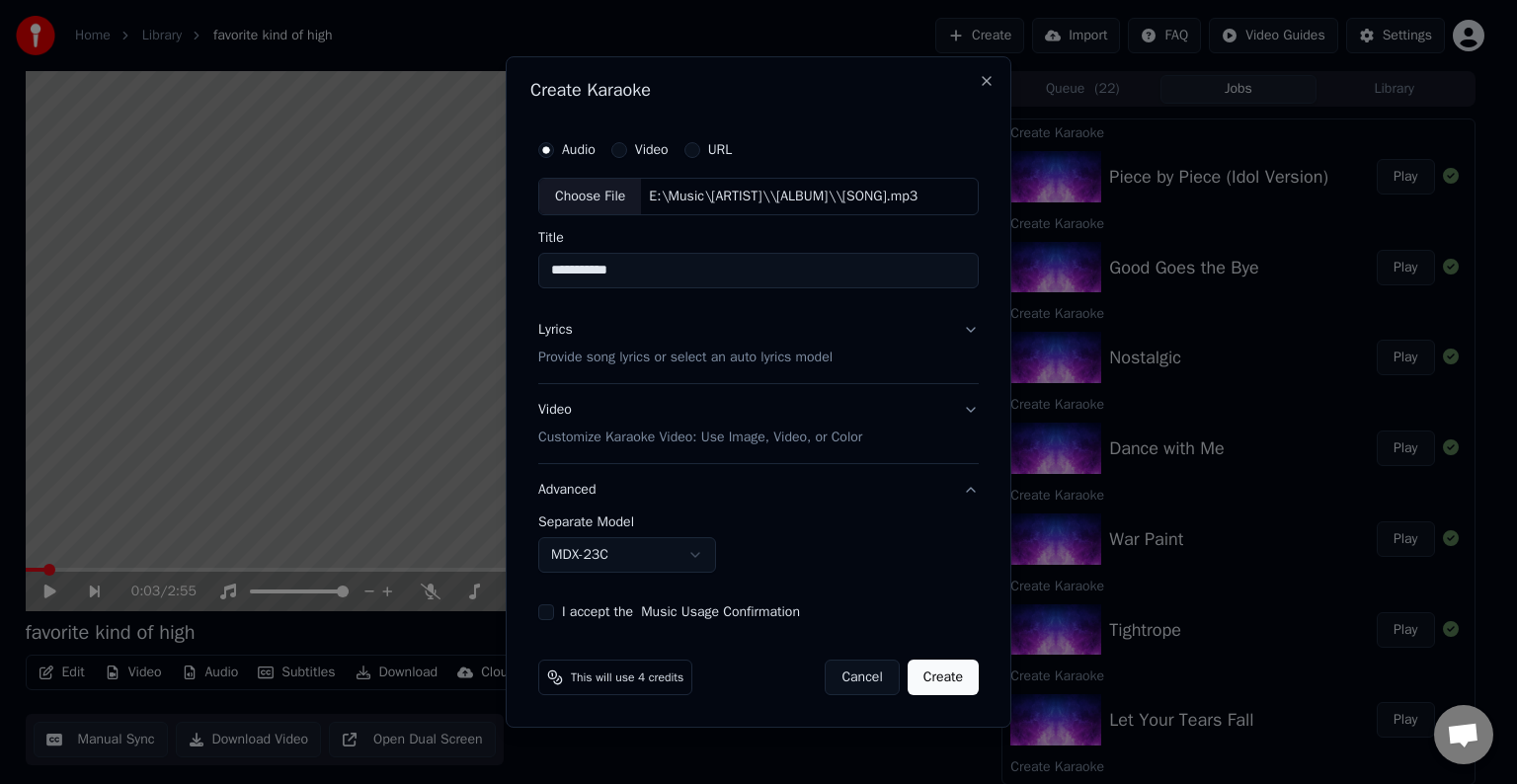 click on "Home Library favorite kind of high Create Import FAQ Video Guides Settings 0:03  /  2:55 favorite kind of high BPM 120 Key B Edit Video Audio Subtitles Download Cloud Library Manual Sync Download Video Open Dual Screen Queue ( 22 ) Jobs Library Create Karaoke Piece by Piece (Idol Version) Play Create Karaoke Good Goes the Bye Play Create Karaoke Nostalgic Play Create Karaoke Dance with Me Play Create Karaoke War Paint Play Create Karaoke Tightrope Play Create Karaoke Let Your Tears Fall Play Create Karaoke I Had a Dream Play Create Karaoke Run Run Run Play Create Karaoke Piece by Piece Play Create Karaoke Take You High Play Create Karaoke Someone Play Create Karaoke Invincible Play Create Karaoke Heartbeat Song Play Create Karaoke roses Play Create Karaoke goodbye Play Create Karaoke you dont make me cry Play Create Karaoke did you know Play Create Karaoke i wont give up Play Create Karaoke thats right Play Create Karaoke i hate love Play Create Karaoke red flag collector Play Create Karaoke my mistake Play" at bounding box center (750, 392) 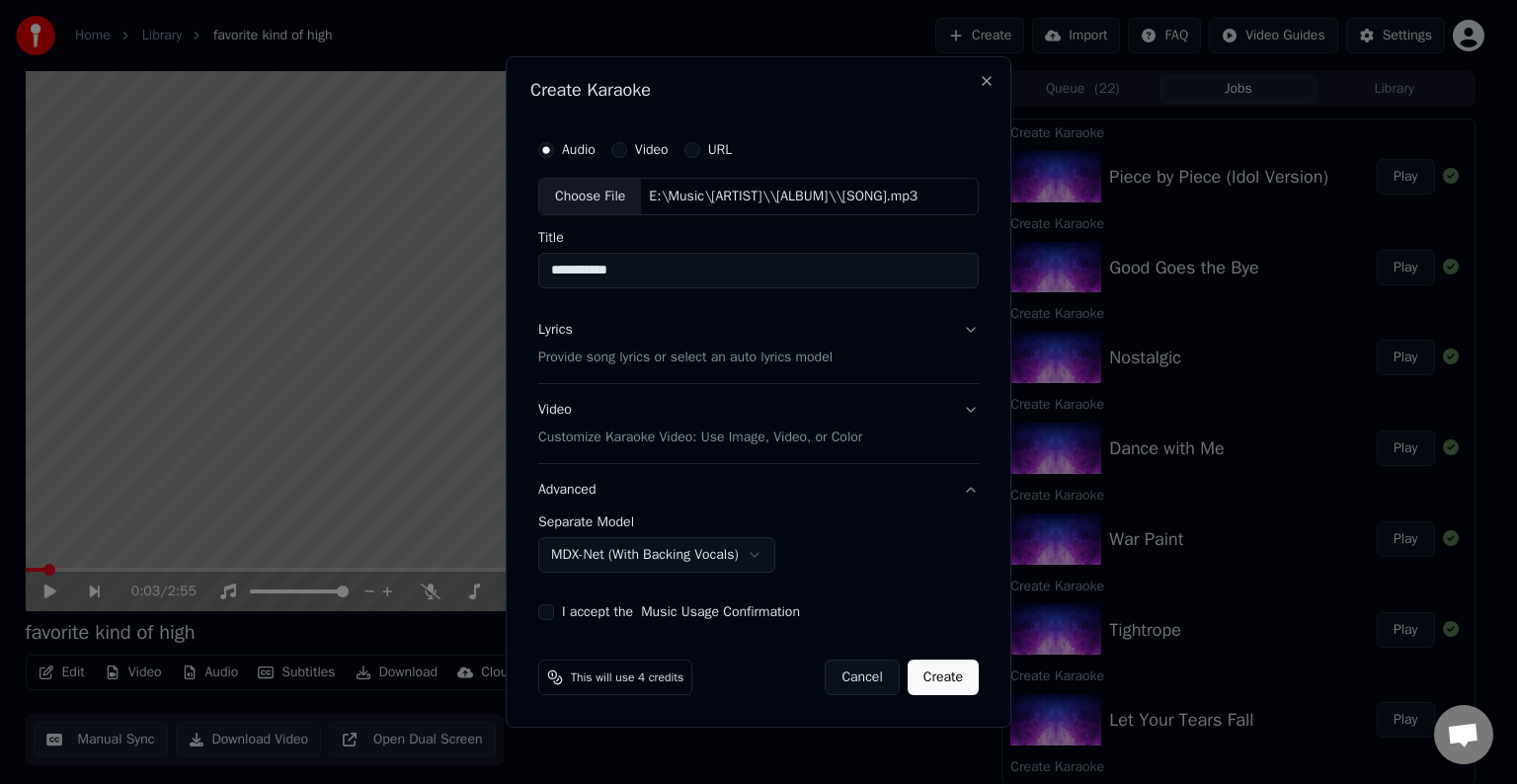 click on "**********" at bounding box center (758, 375) 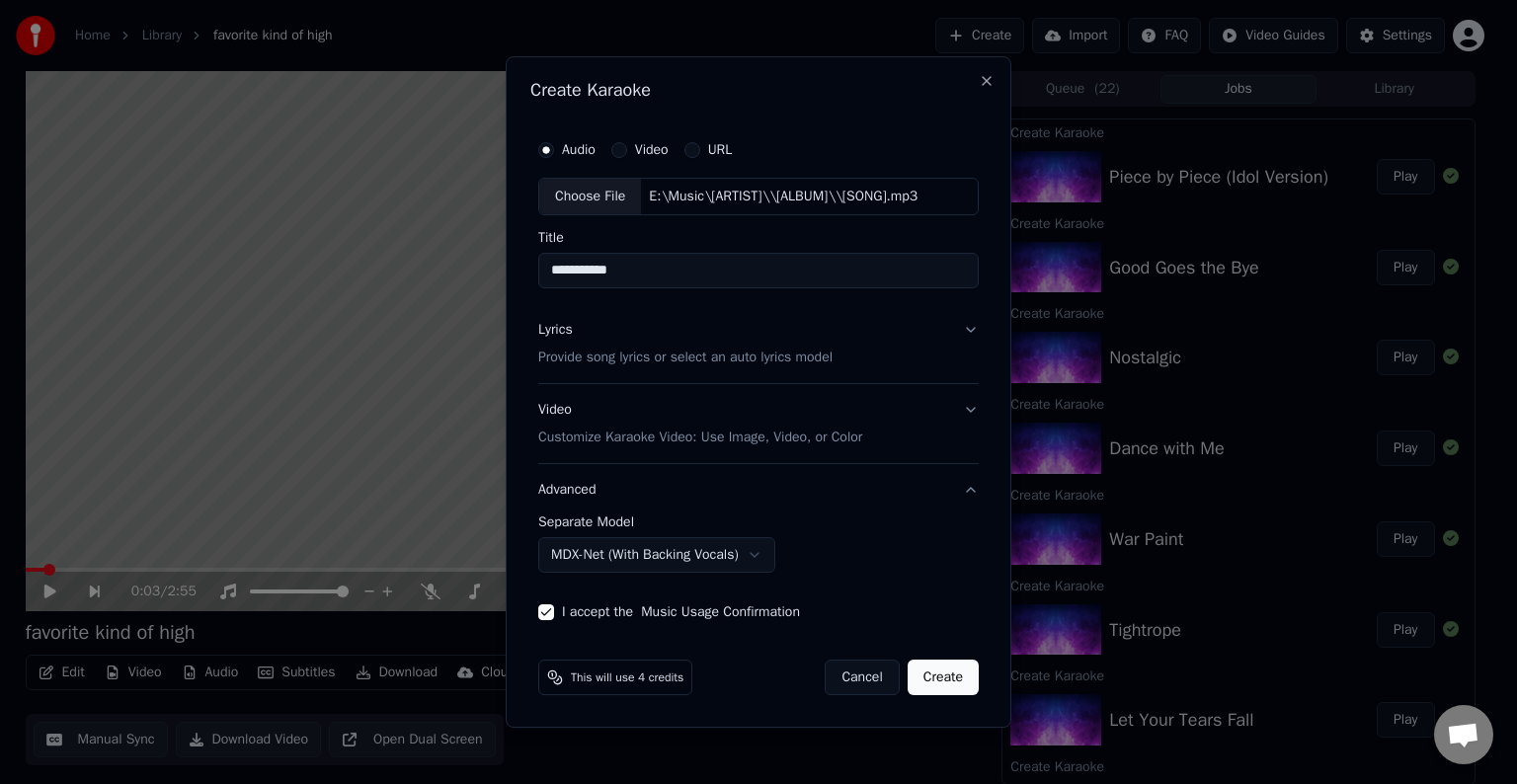 click on "Create" at bounding box center [943, 677] 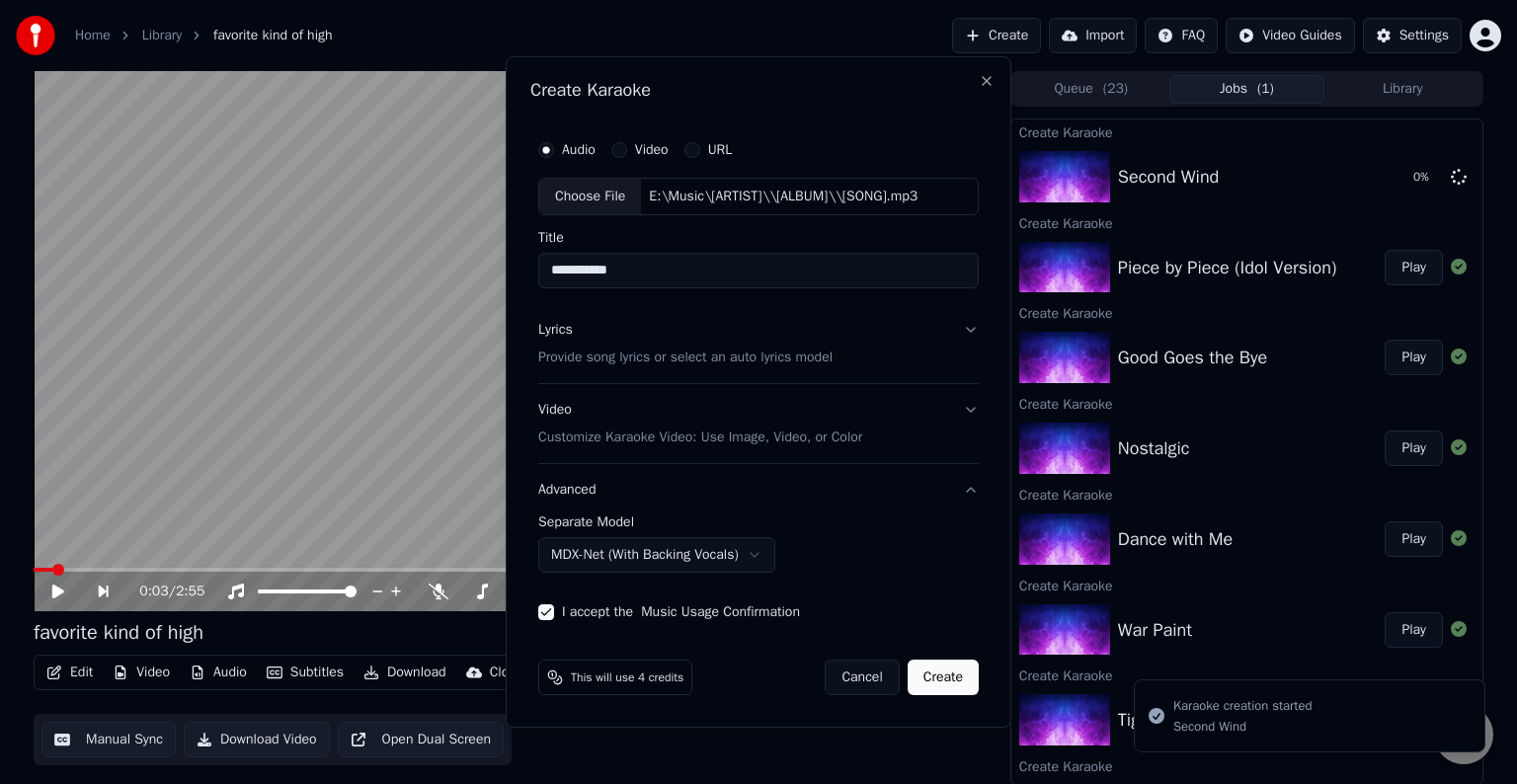 select on "******" 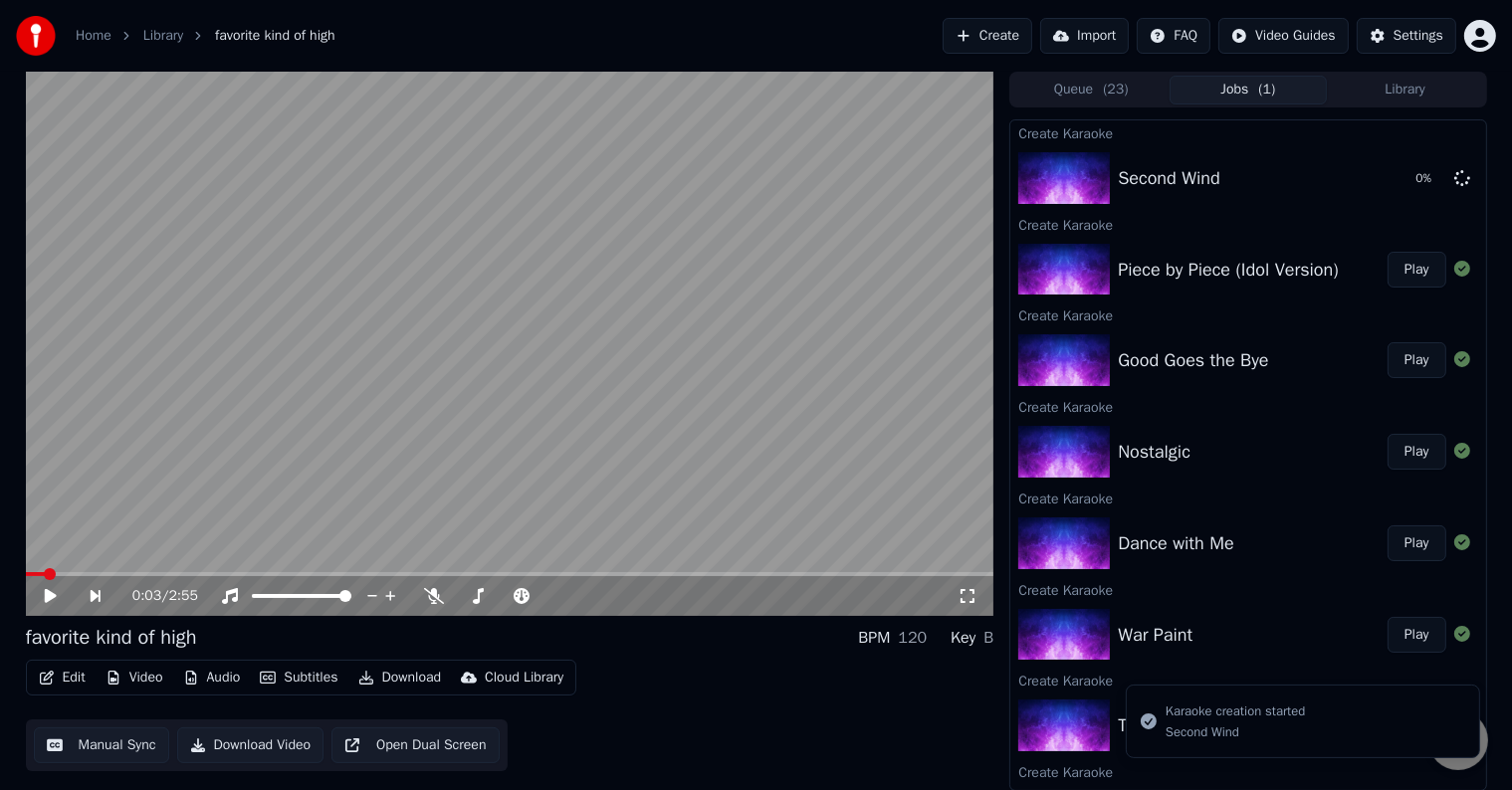 click on "Create" at bounding box center [987, 36] 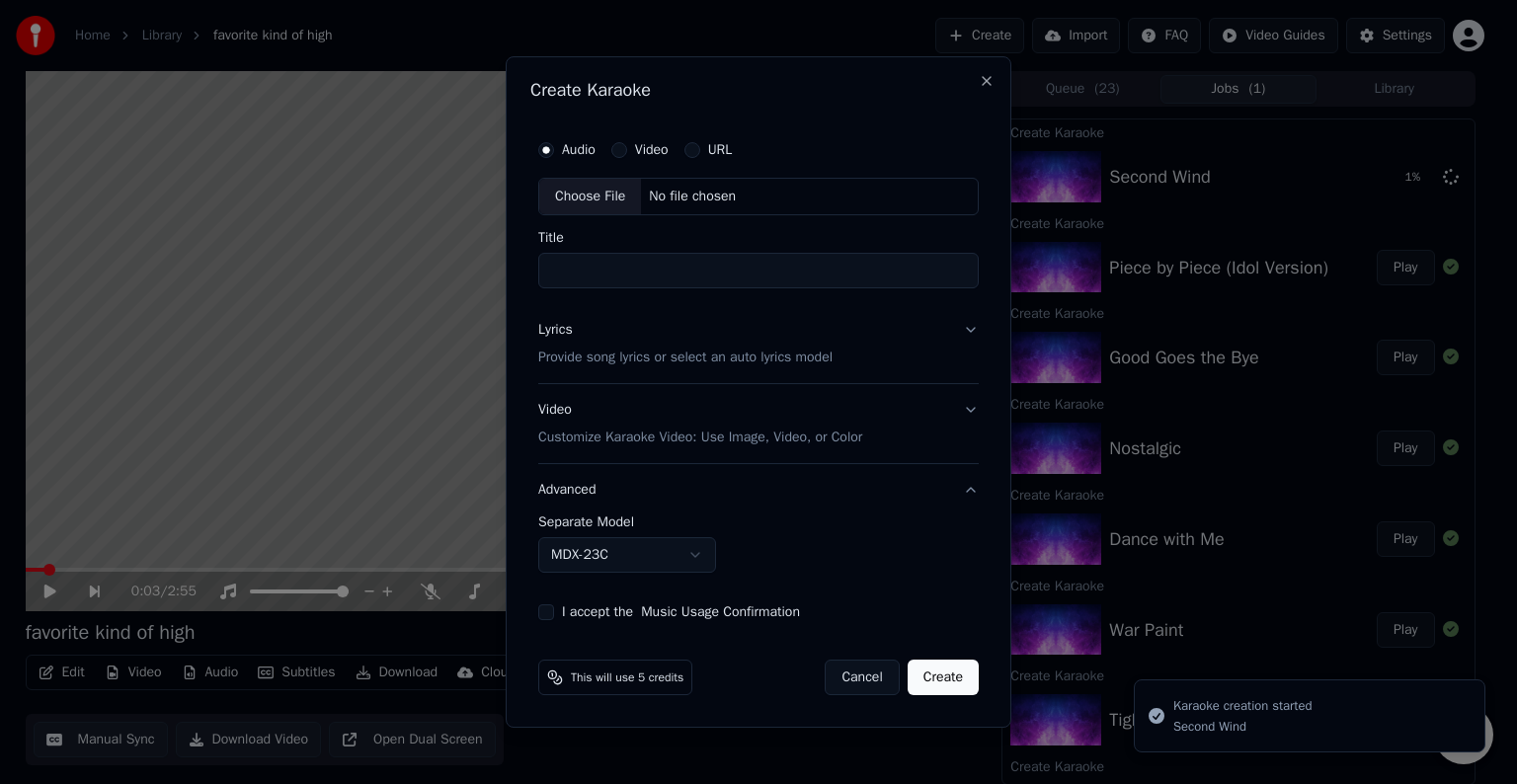 click on "Choose File" at bounding box center (590, 196) 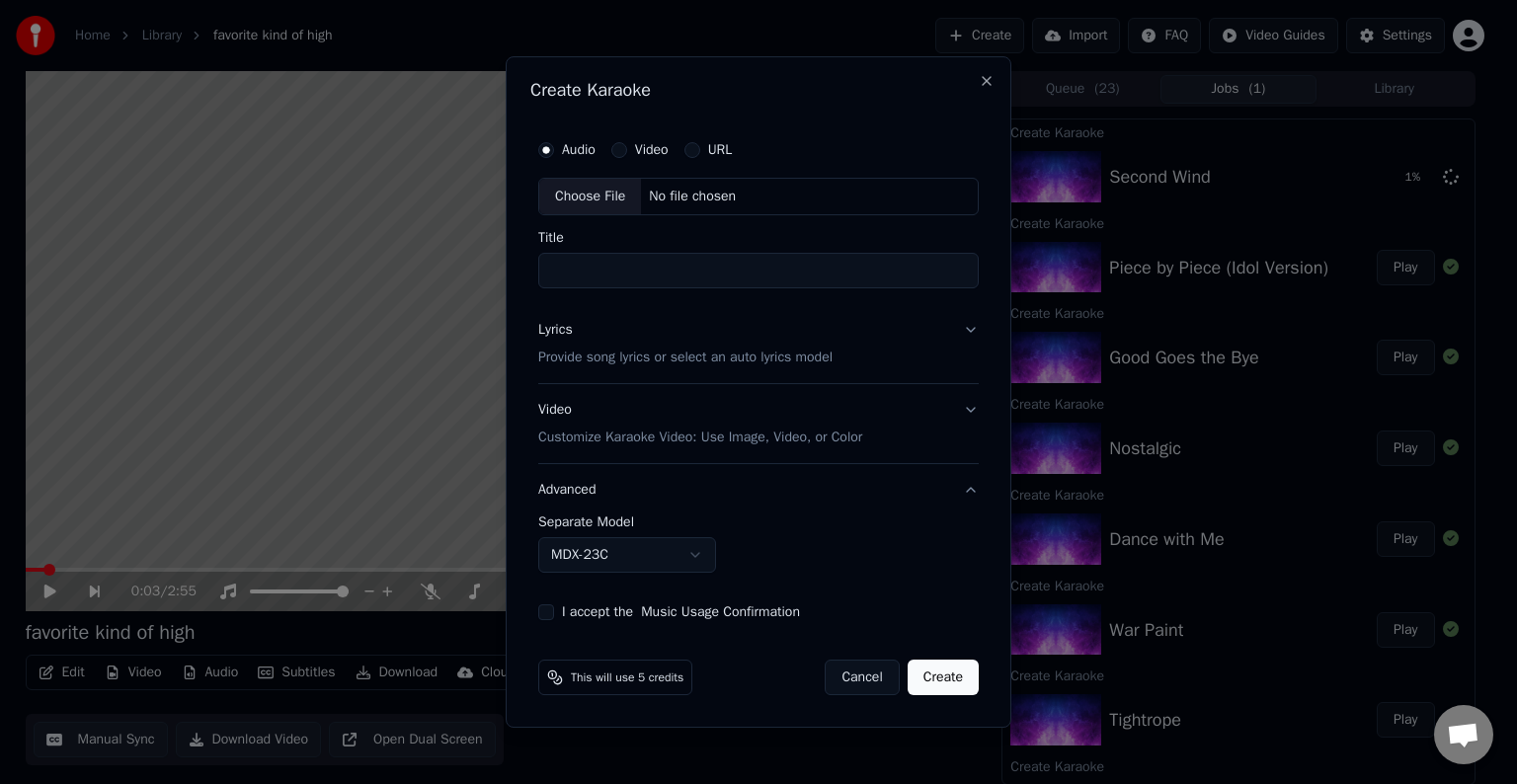 click on "Lyrics Provide song lyrics or select an auto lyrics model" at bounding box center [758, 344] 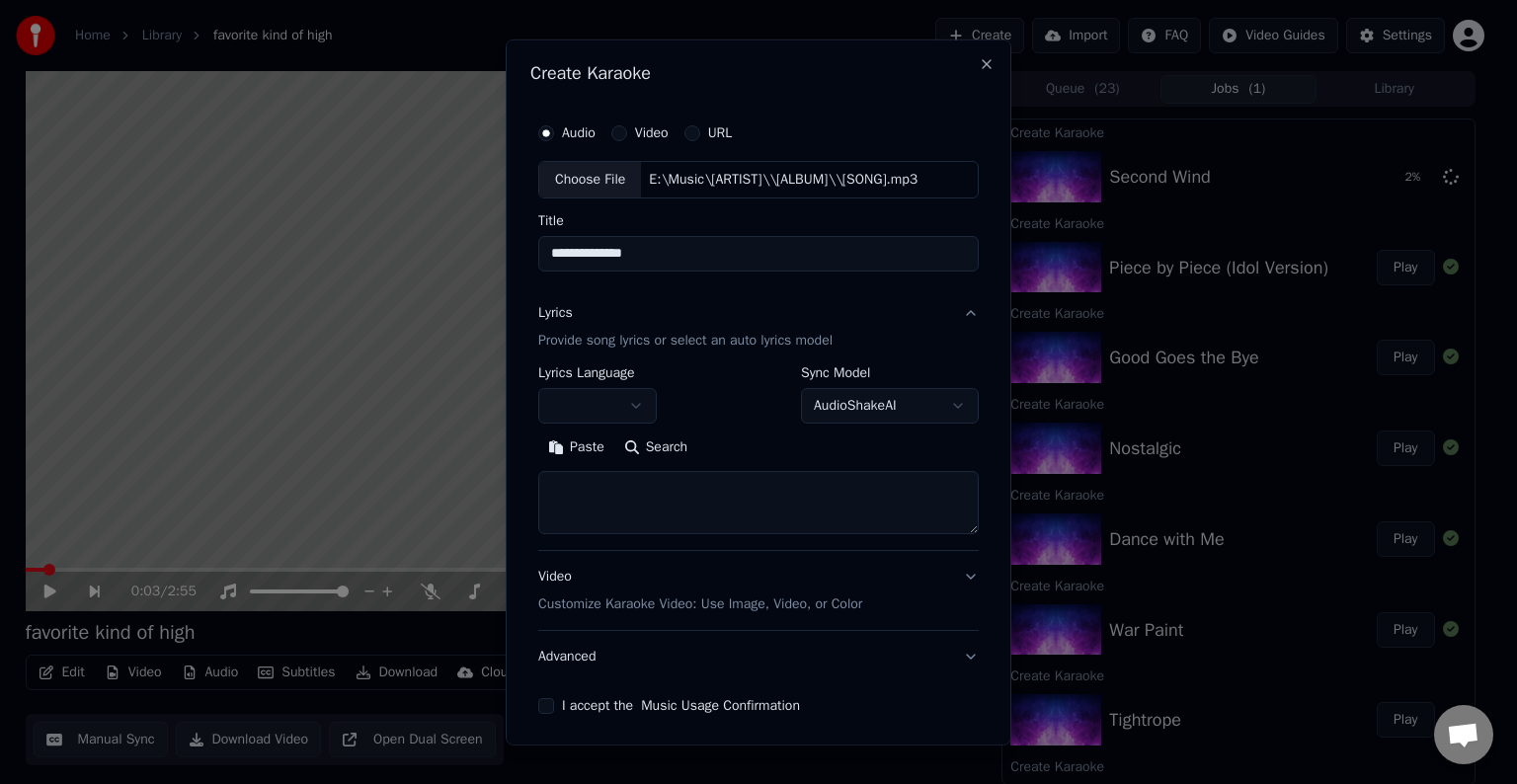 type on "**********" 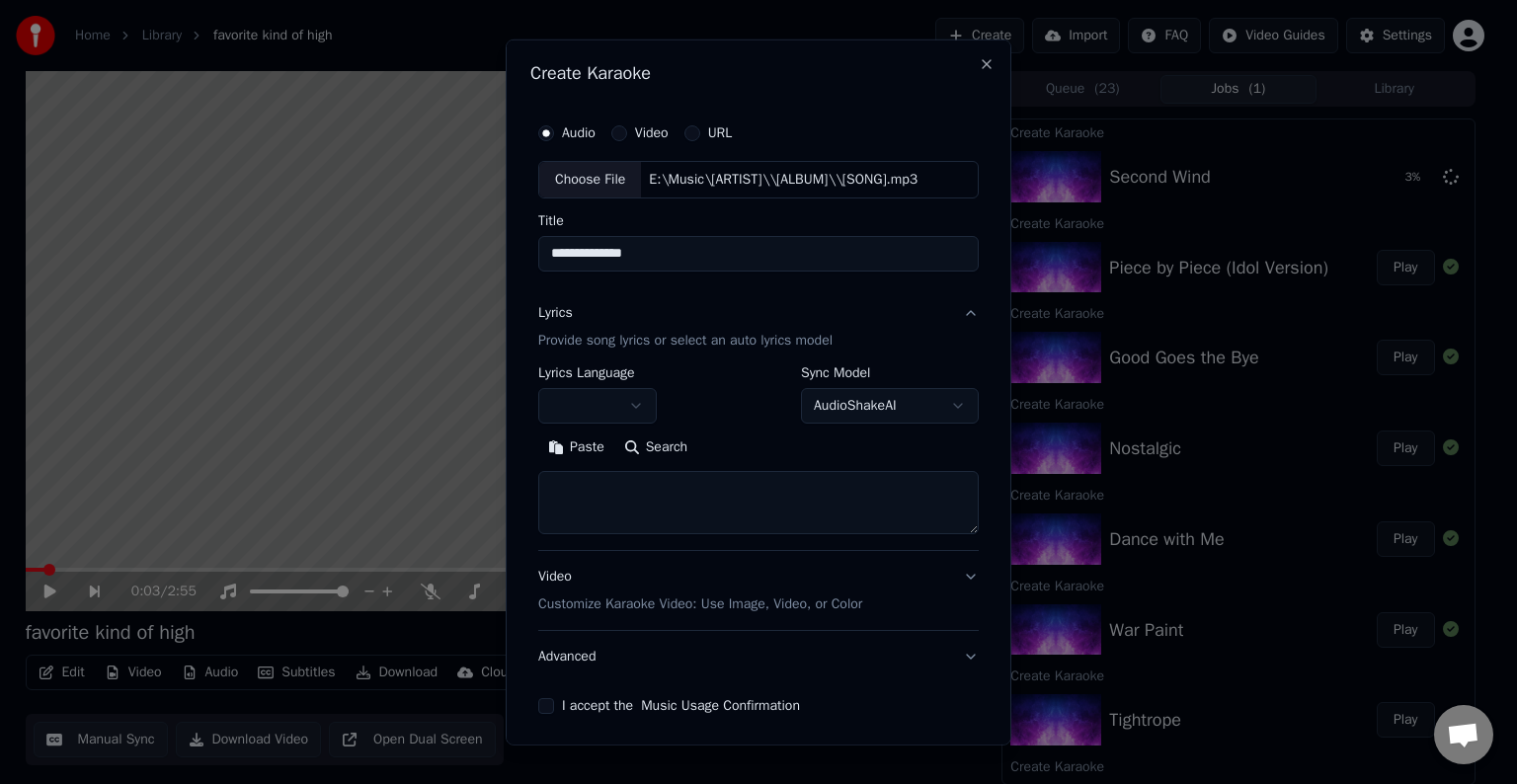click at bounding box center (758, 503) 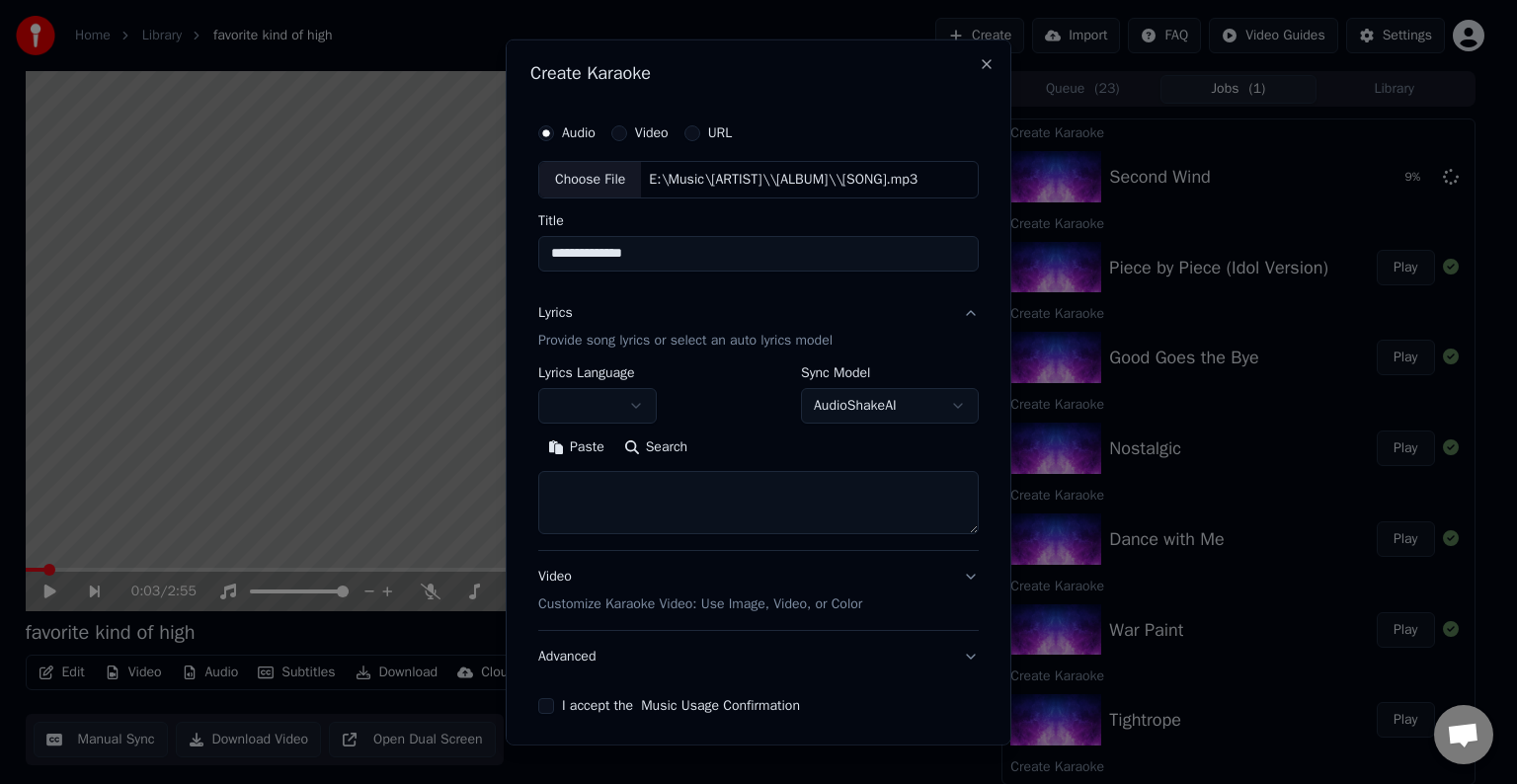 paste on "**********" 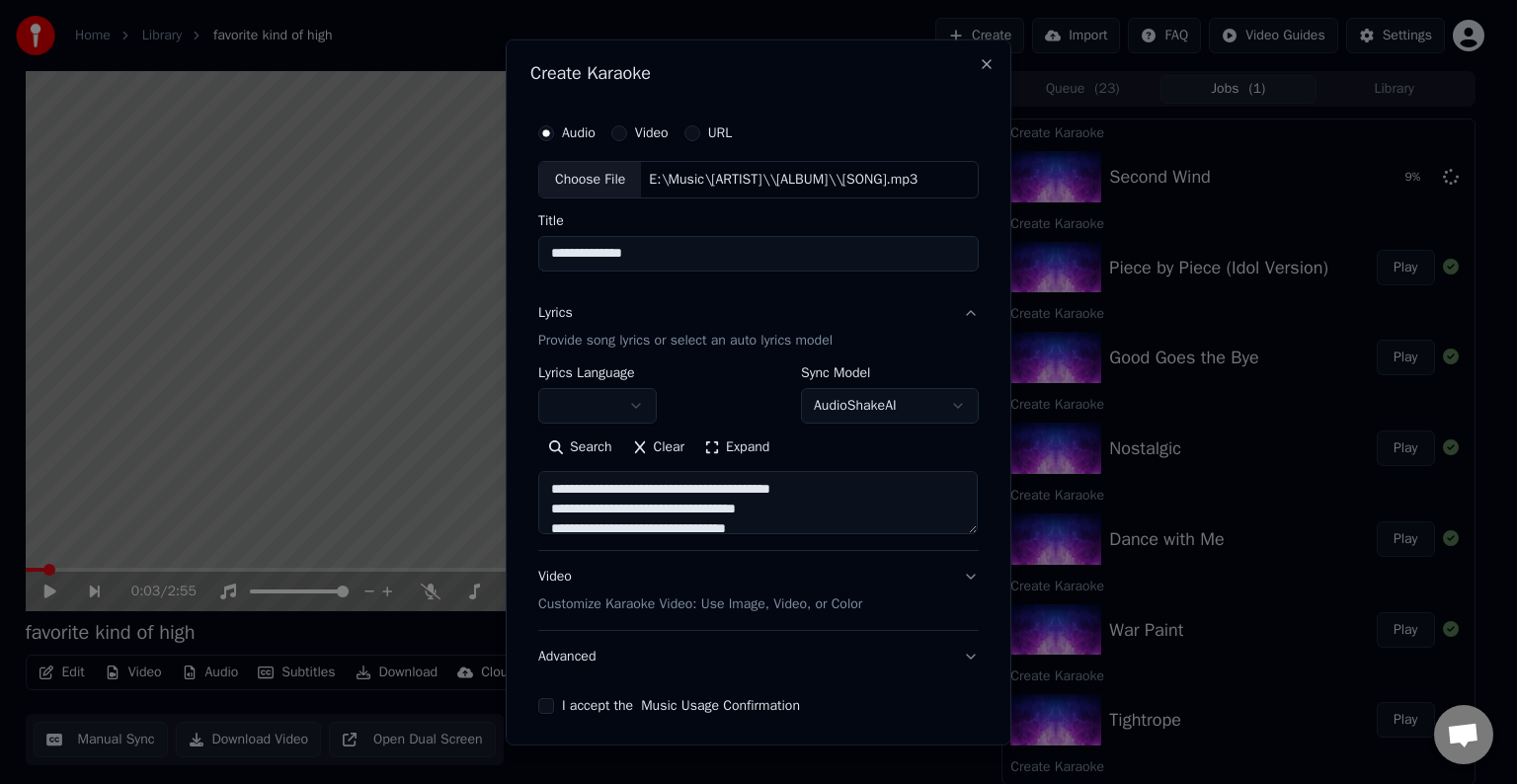 scroll, scrollTop: 83, scrollLeft: 0, axis: vertical 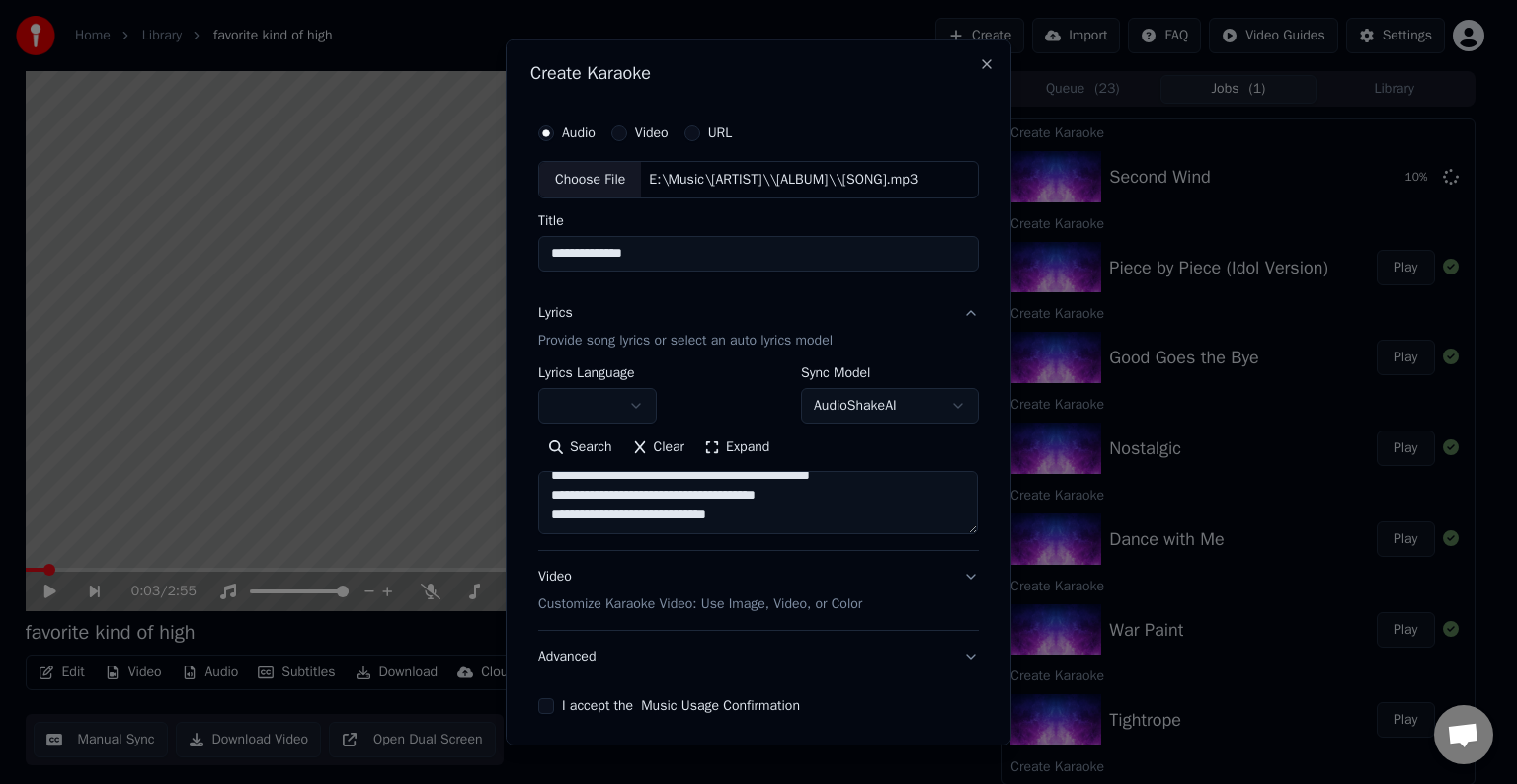 paste on "**********" 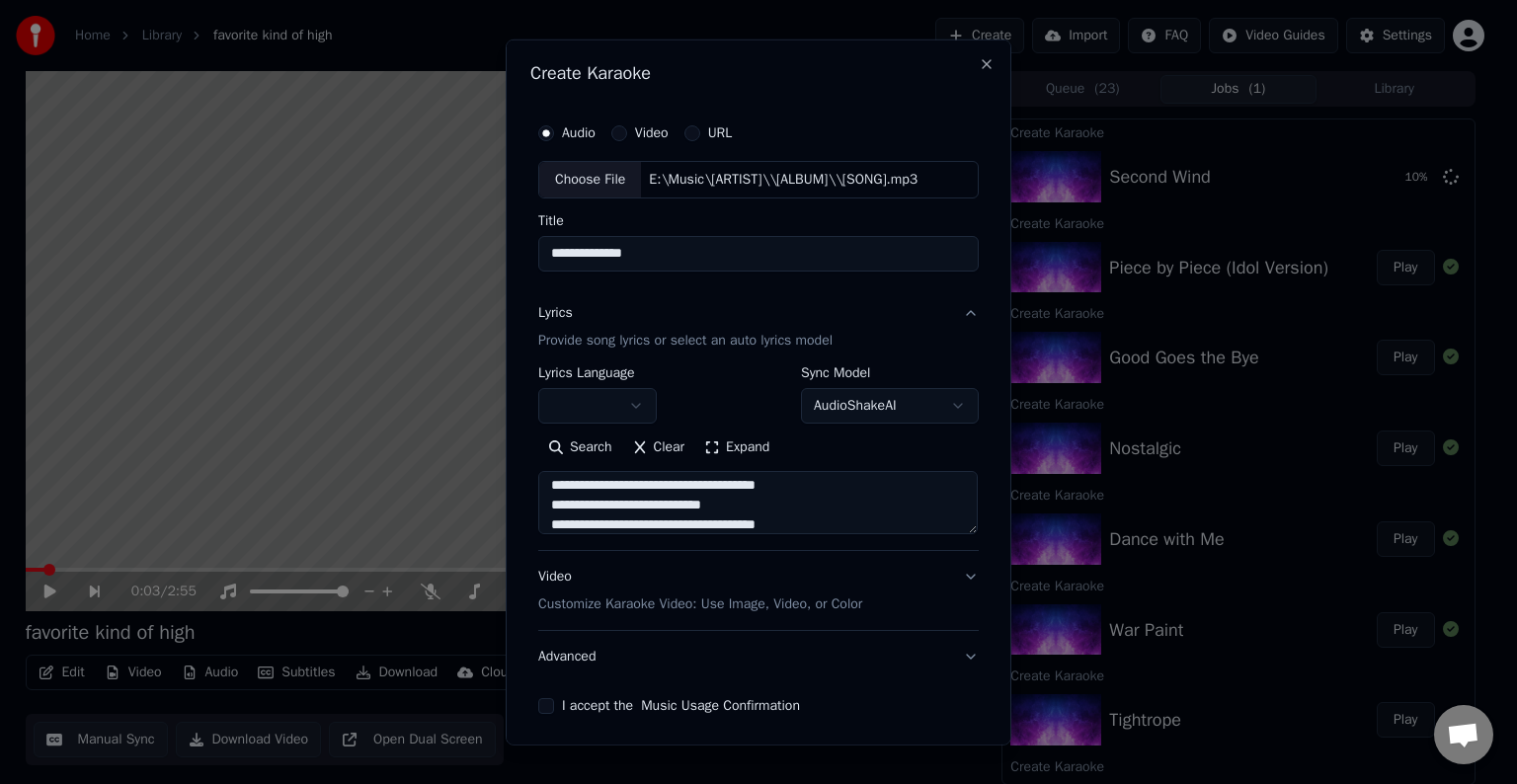 scroll, scrollTop: 122, scrollLeft: 0, axis: vertical 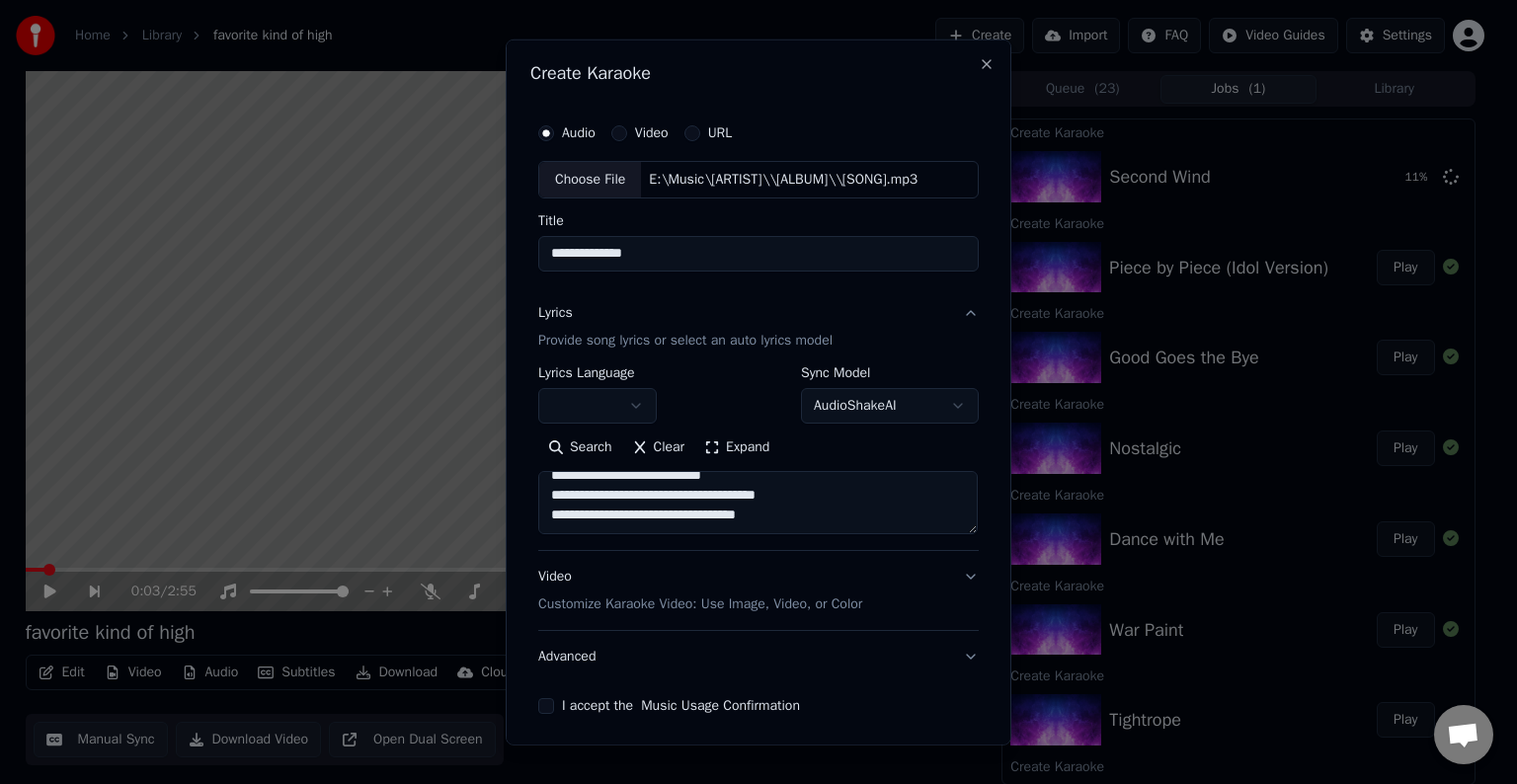 paste on "**********" 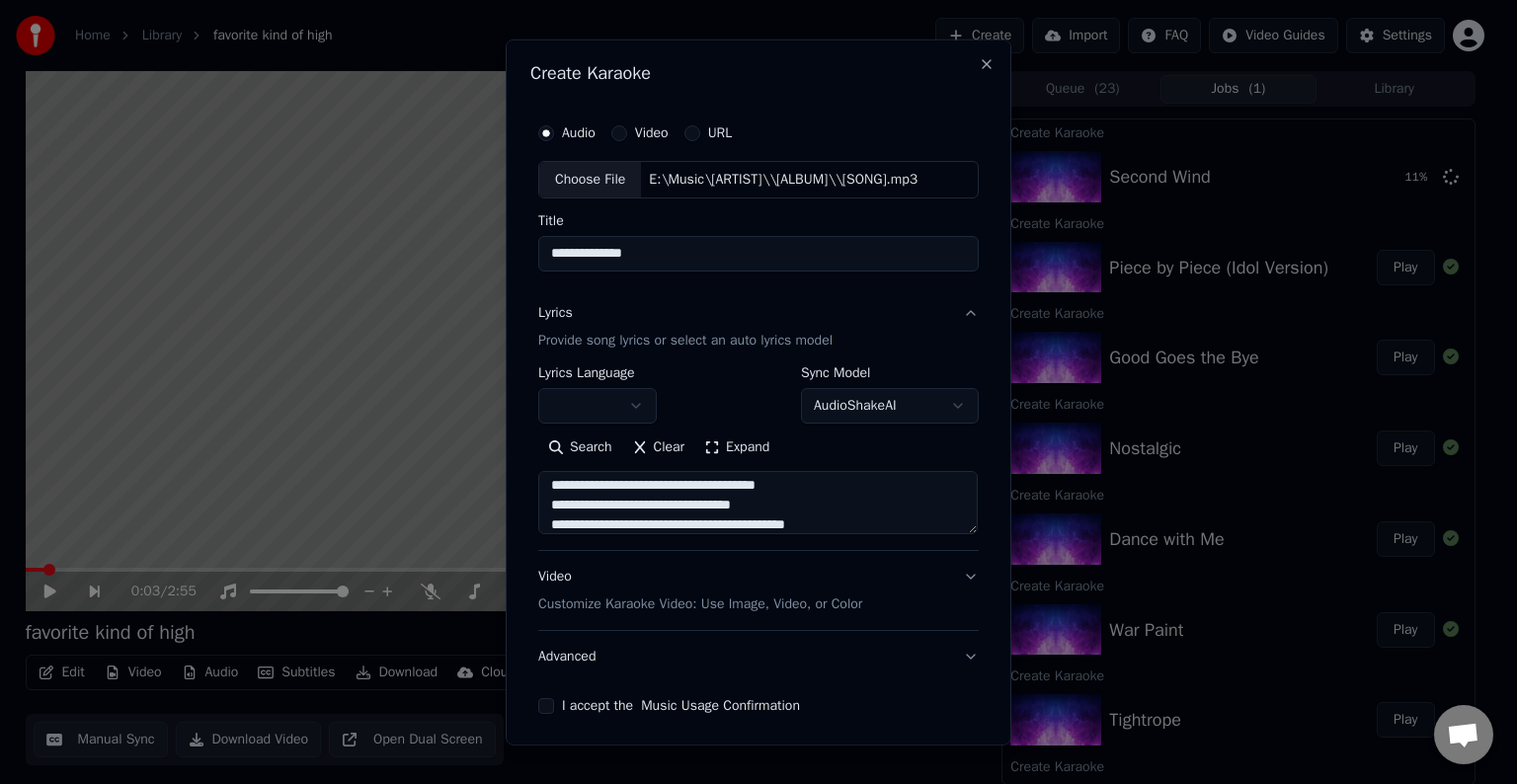scroll, scrollTop: 261, scrollLeft: 0, axis: vertical 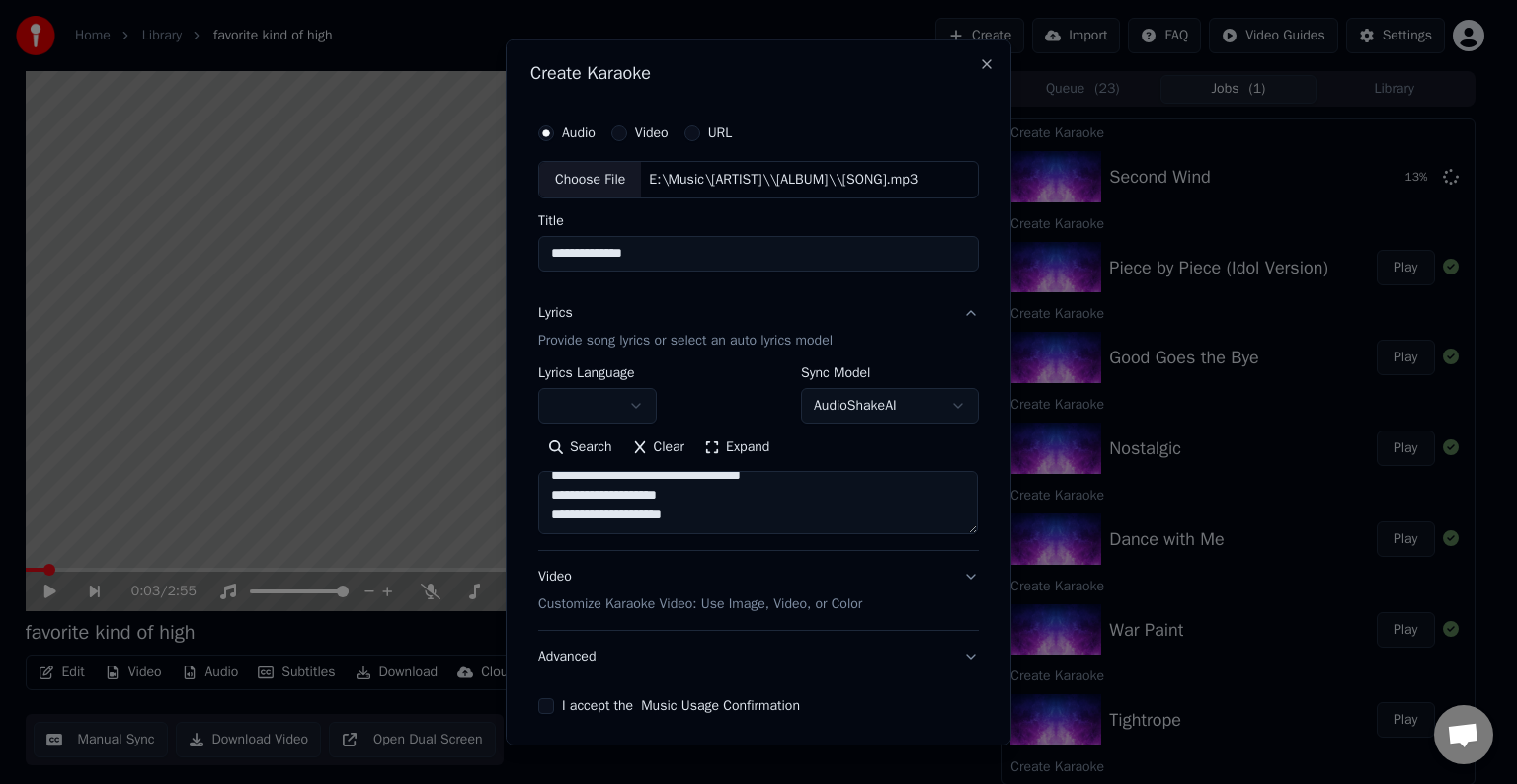 paste on "**********" 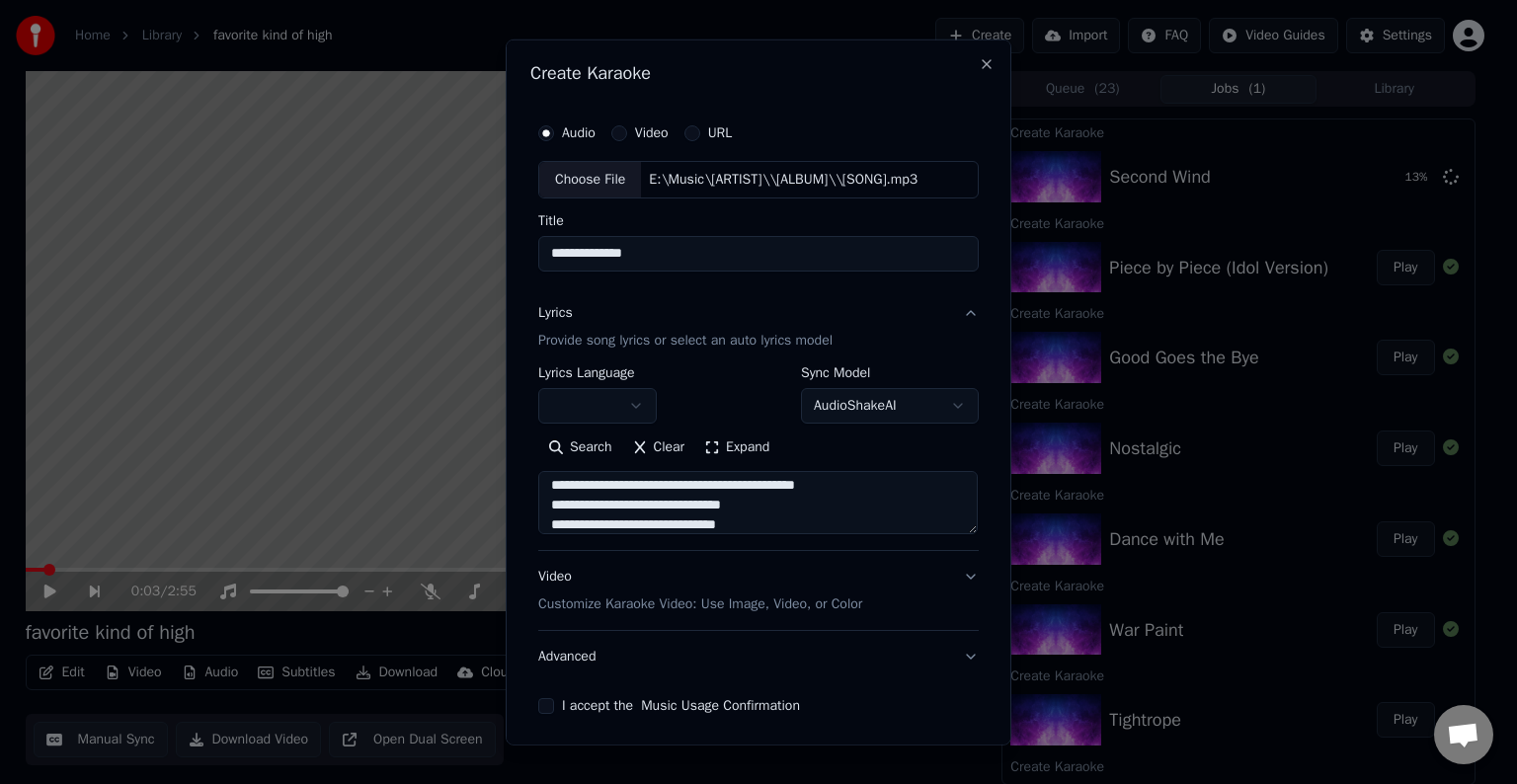 scroll, scrollTop: 379, scrollLeft: 0, axis: vertical 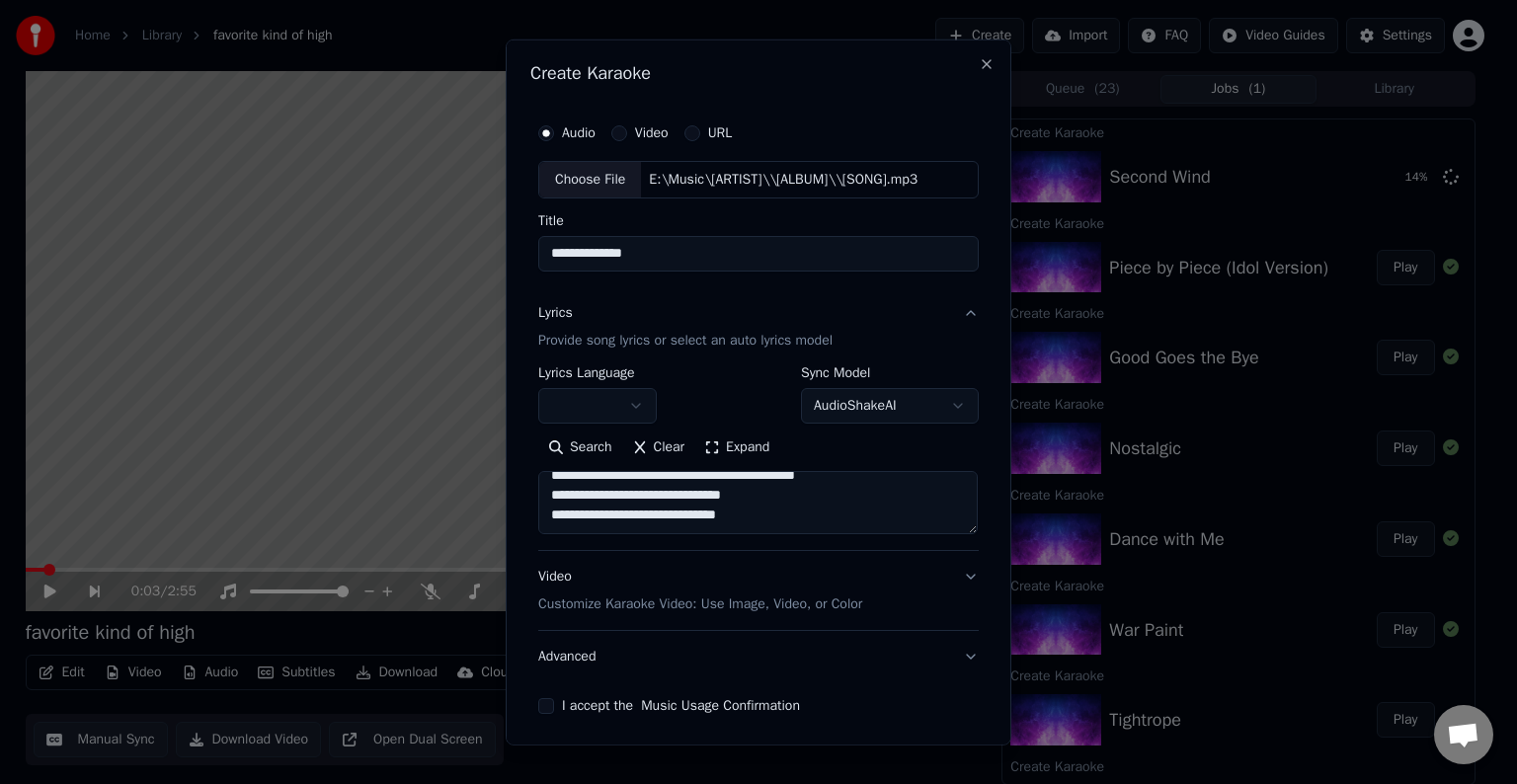 paste on "**********" 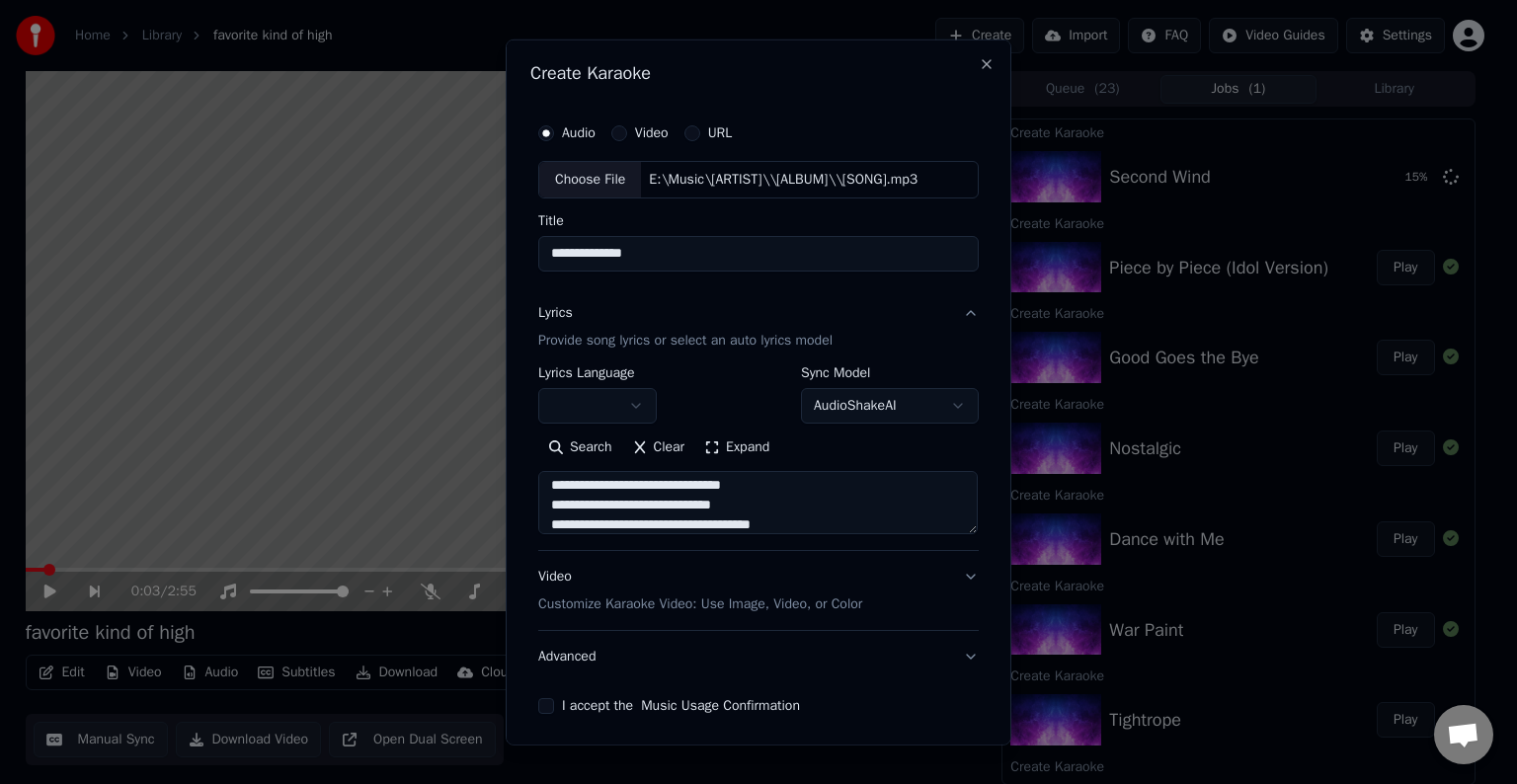 scroll, scrollTop: 419, scrollLeft: 0, axis: vertical 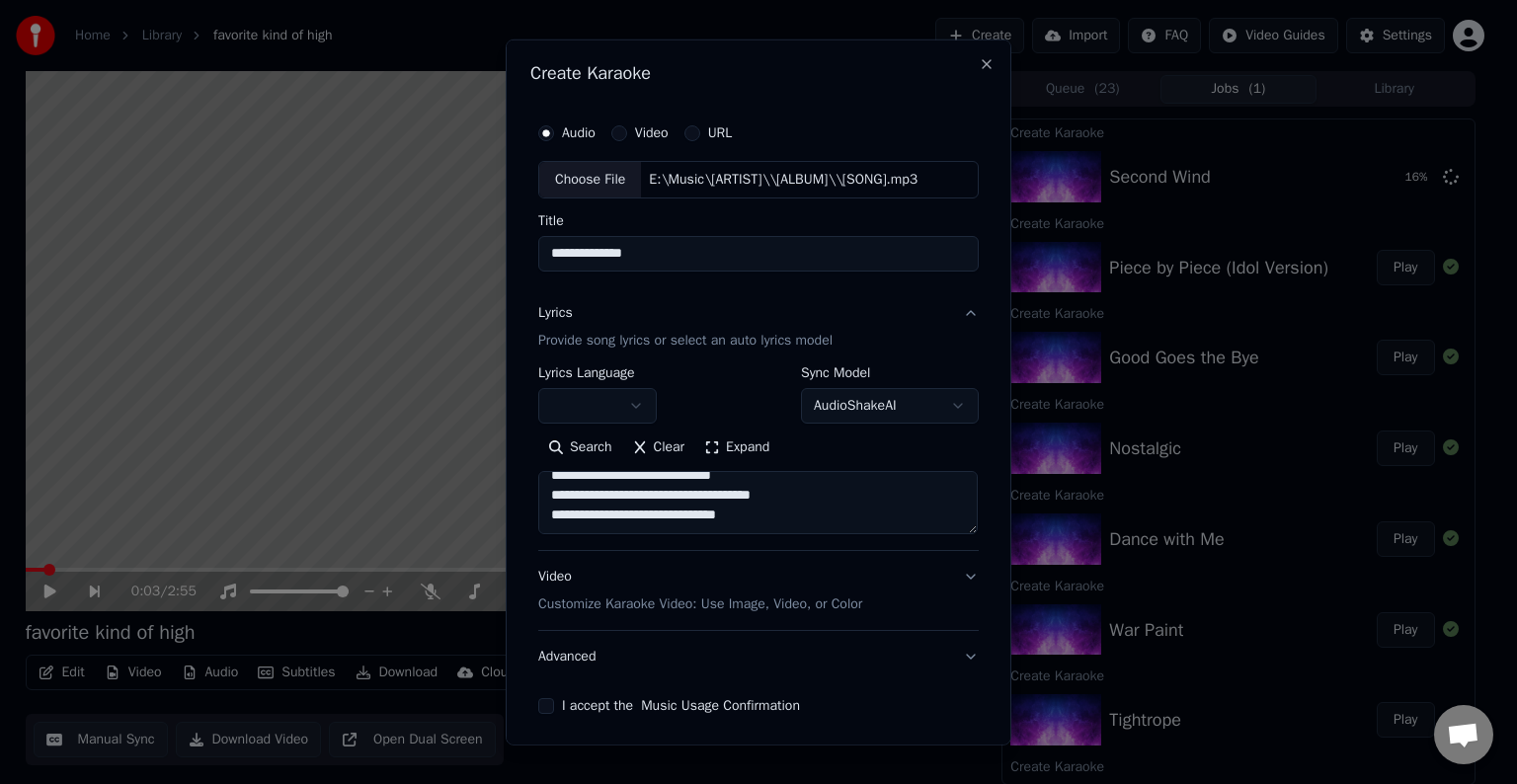 paste on "**********" 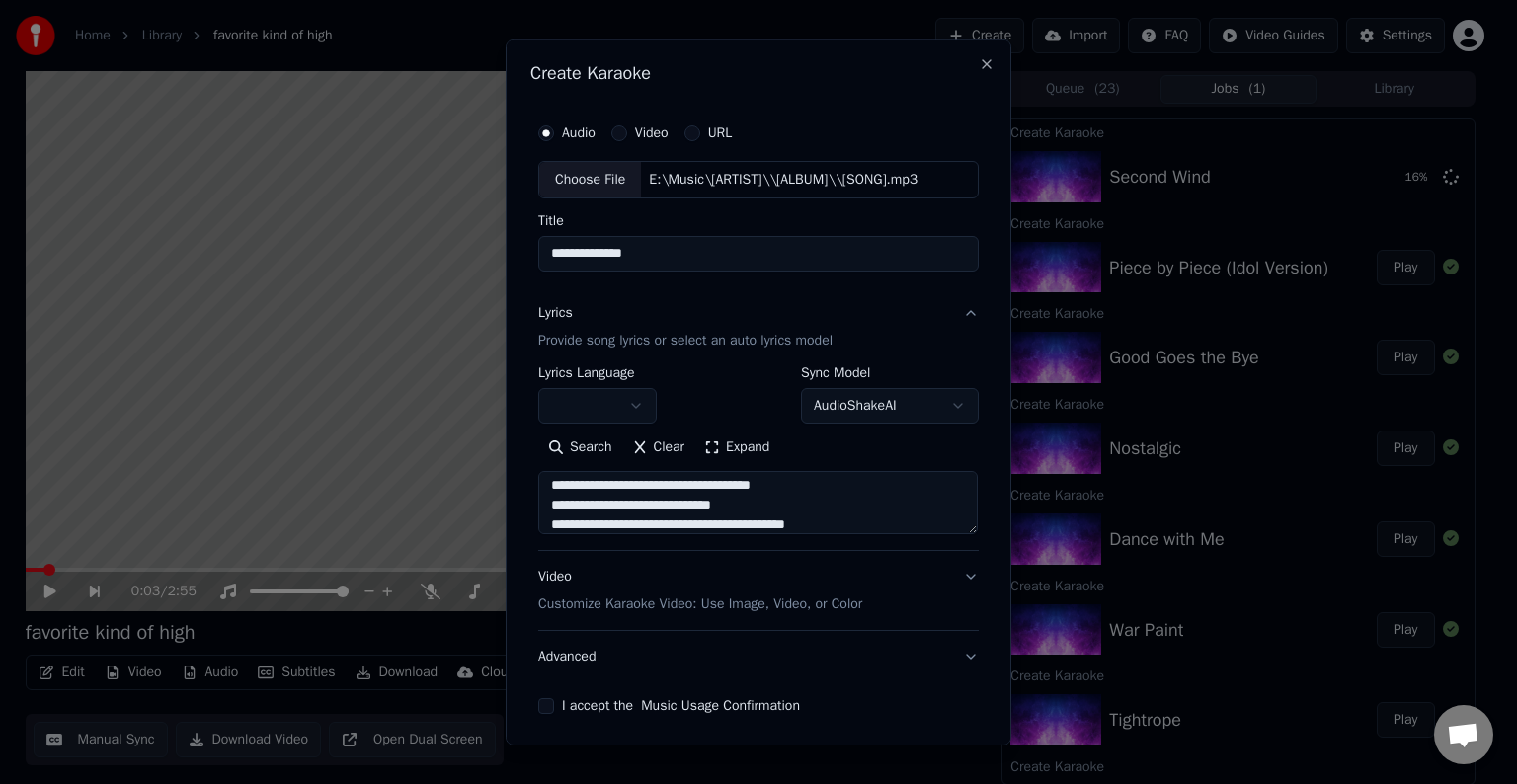 scroll, scrollTop: 557, scrollLeft: 0, axis: vertical 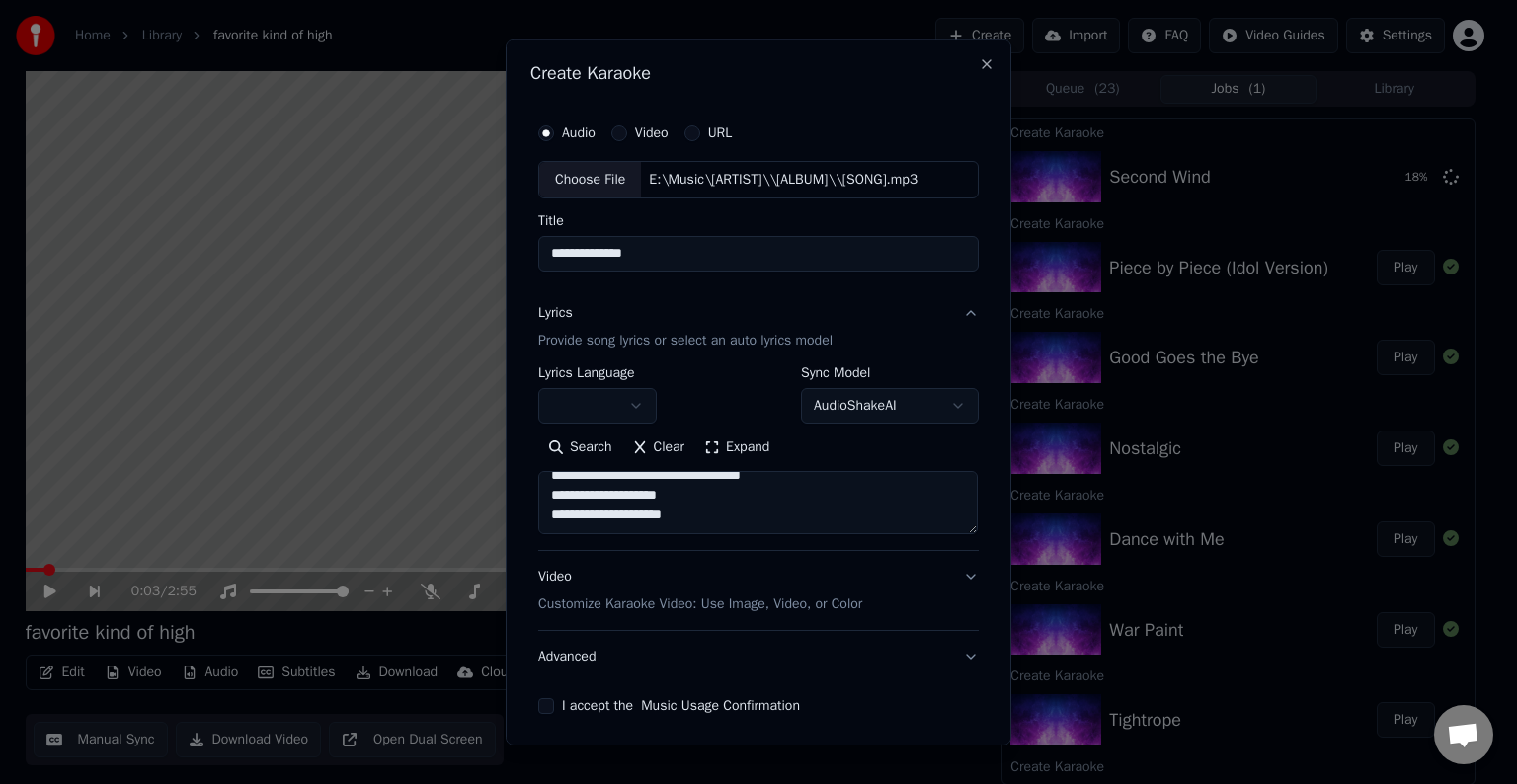 paste on "**********" 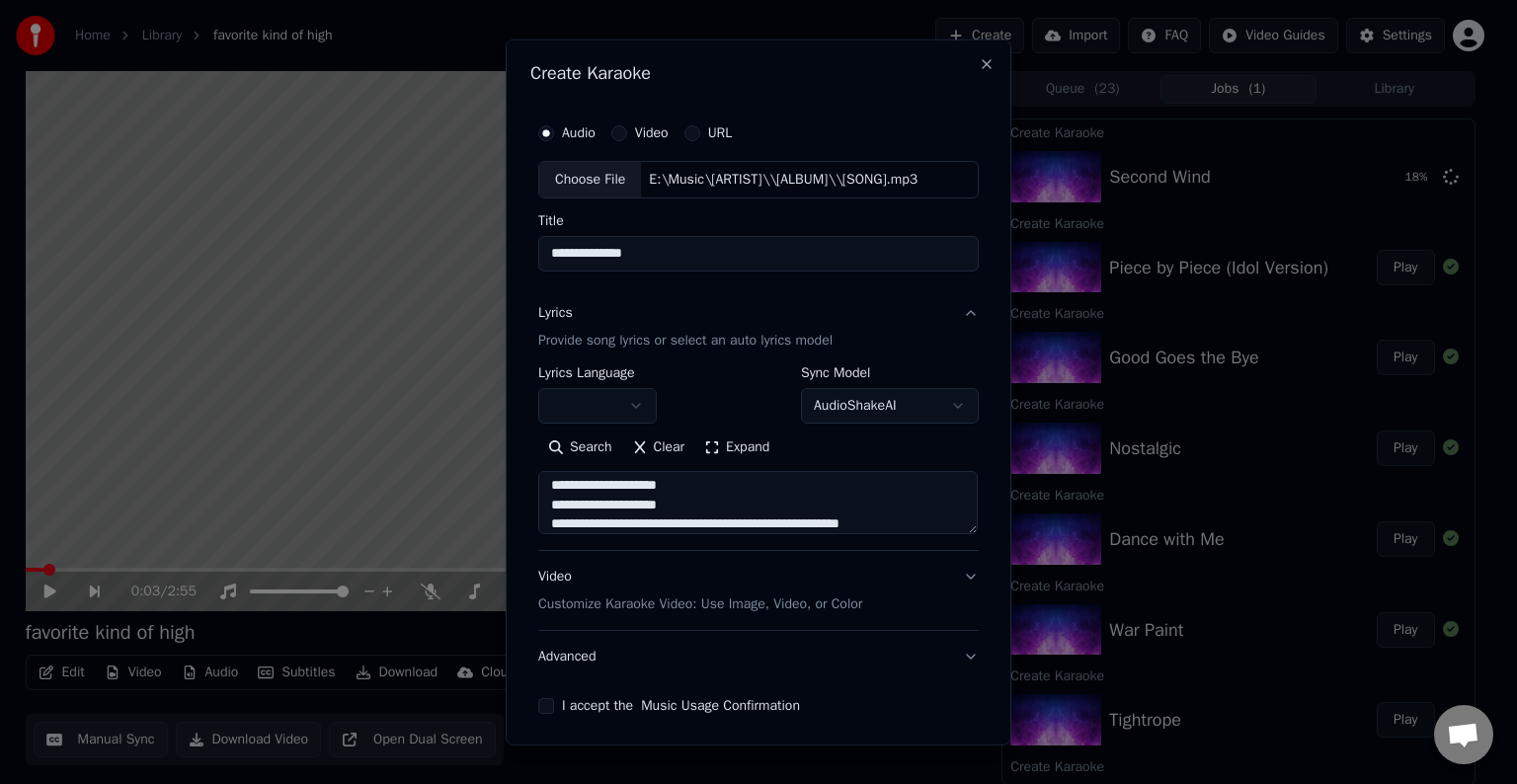 scroll, scrollTop: 656, scrollLeft: 0, axis: vertical 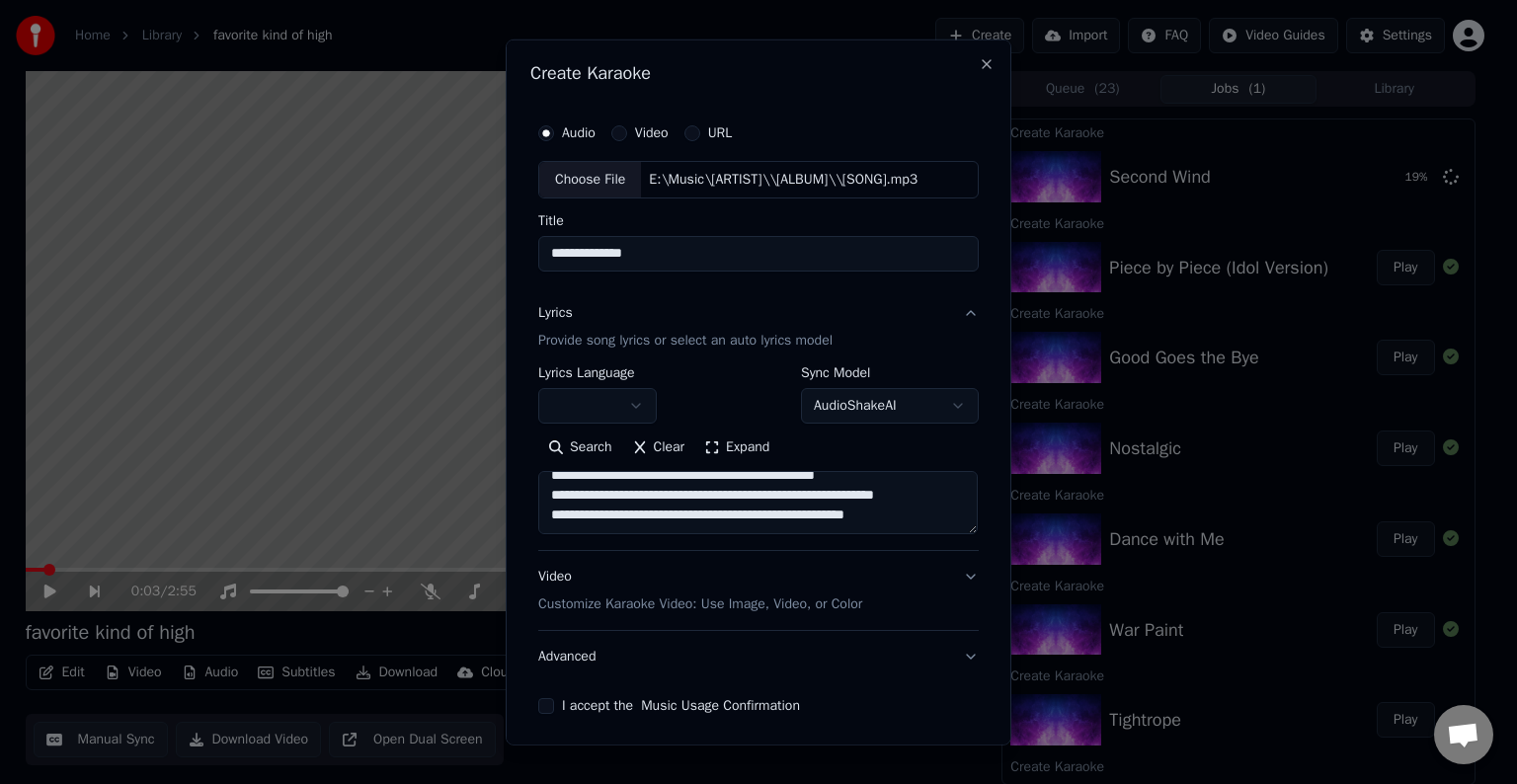 paste on "**********" 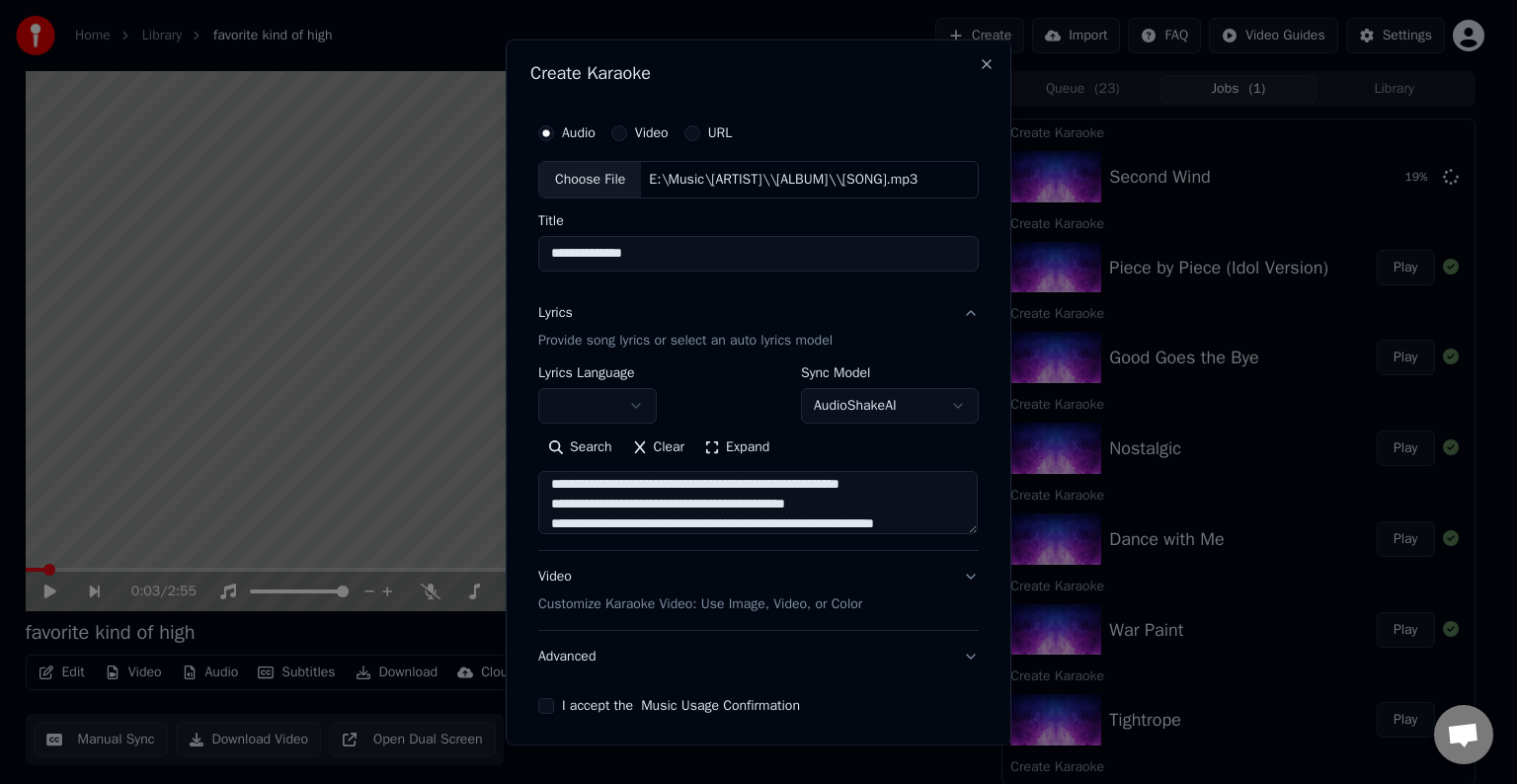 scroll, scrollTop: 853, scrollLeft: 0, axis: vertical 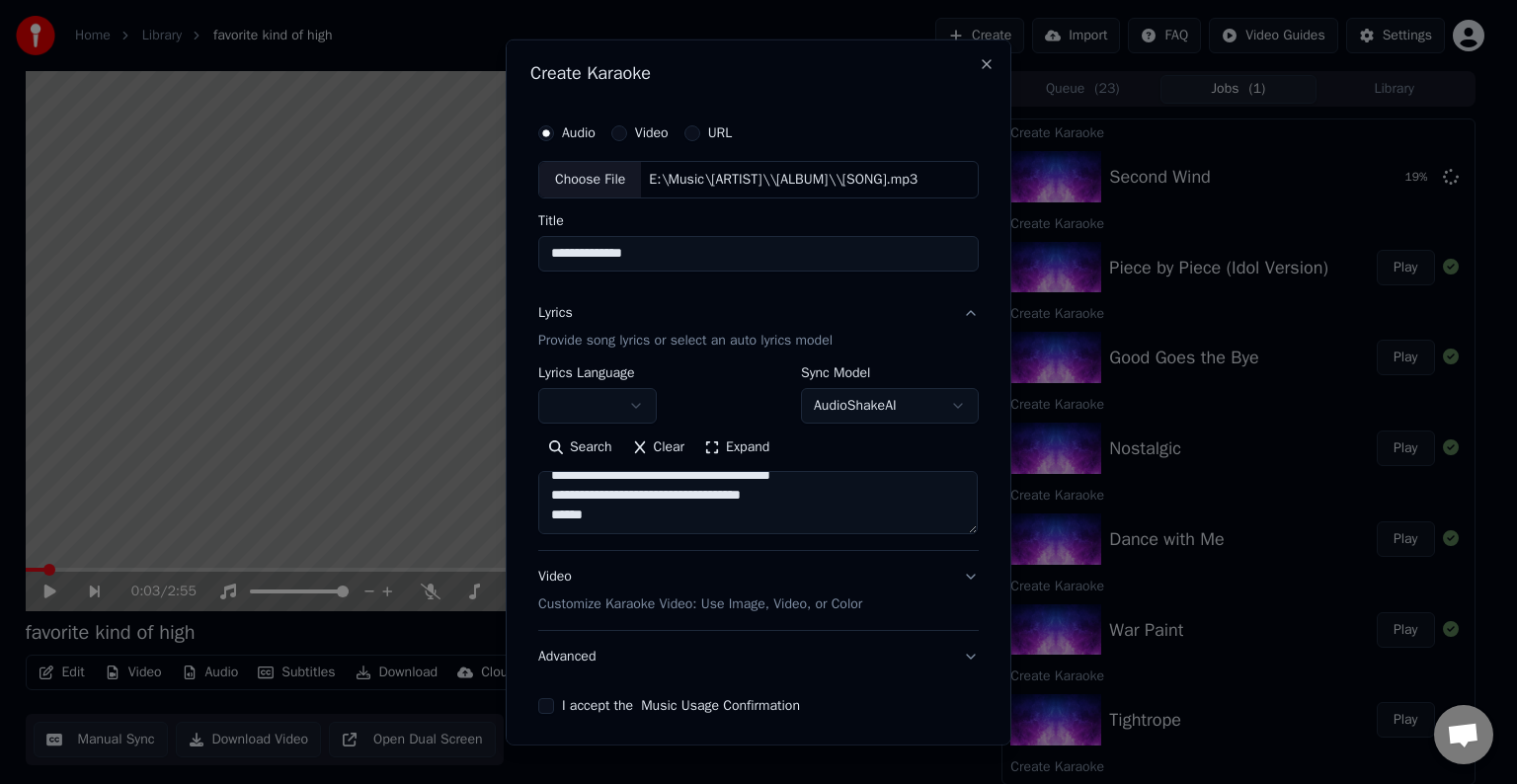 type on "**********" 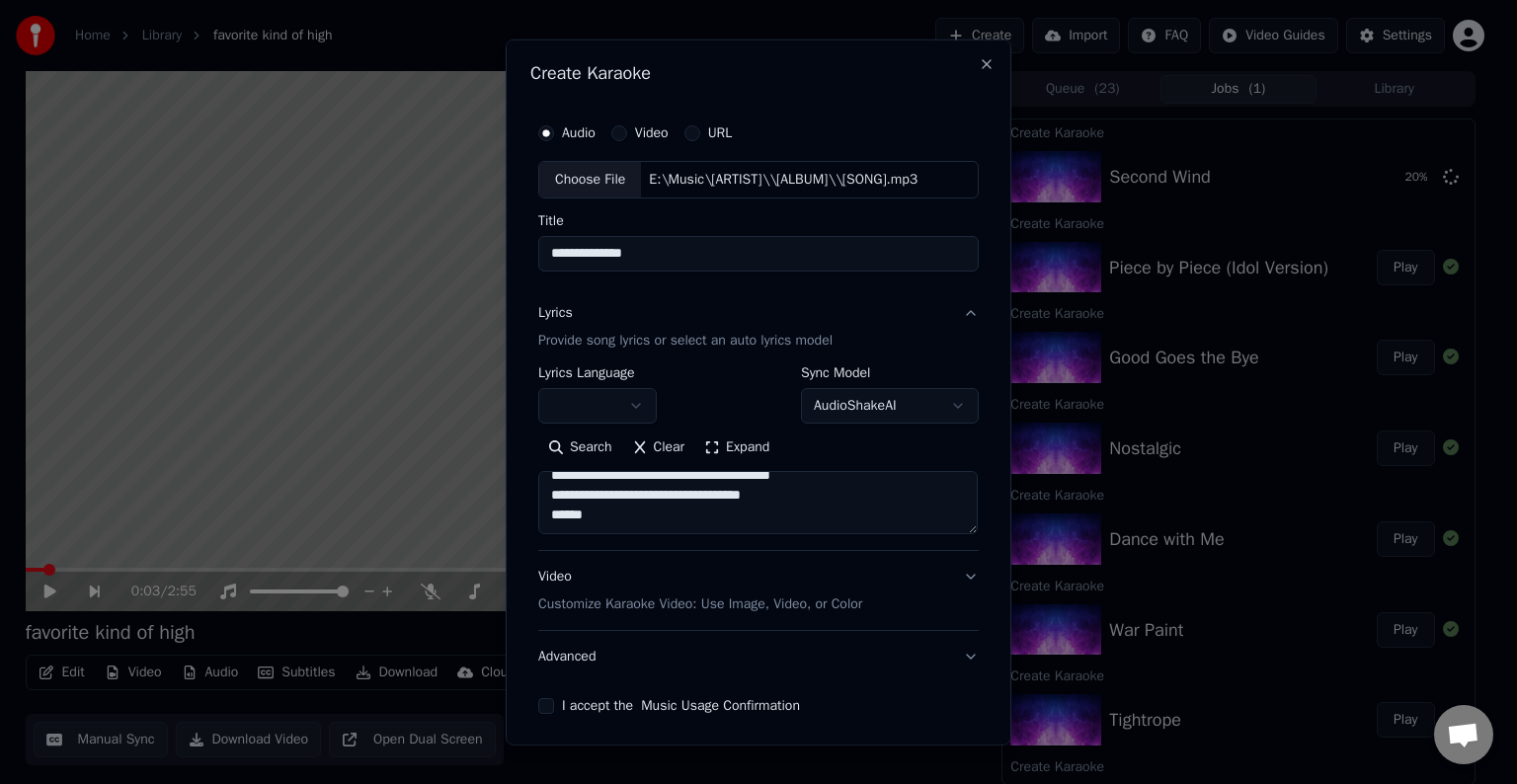 click on "Advanced" at bounding box center [758, 657] 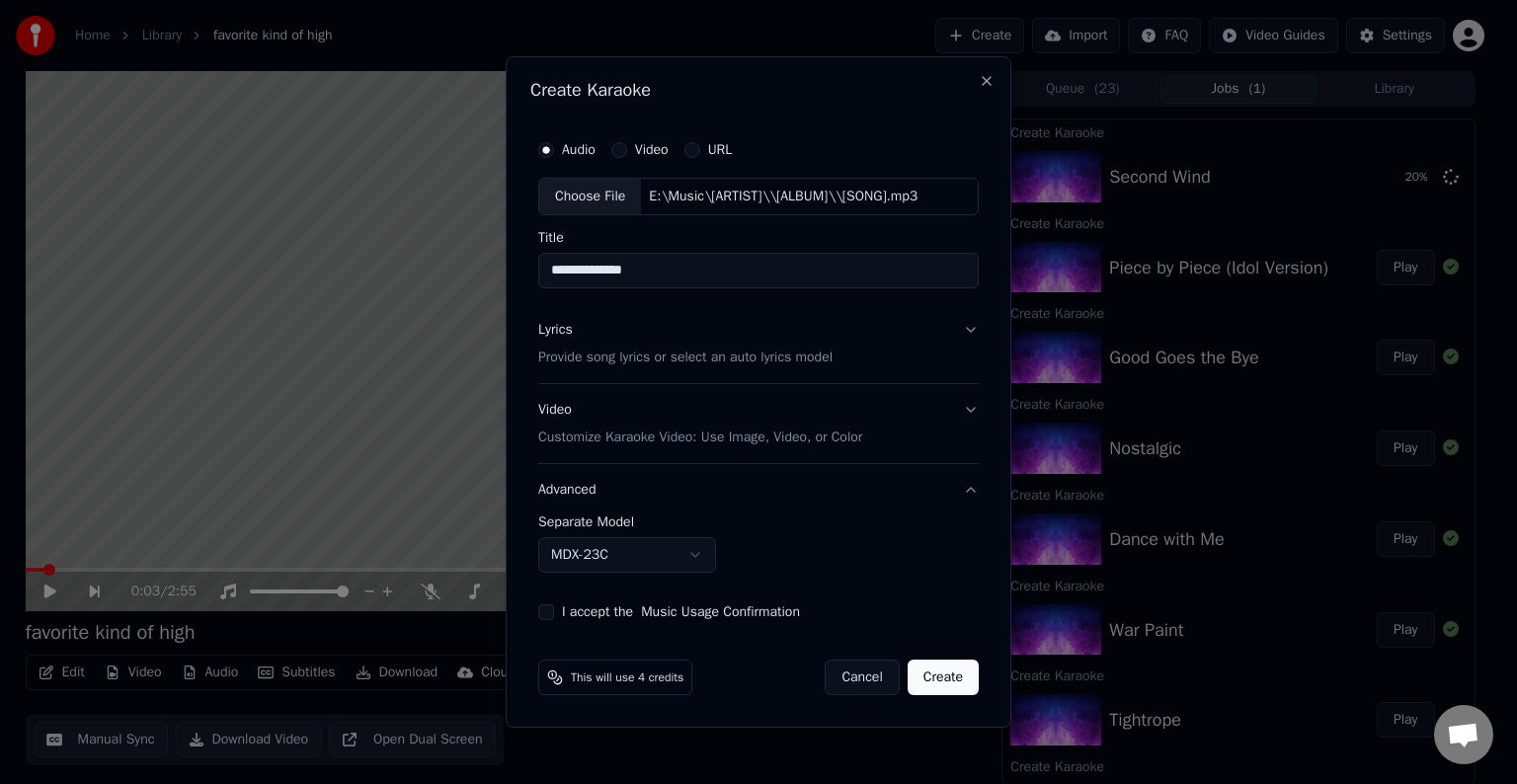 click on "Home Library favorite kind of high Create Import FAQ Video Guides Settings 0:03  /  2:55 favorite kind of high BPM 120 Key B Edit Video Audio Subtitles Download Cloud Library Manual Sync Download Video Open Dual Screen Queue ( 23 ) Jobs ( 1 ) Library Create Karaoke Second Wind 20 % Create Karaoke Piece by Piece (Idol Version) Play Create Karaoke Good Goes the Bye Play Create Karaoke Nostalgic Play Create Karaoke Dance with Me Play Create Karaoke War Paint Play Create Karaoke Tightrope Play Create Karaoke Let Your Tears Fall Play Create Karaoke I Had a Dream Play Create Karaoke Run Run Run Play Create Karaoke Piece by Piece Play Create Karaoke Take You High Play Create Karaoke Someone Play Create Karaoke Invincible Play Create Karaoke Heartbeat Song Play Create Karaoke roses Play Create Karaoke goodbye Play Create Karaoke you dont make me cry Play Create Karaoke did you know Play Create Karaoke i wont give up Play Create Karaoke thats right Play Create Karaoke i hate love Play Create Karaoke red flag collector" at bounding box center [750, 392] 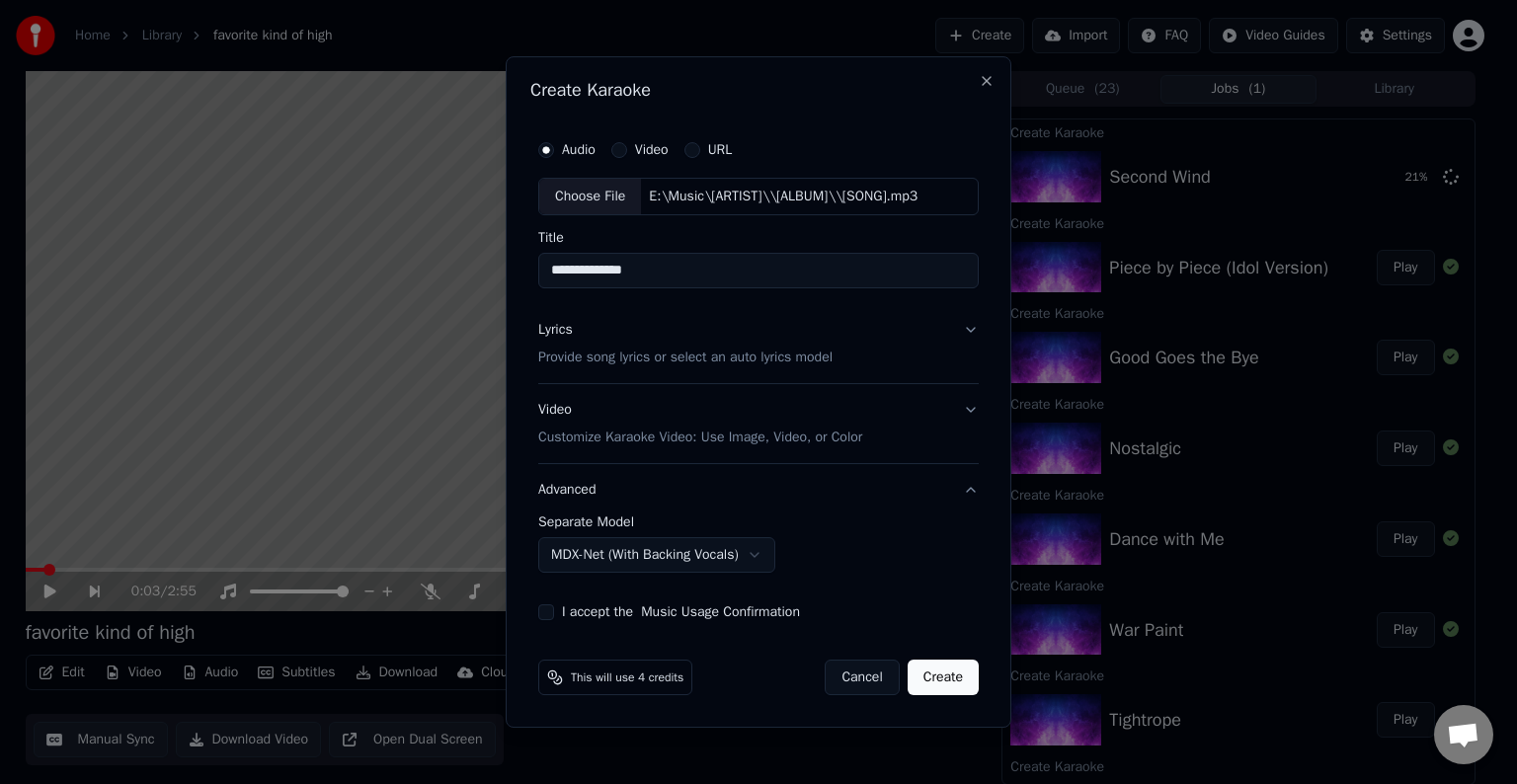 click on "I accept the   Music Usage Confirmation" at bounding box center [546, 612] 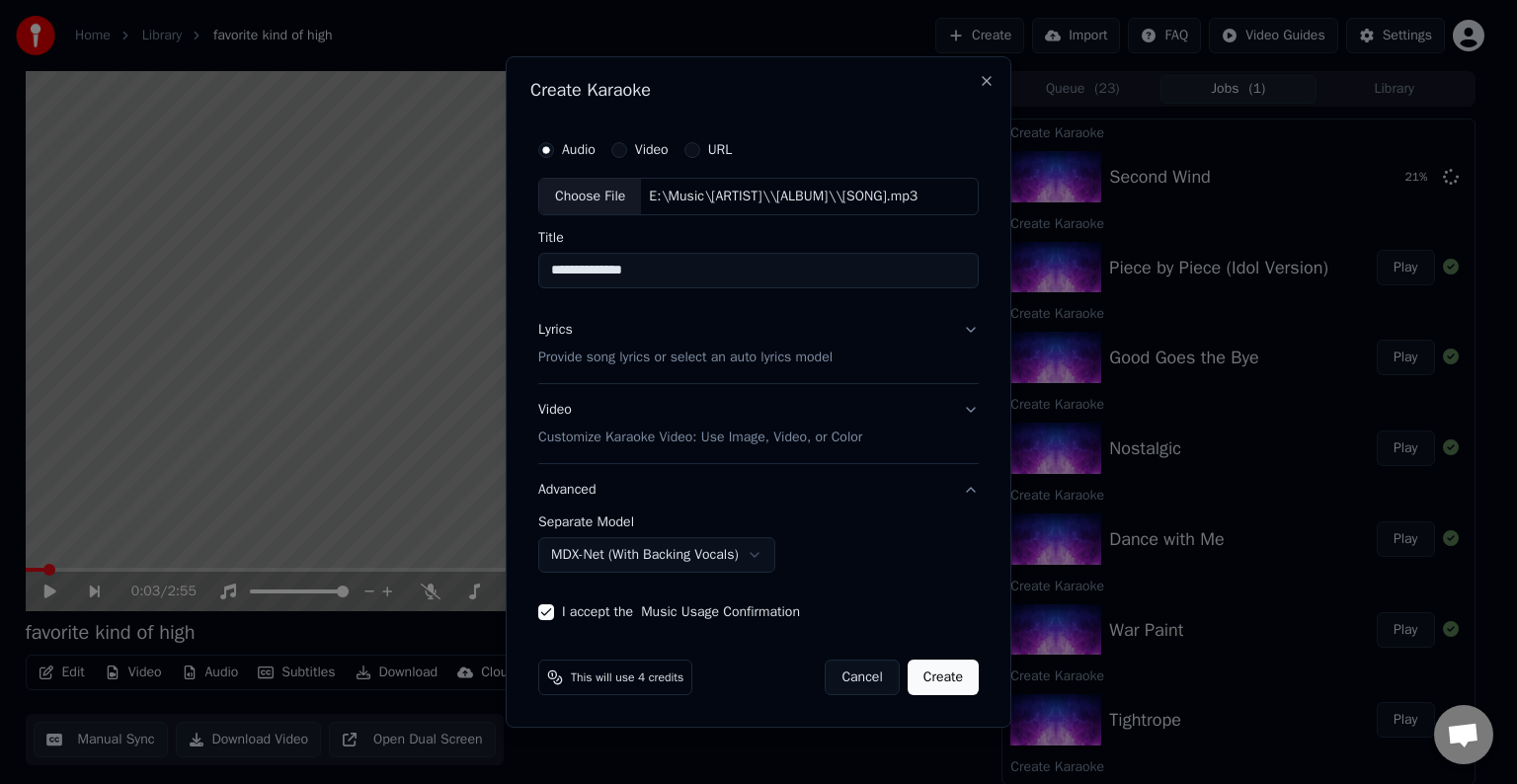 click on "Create" at bounding box center (943, 677) 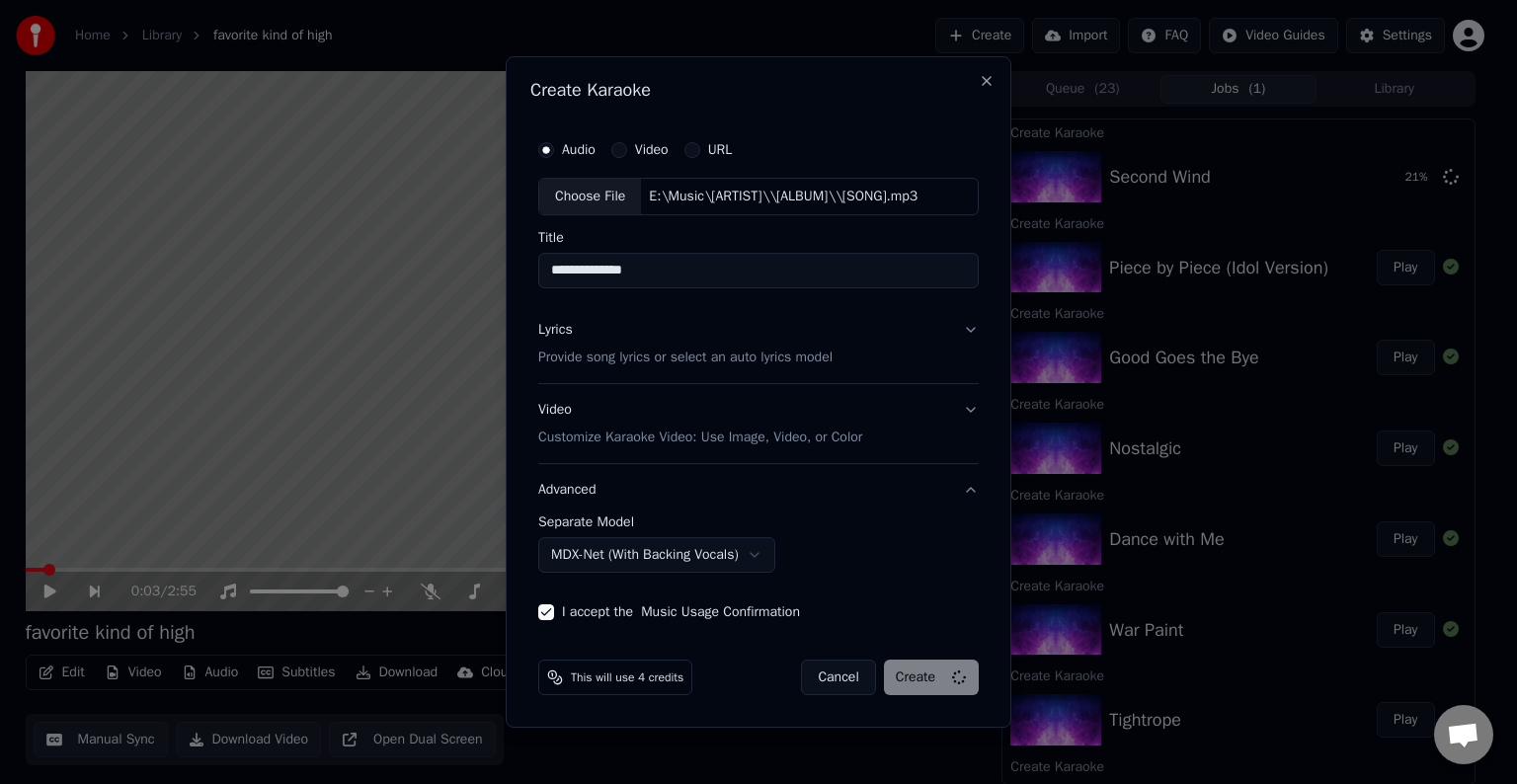 select on "******" 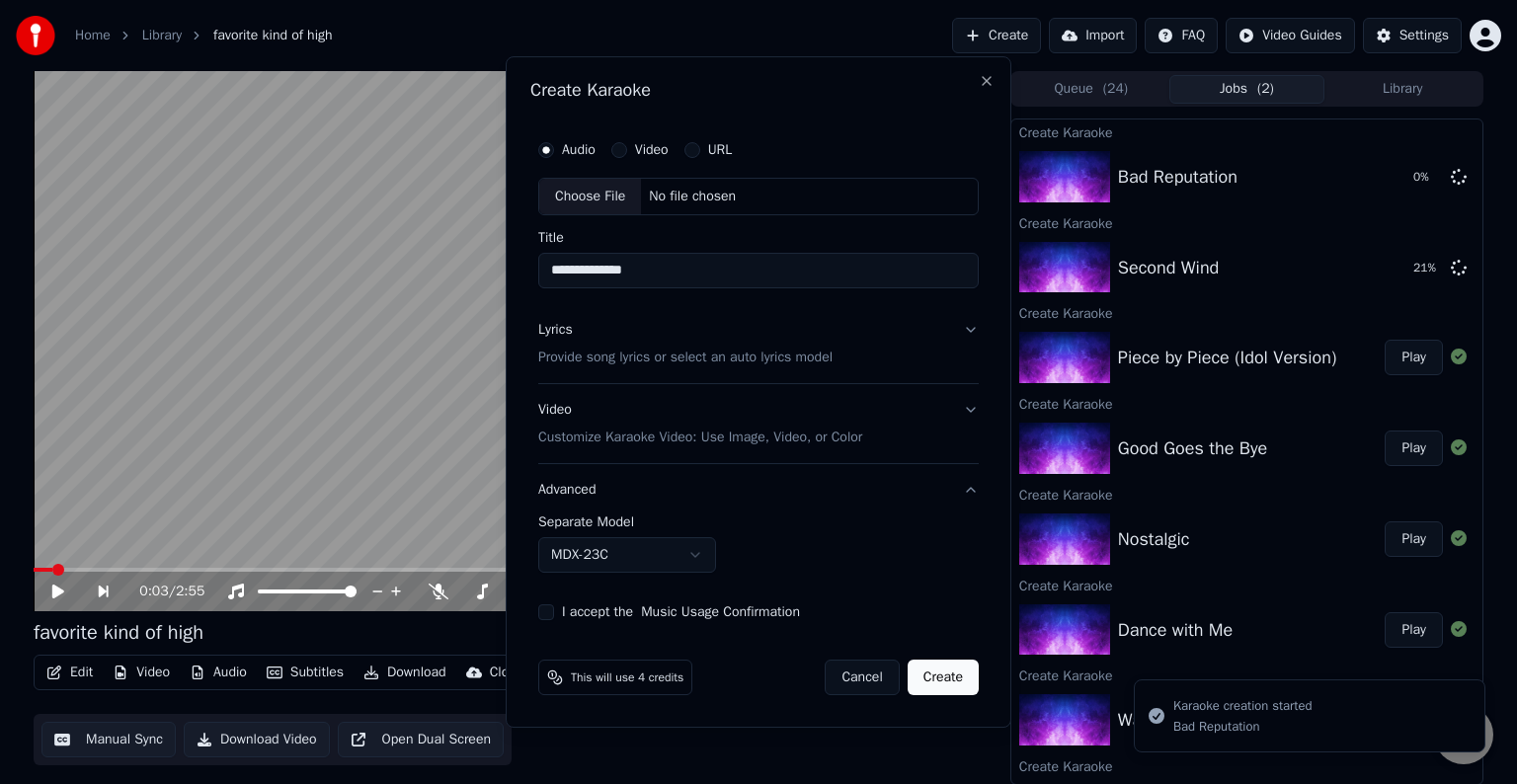 type 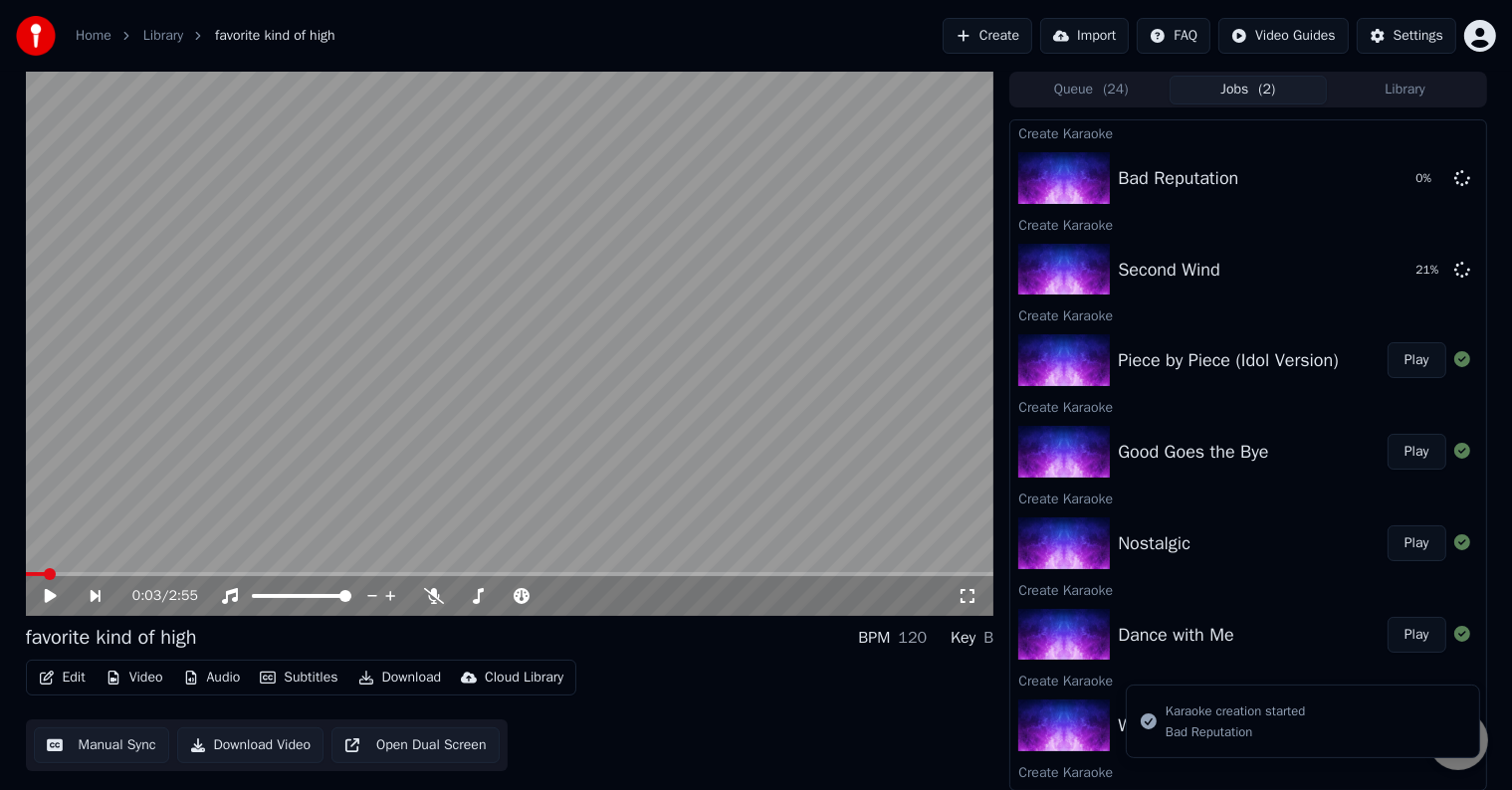 click on "Create" at bounding box center (987, 36) 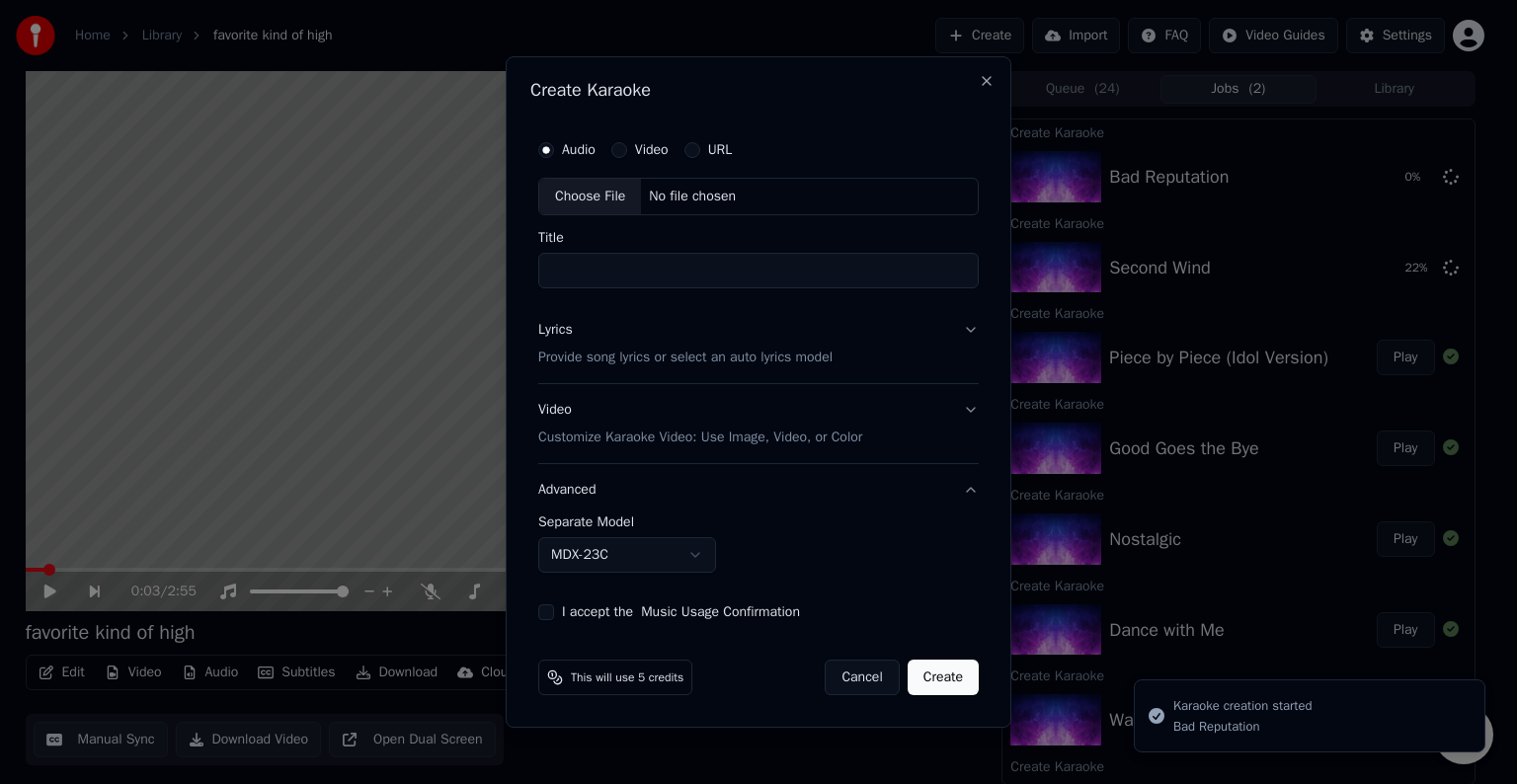 click on "Choose File" at bounding box center [590, 196] 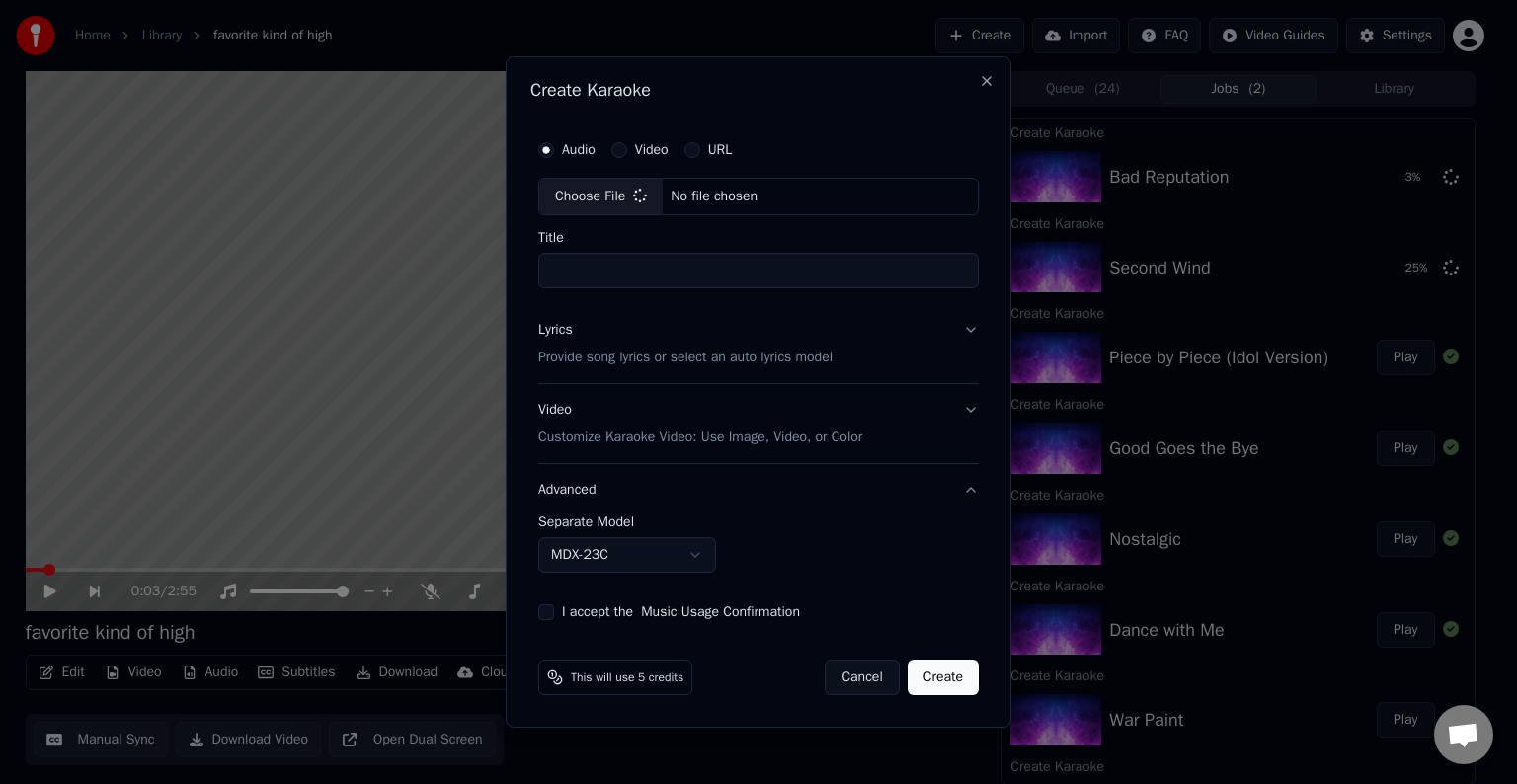 type on "**********" 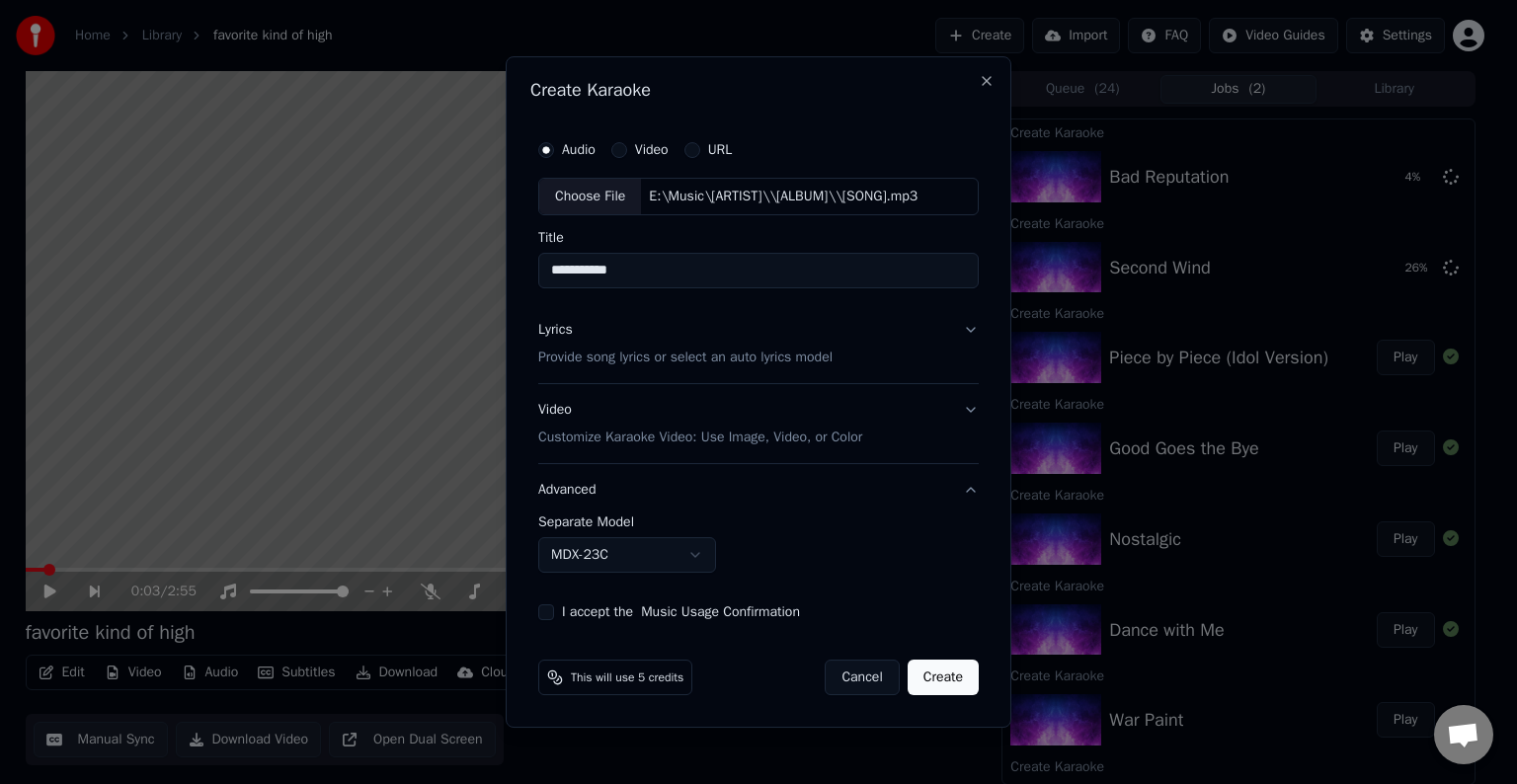 click on "Lyrics Provide song lyrics or select an auto lyrics model" at bounding box center [758, 344] 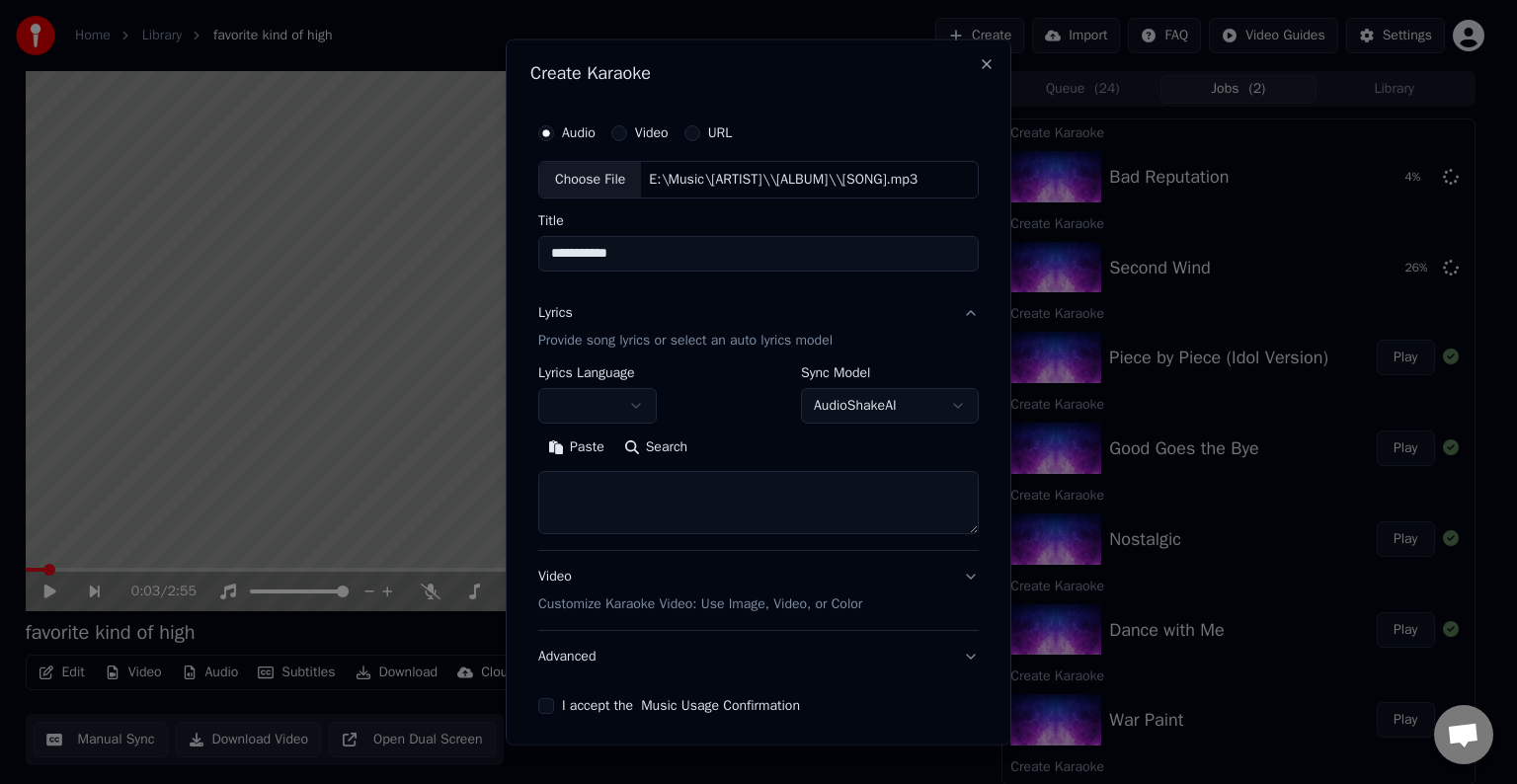 click at bounding box center [758, 503] 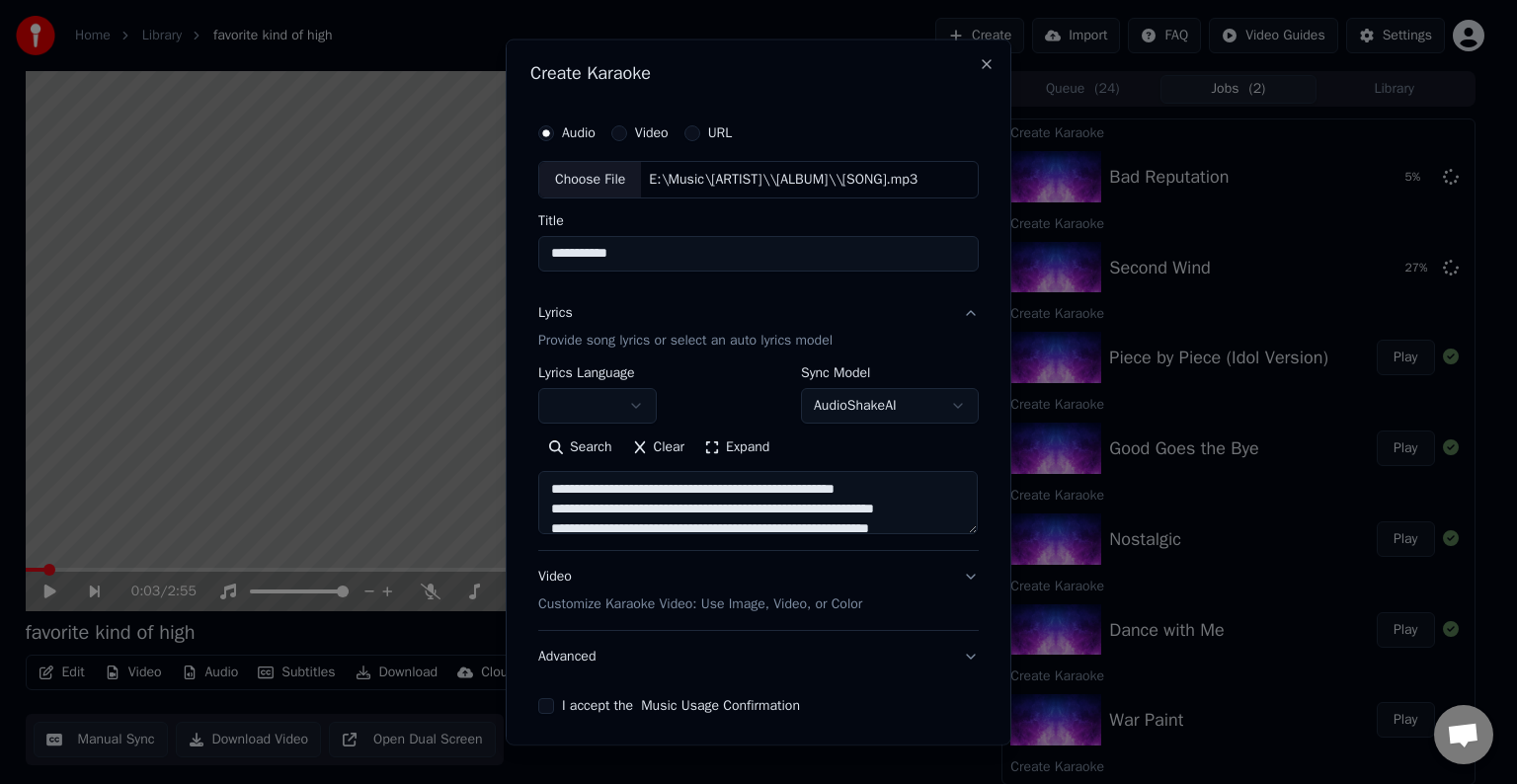 scroll, scrollTop: 122, scrollLeft: 0, axis: vertical 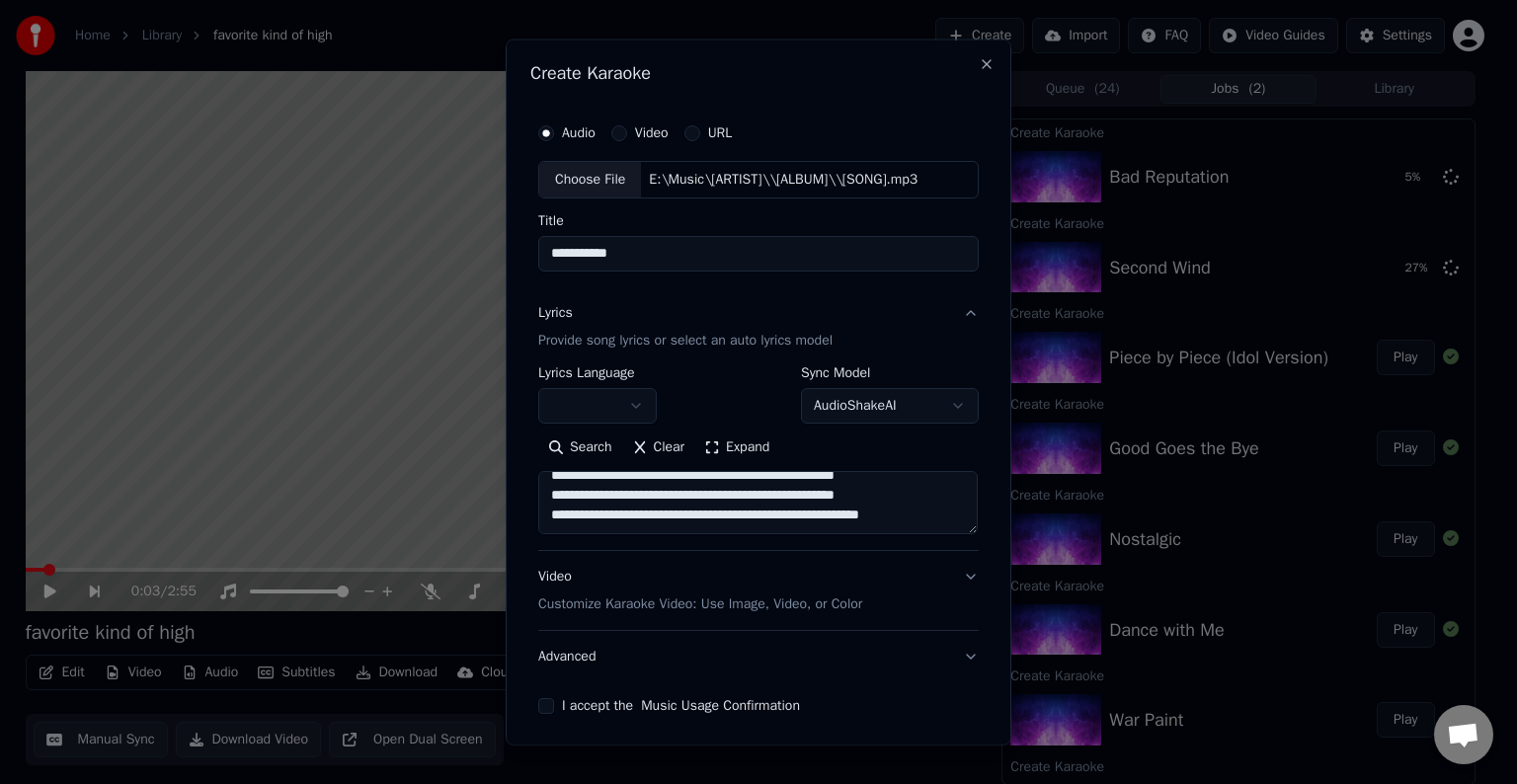 click on "**********" at bounding box center (758, 503) 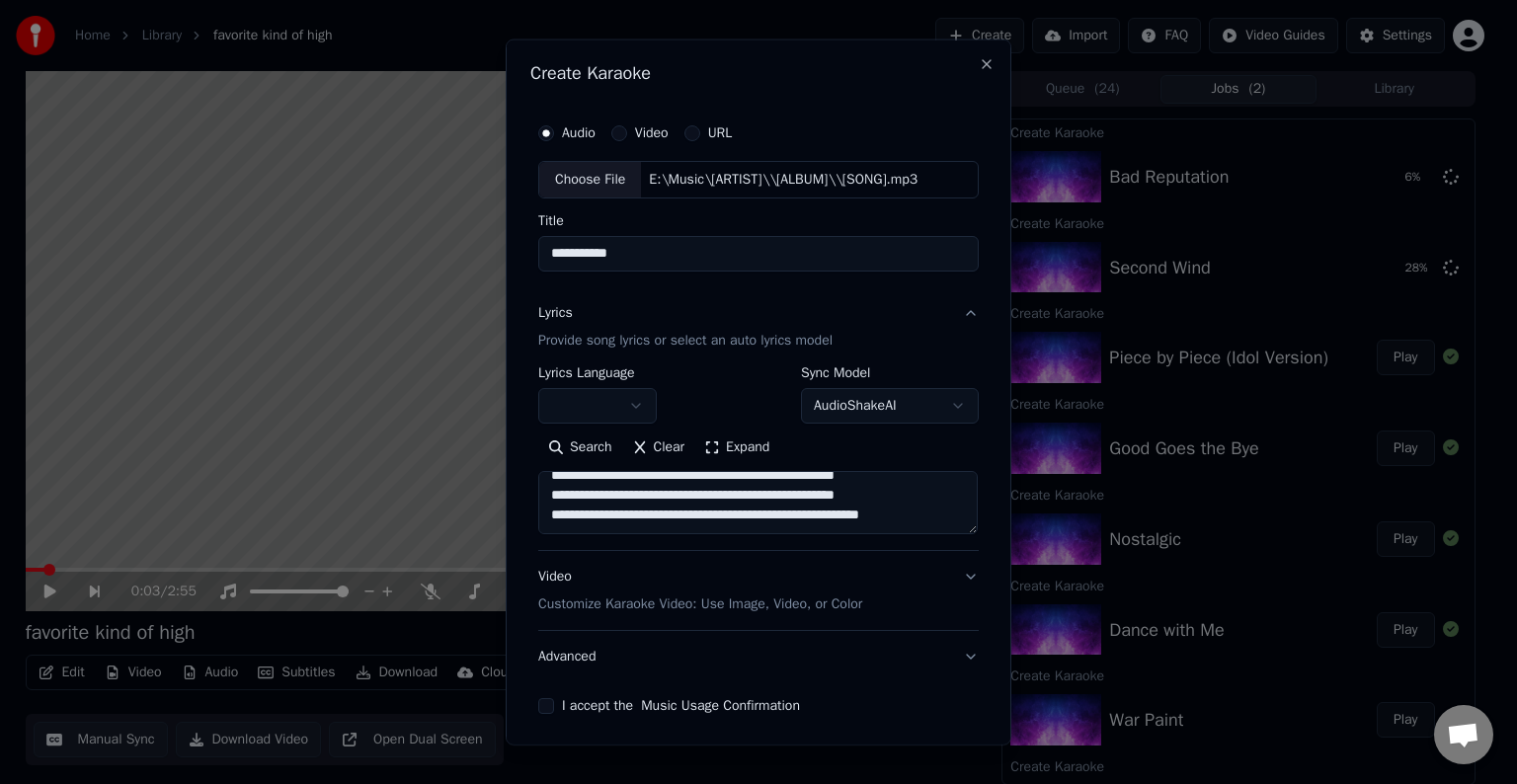 scroll, scrollTop: 131, scrollLeft: 0, axis: vertical 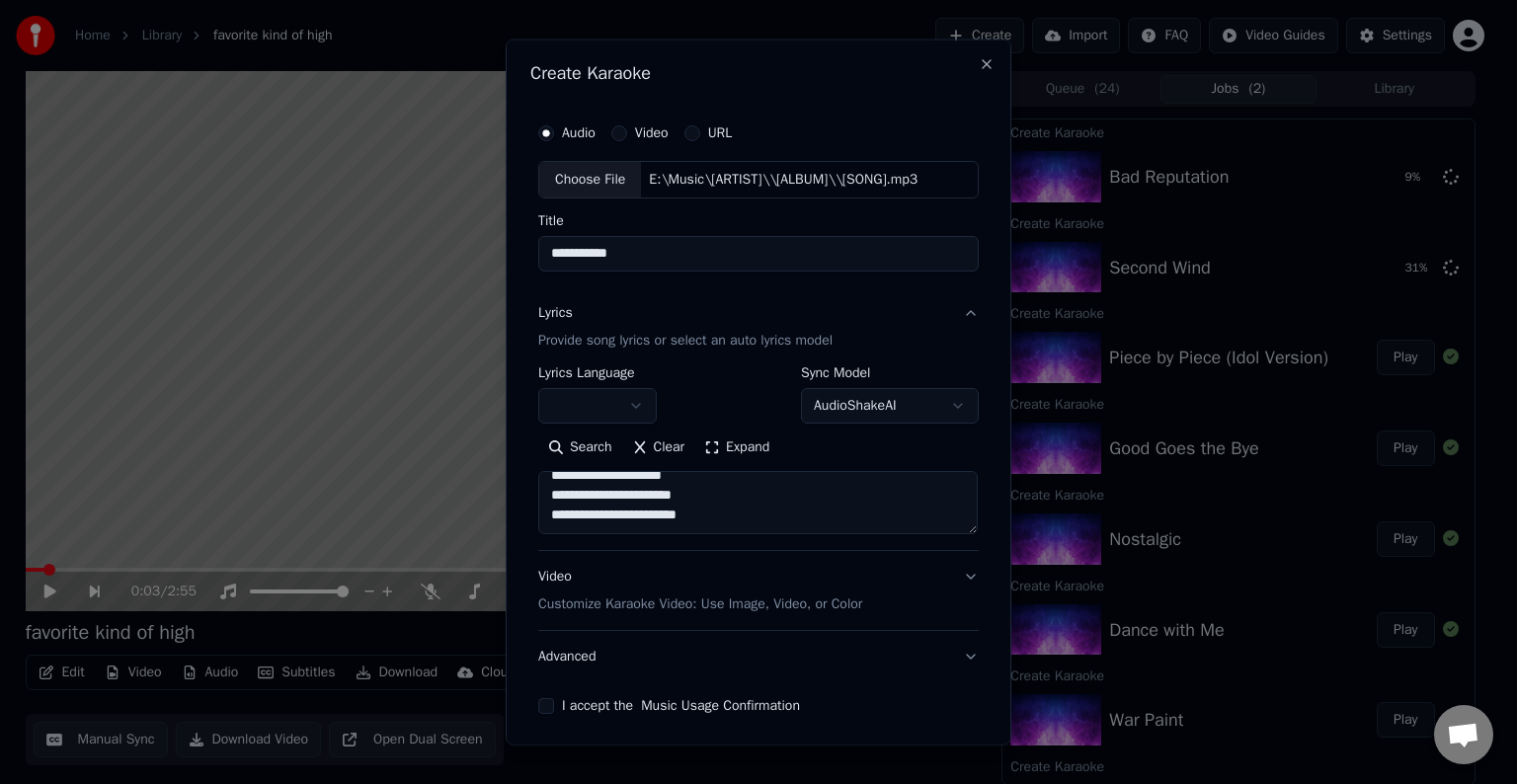 paste on "**********" 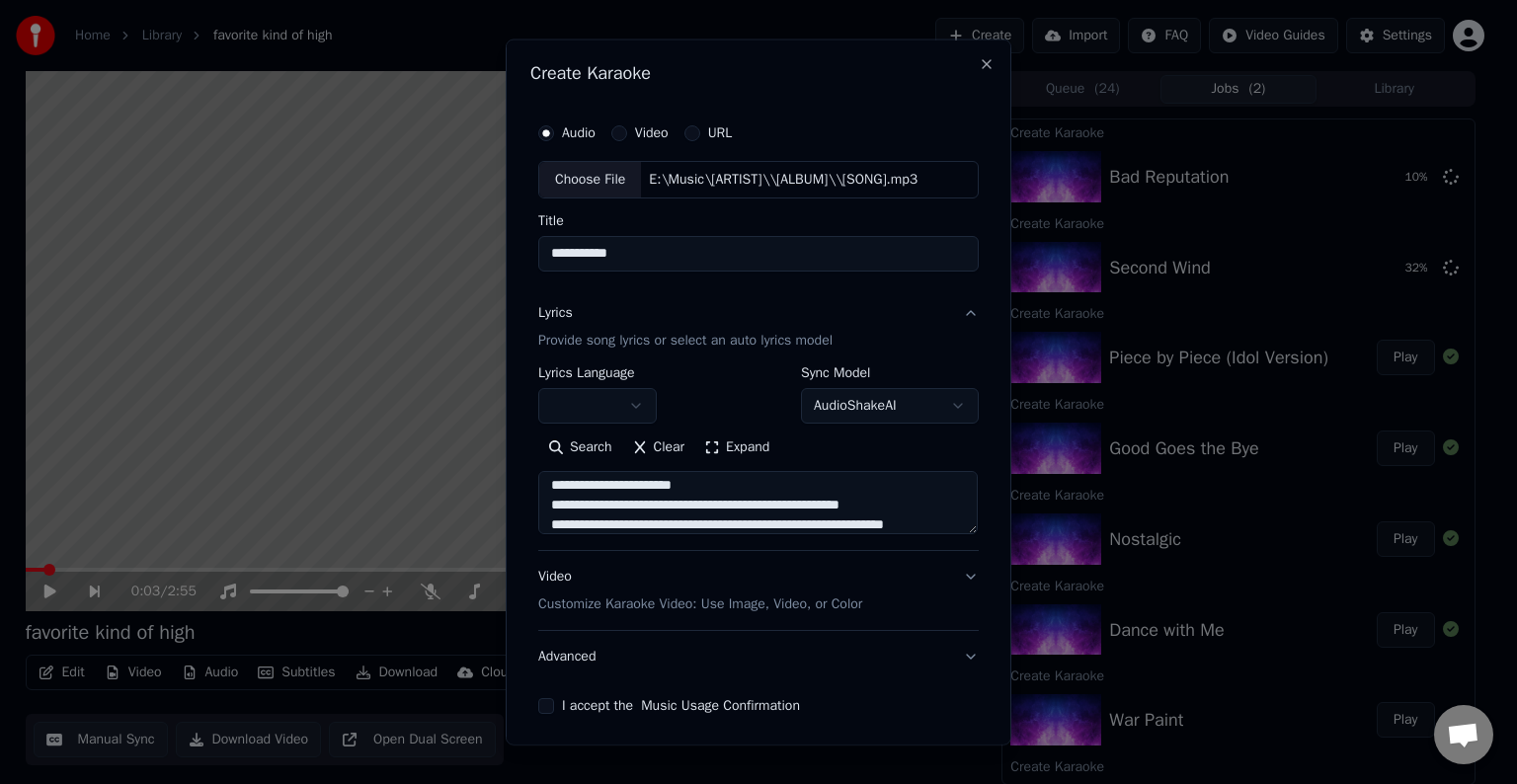 paste on "**********" 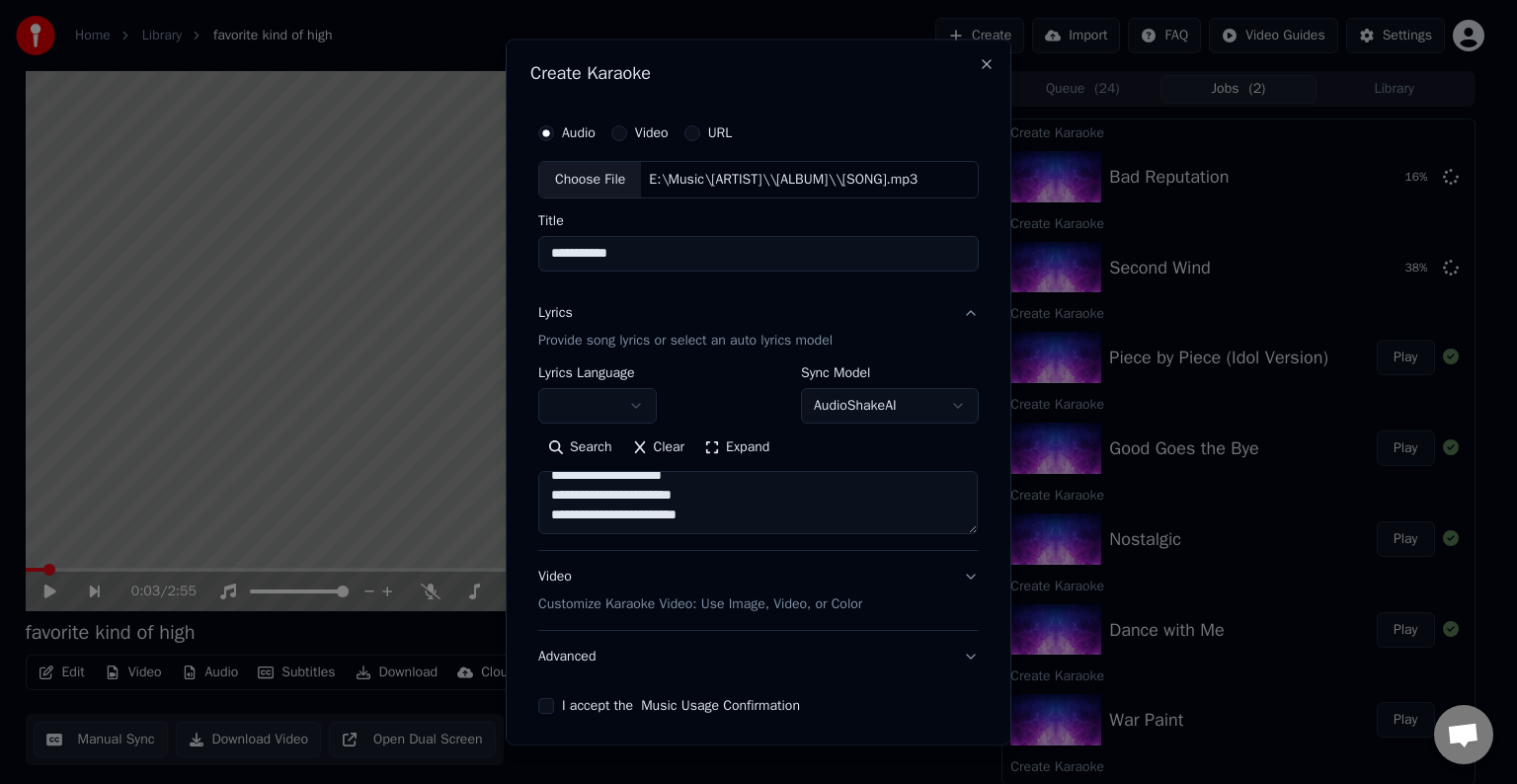 paste on "**********" 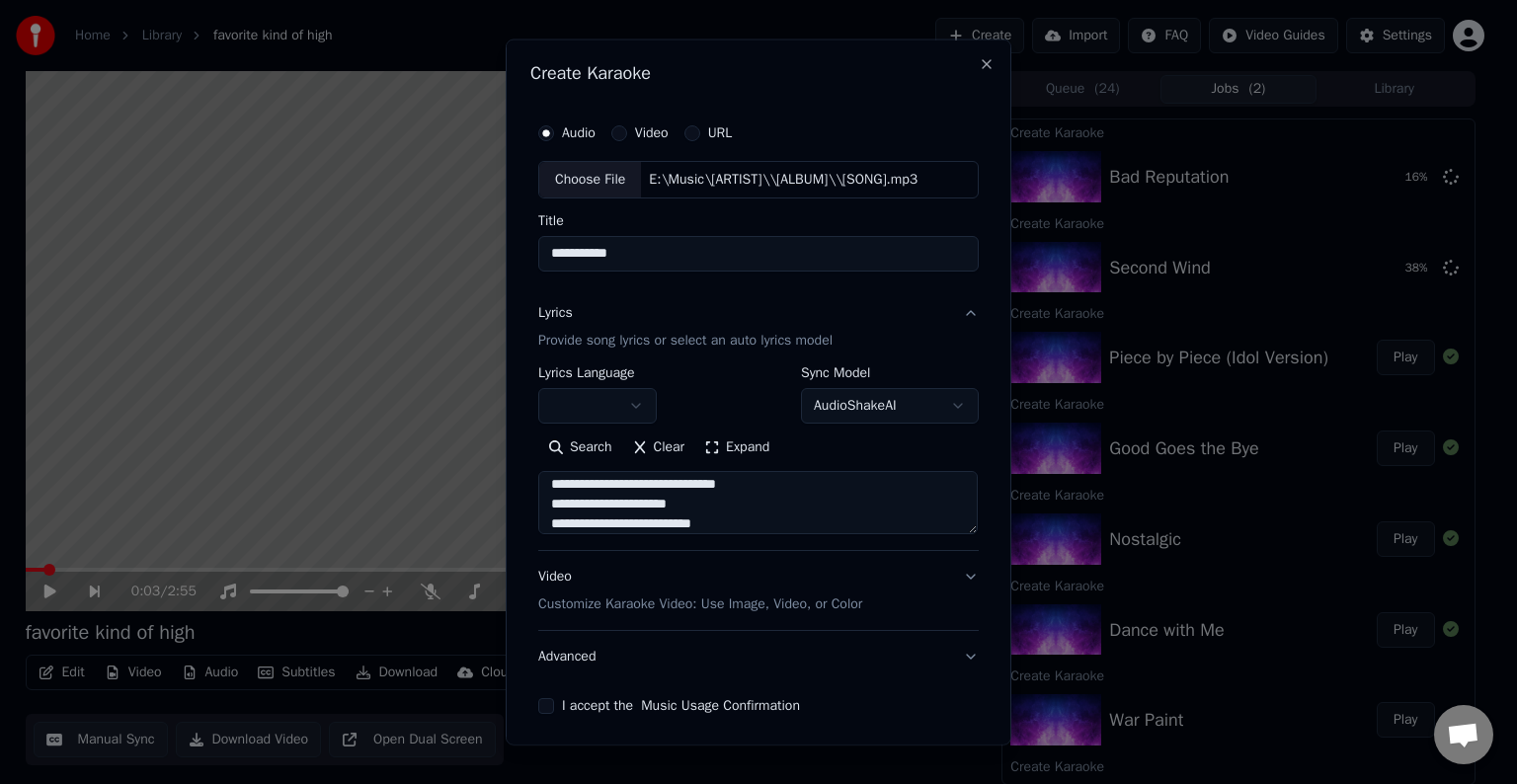 scroll, scrollTop: 735, scrollLeft: 0, axis: vertical 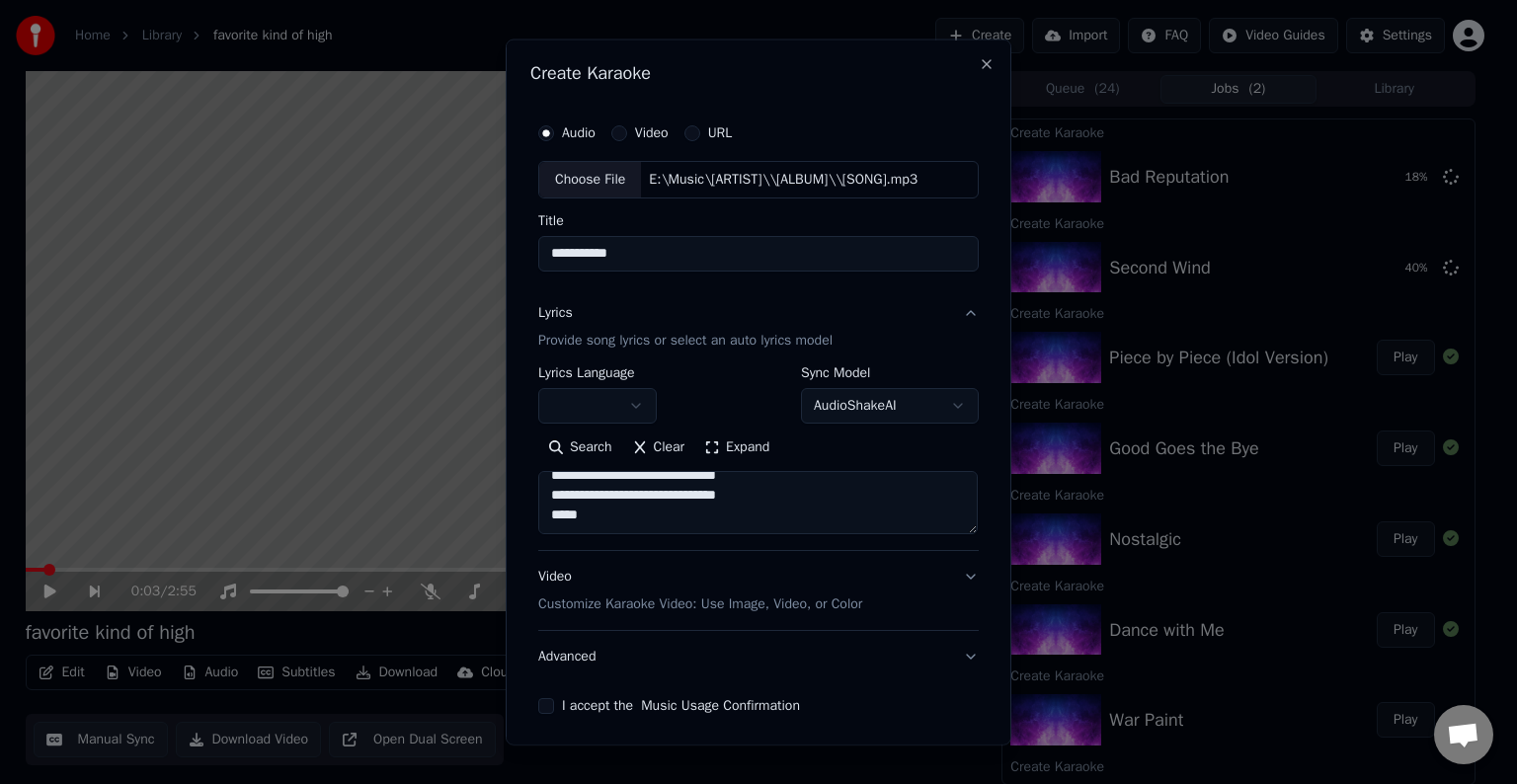 paste on "**********" 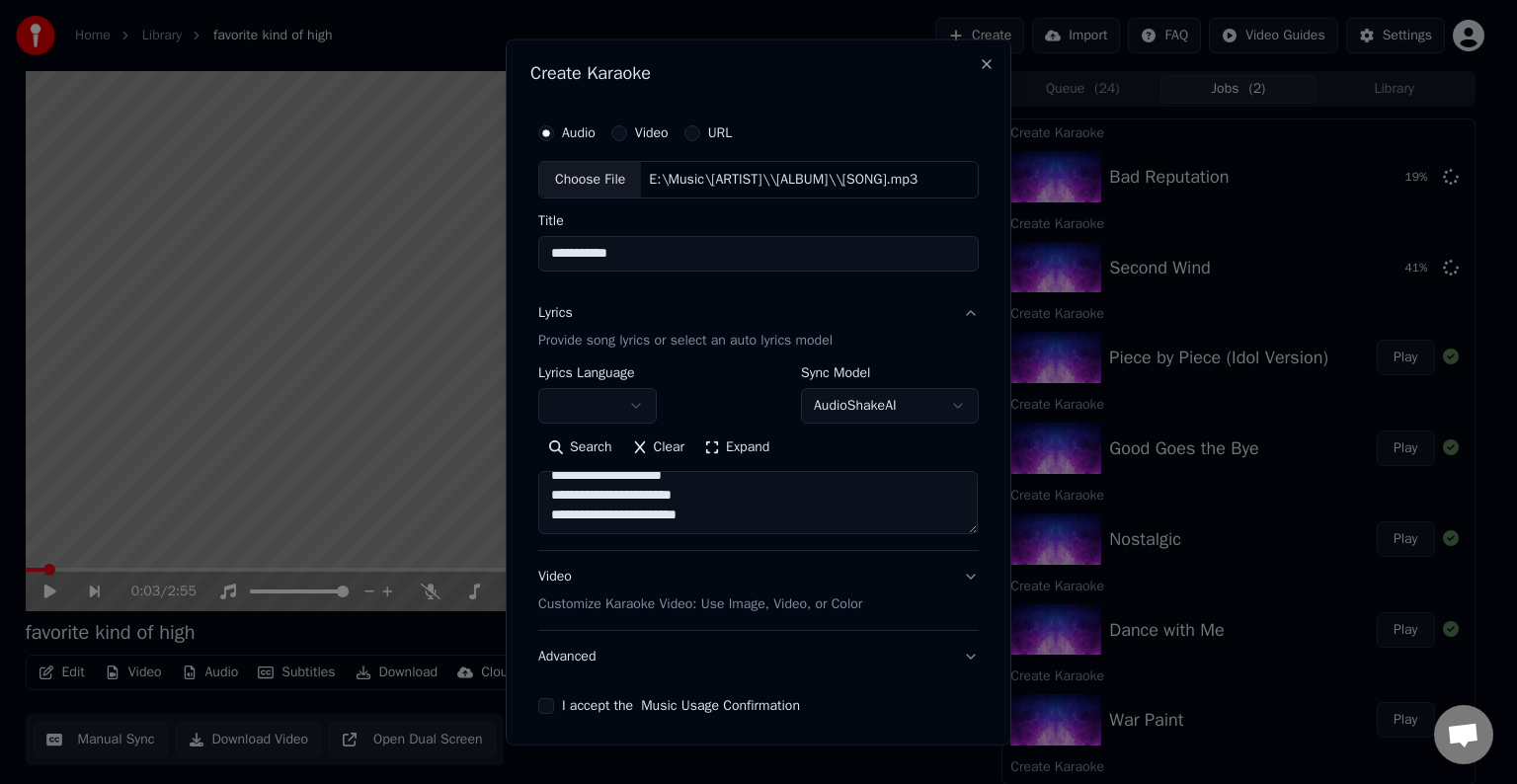 scroll, scrollTop: 893, scrollLeft: 0, axis: vertical 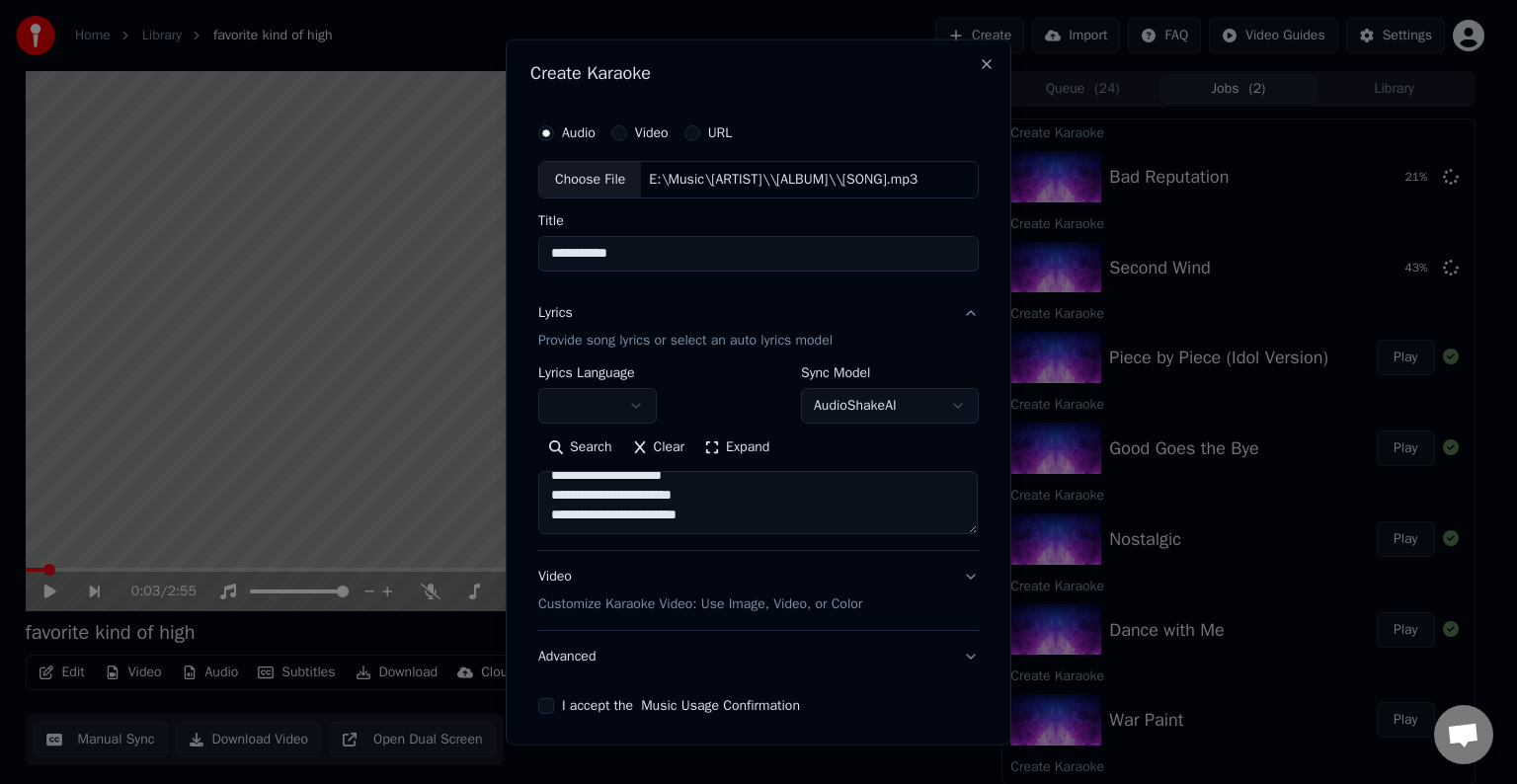 paste on "**********" 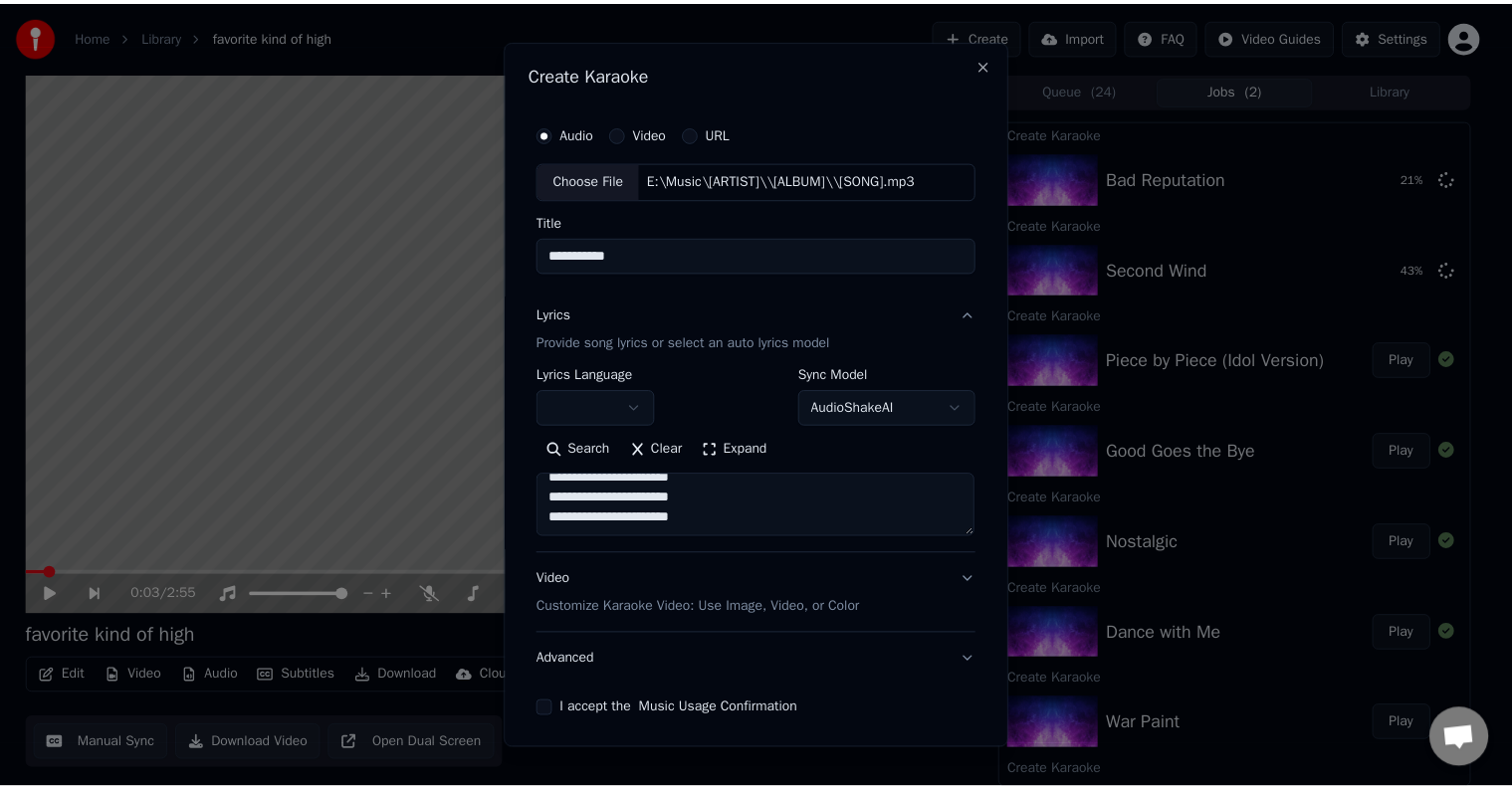 scroll, scrollTop: 919, scrollLeft: 0, axis: vertical 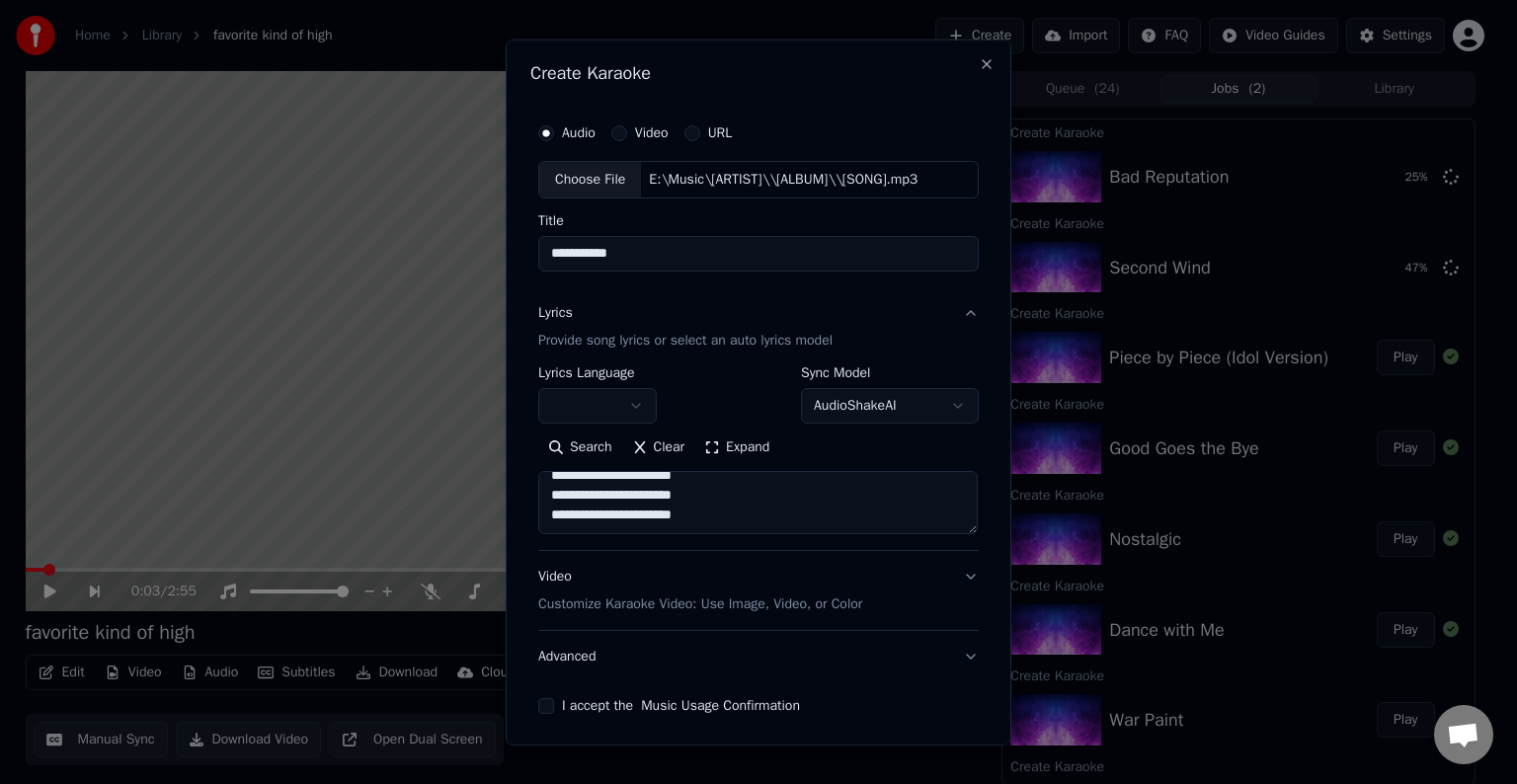 type on "**********" 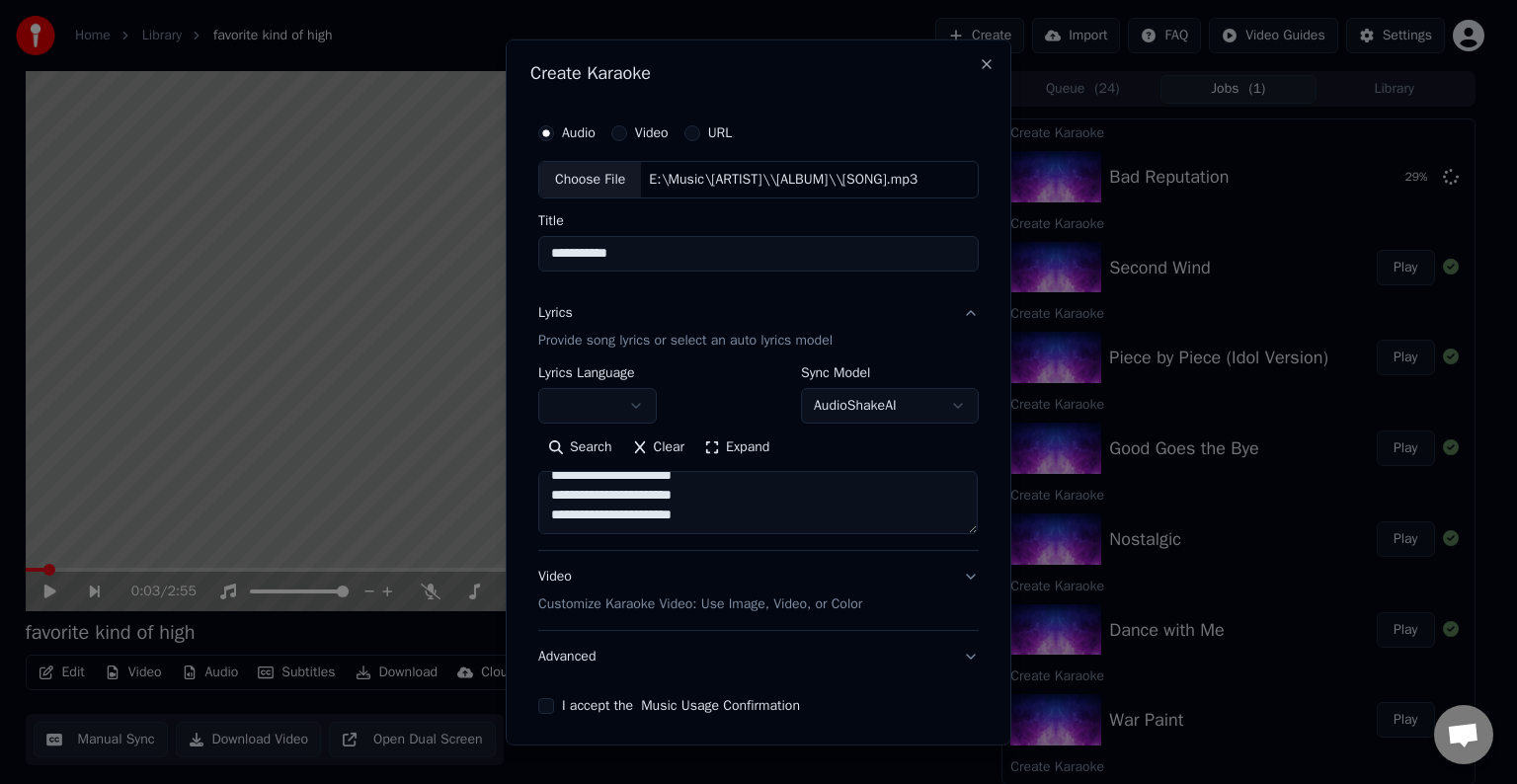 click on "Advanced" at bounding box center [758, 657] 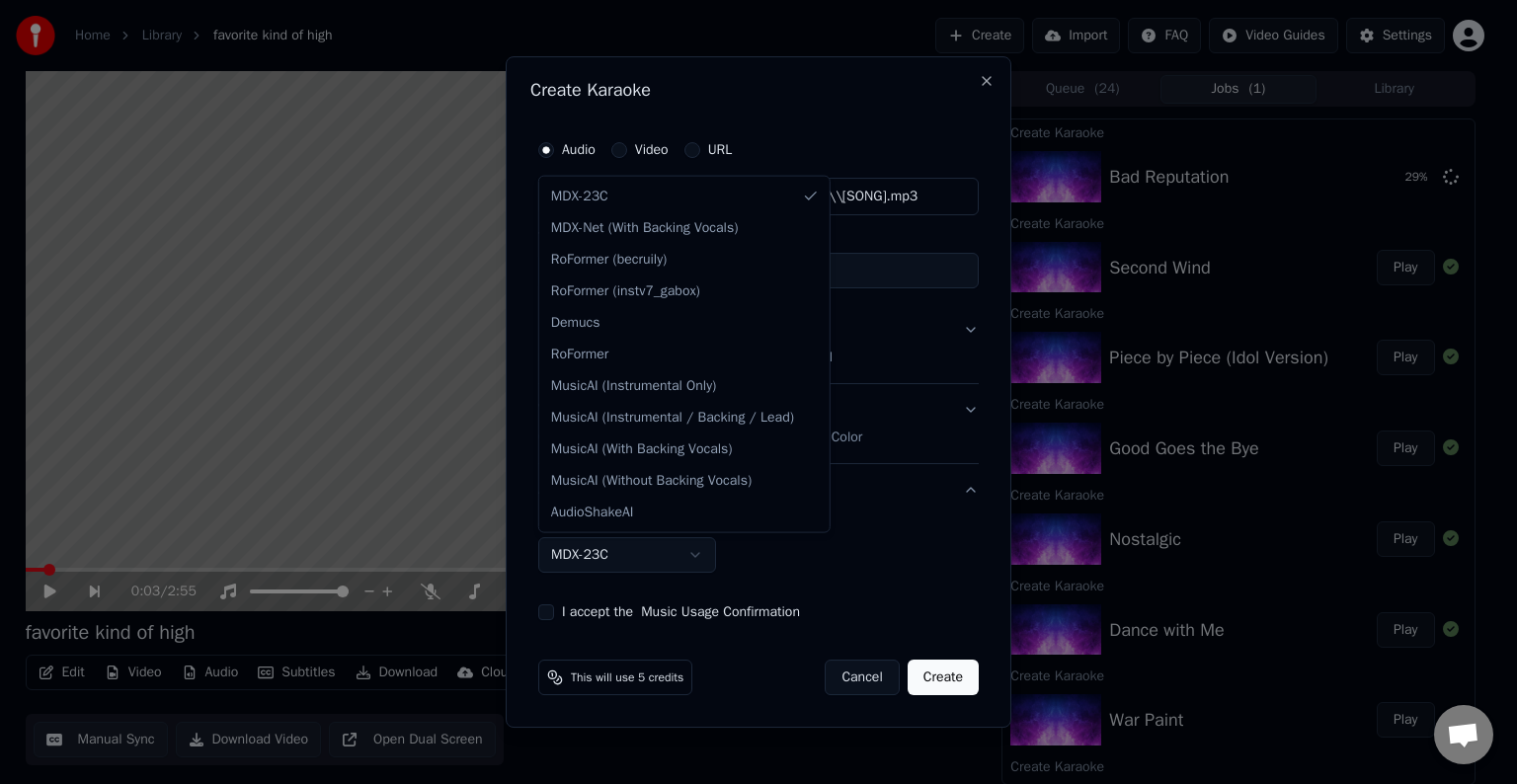 click on "Home Library favorite kind of high Create Import FAQ Video Guides Settings 0:03  /  2:55 favorite kind of high BPM 120 Key B Edit Video Audio Subtitles Download Cloud Library Manual Sync Download Video Open Dual Screen Queue ( 24 ) Jobs ( 1 ) Library Create Karaoke Bad Reputation 29 % Create Karaoke Second Wind Play Create Karaoke Piece by Piece (Idol Version) Play Create Karaoke Good Goes the Bye Play Create Karaoke Nostalgic Play Create Karaoke Dance with Me Play Create Karaoke War Paint Play Create Karaoke Tightrope Play Create Karaoke Let Your Tears Fall Play Create Karaoke I Had a Dream Play Create Karaoke Run Run Run Play Create Karaoke Piece by Piece Play Create Karaoke Take You High Play Create Karaoke Someone Play Create Karaoke Invincible Play Create Karaoke Heartbeat Song Play Create Karaoke roses Play Create Karaoke goodbye Play Create Karaoke you dont make me cry Play Create Karaoke did you know Play Create Karaoke i wont give up Play Create Karaoke thats right Play Create Karaoke i hate love me" at bounding box center [750, 392] 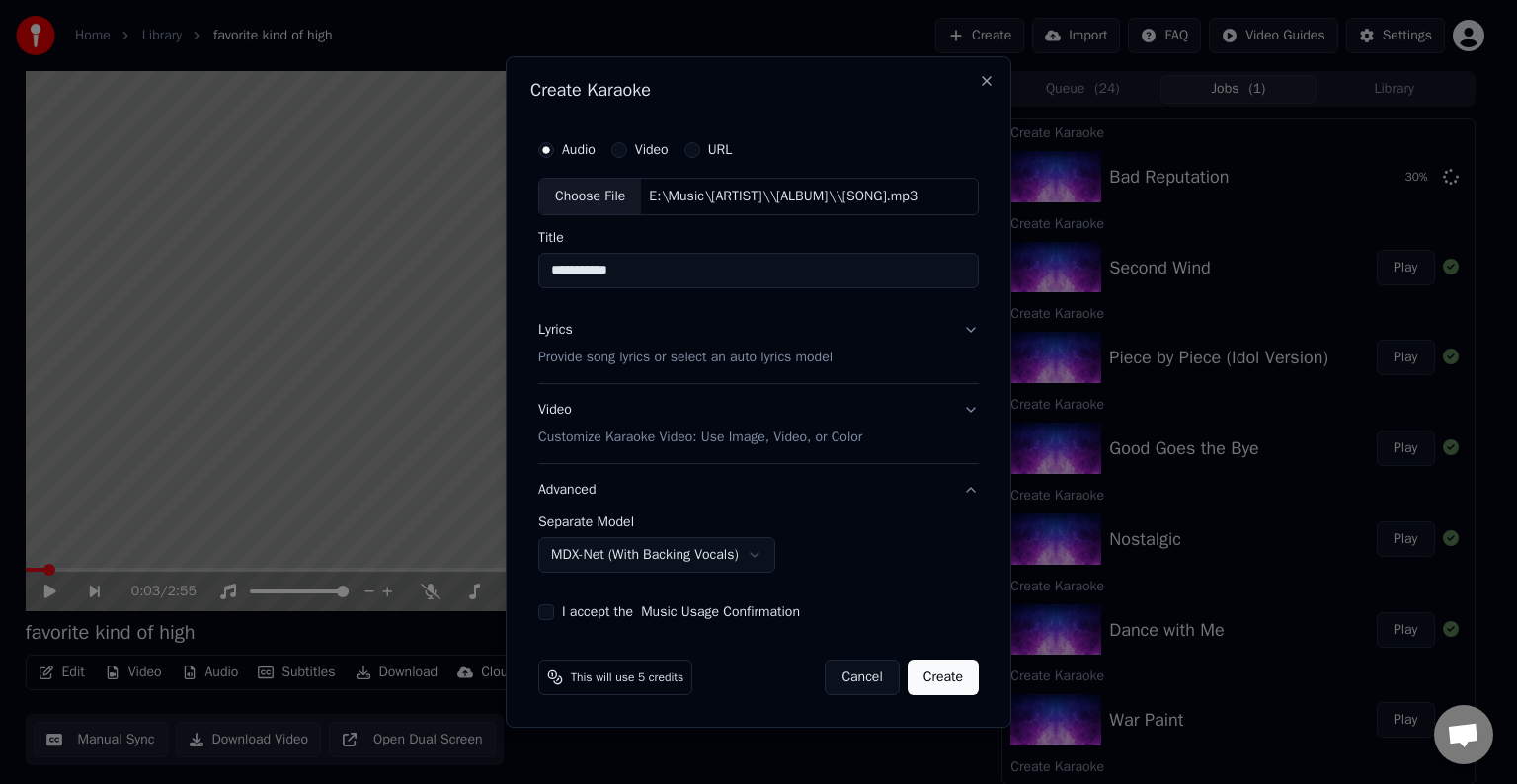 click on "**********" at bounding box center (758, 375) 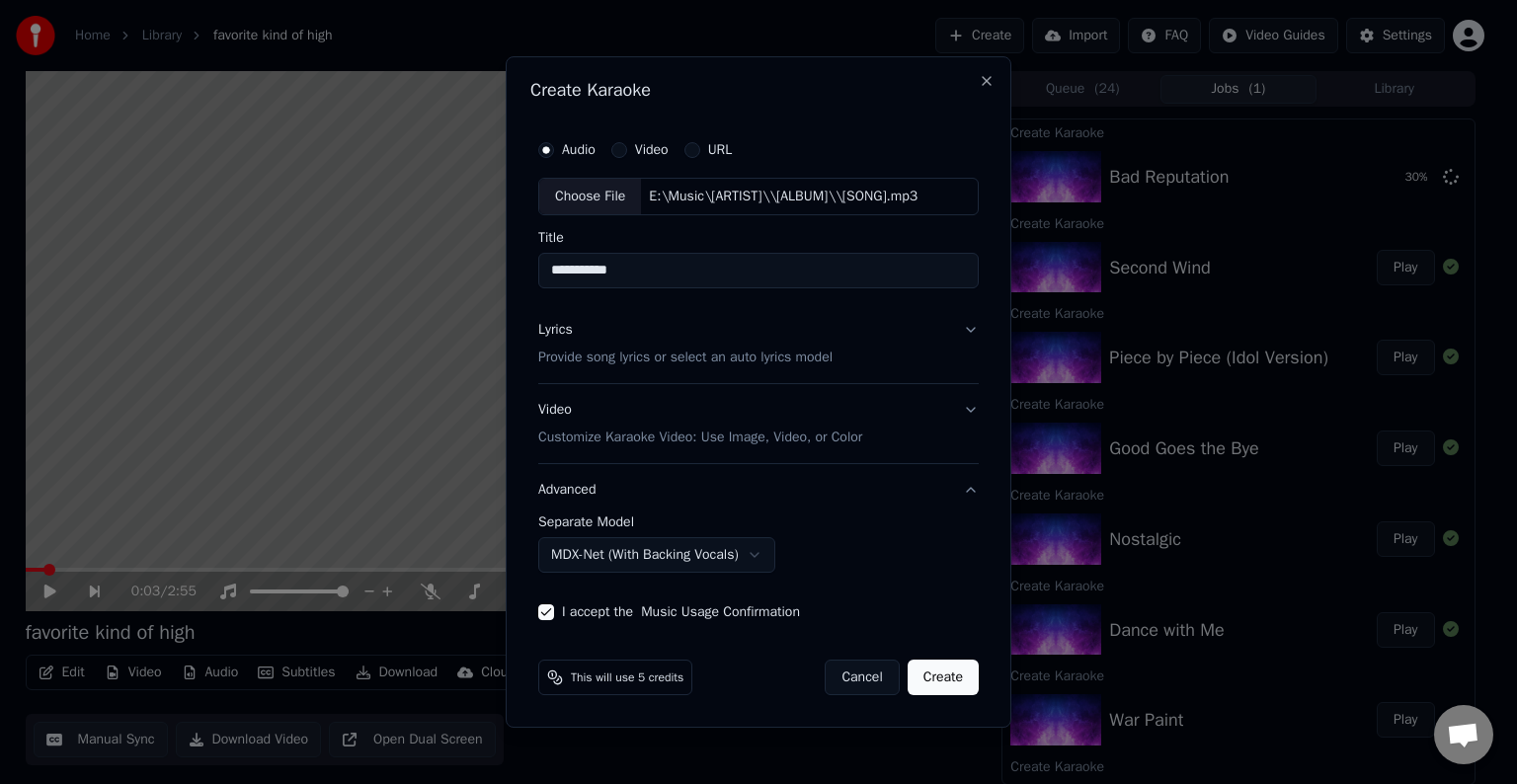 click on "Create" at bounding box center (943, 677) 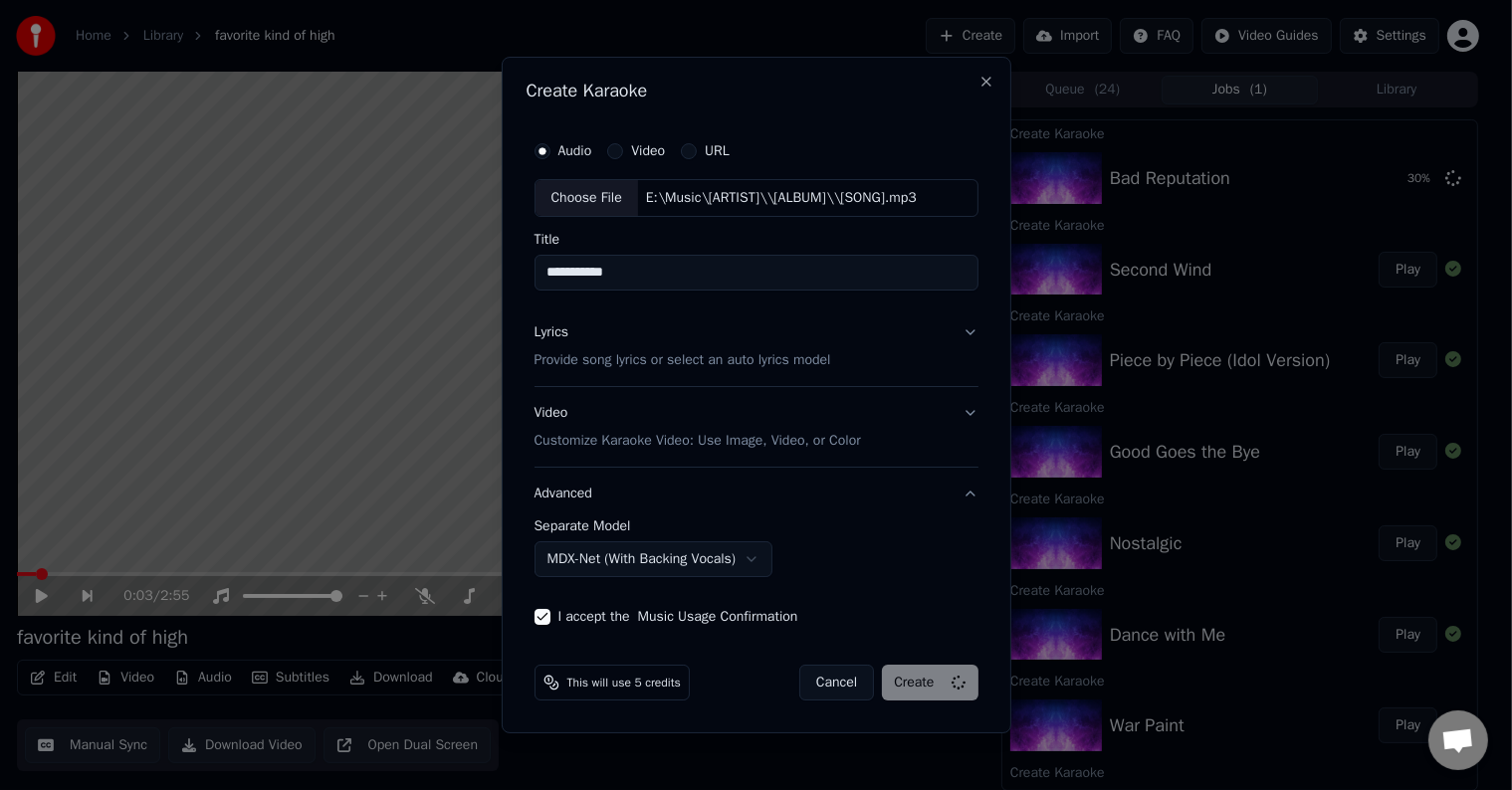 select on "******" 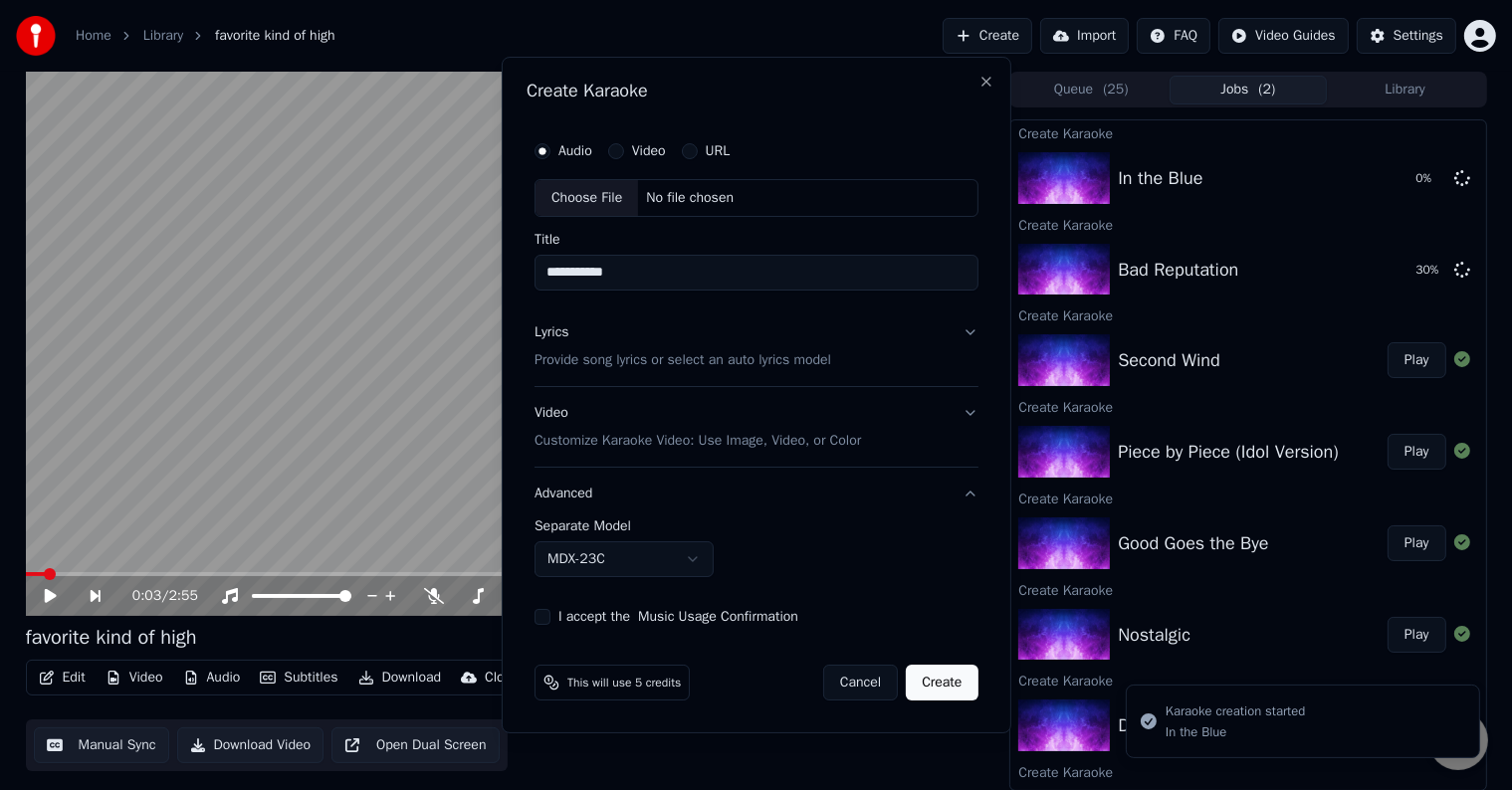 type 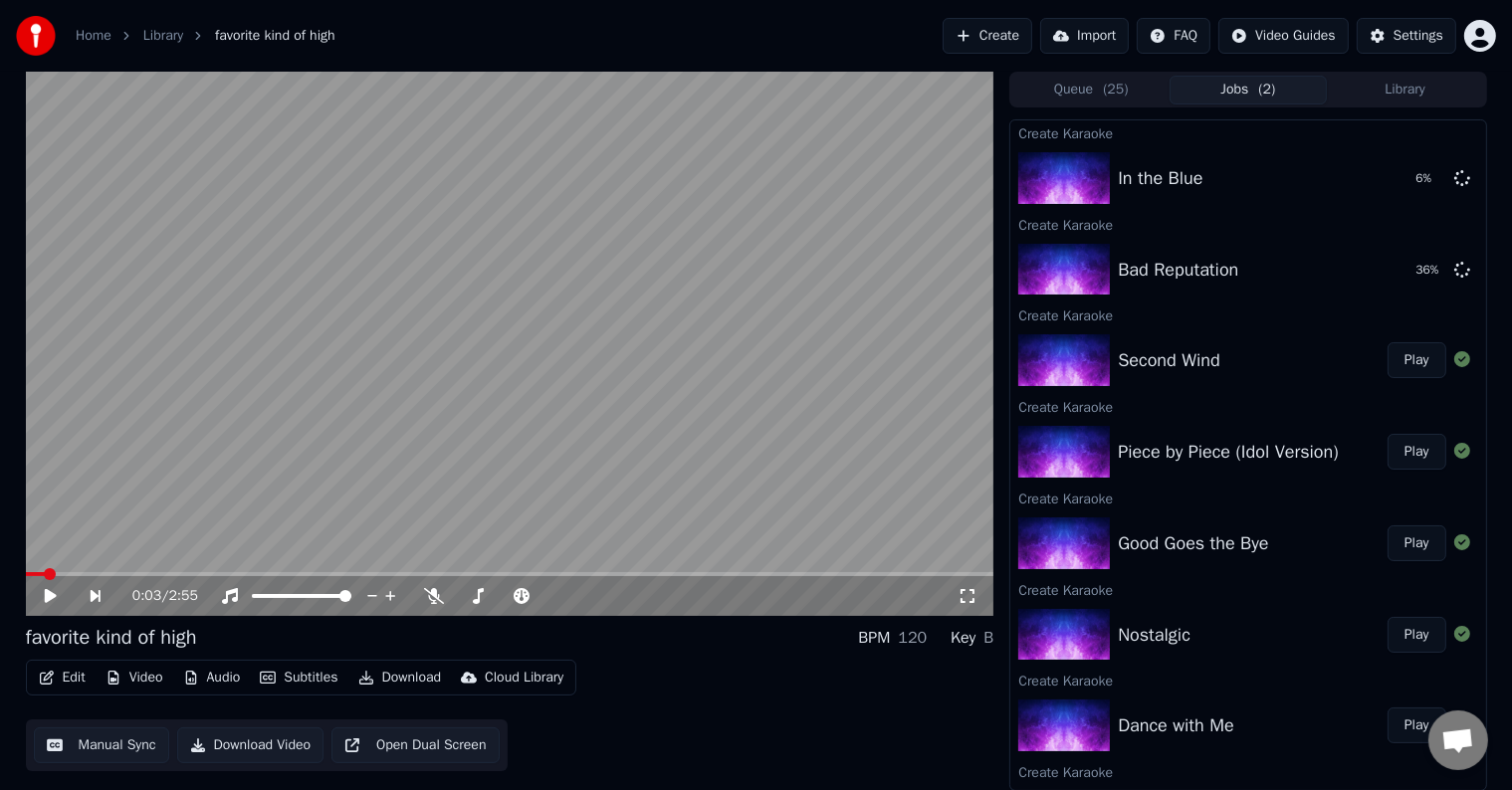 click on "Home" at bounding box center (94, 36) 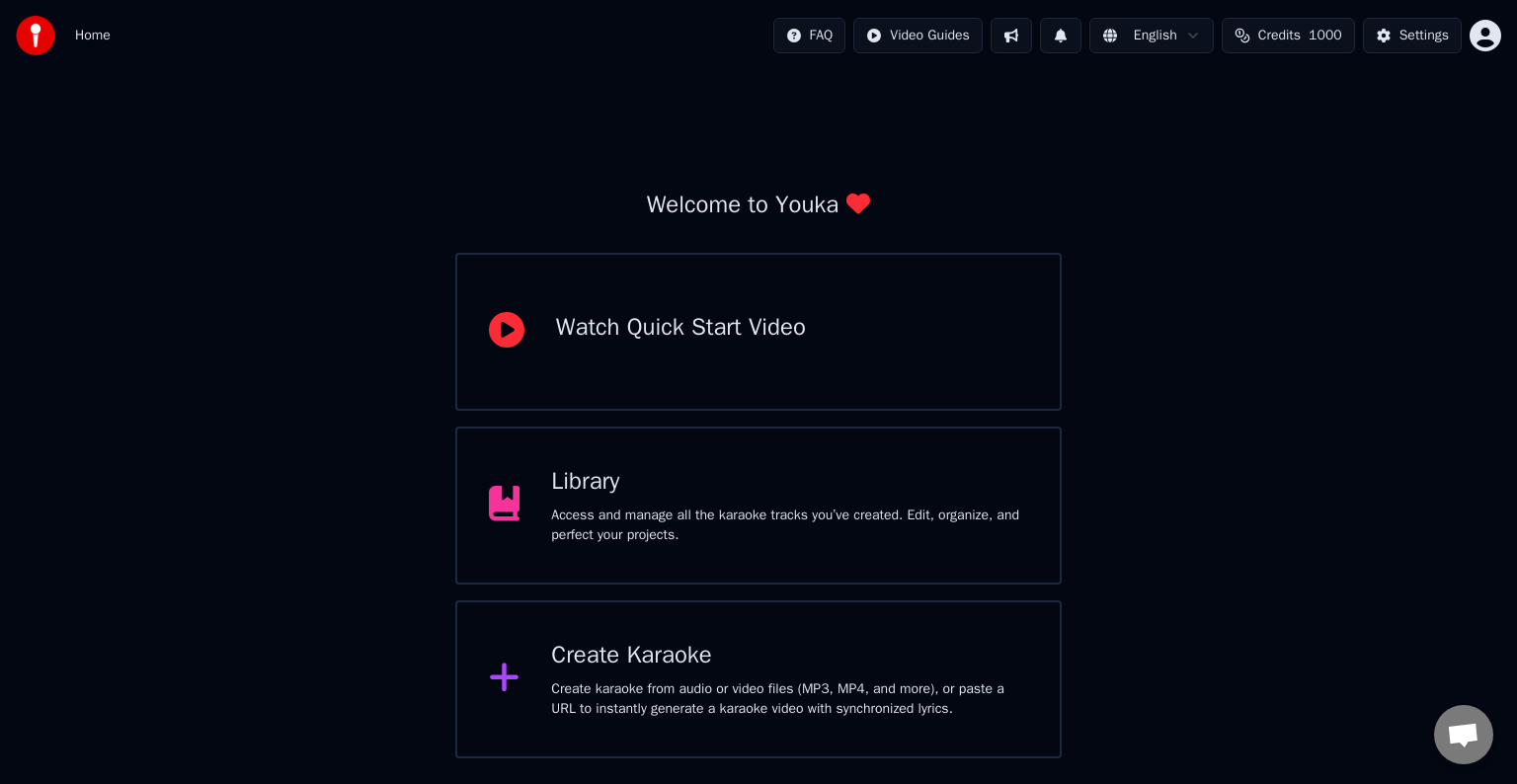 click on "Library Access and manage all the karaoke tracks you’ve created. Edit, organize, and perfect your projects." at bounding box center [789, 506] 